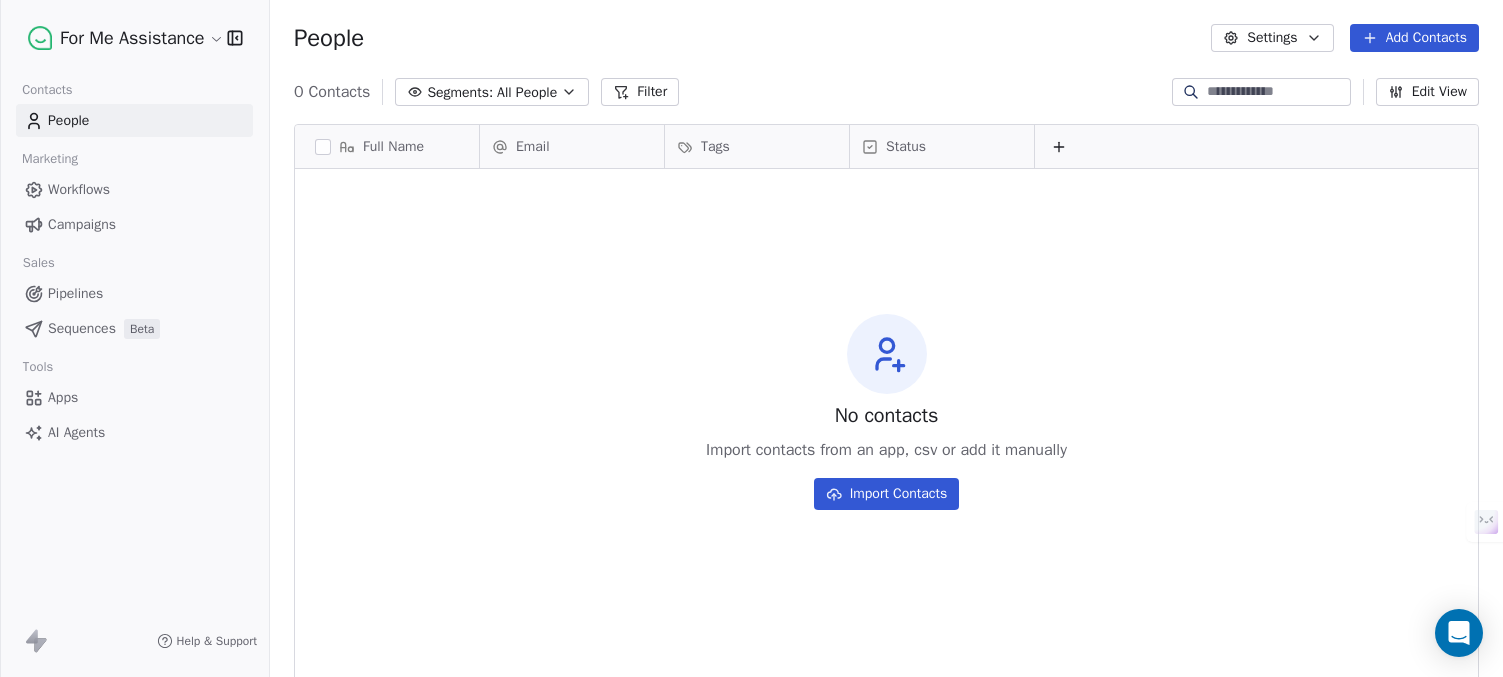scroll, scrollTop: 0, scrollLeft: 0, axis: both 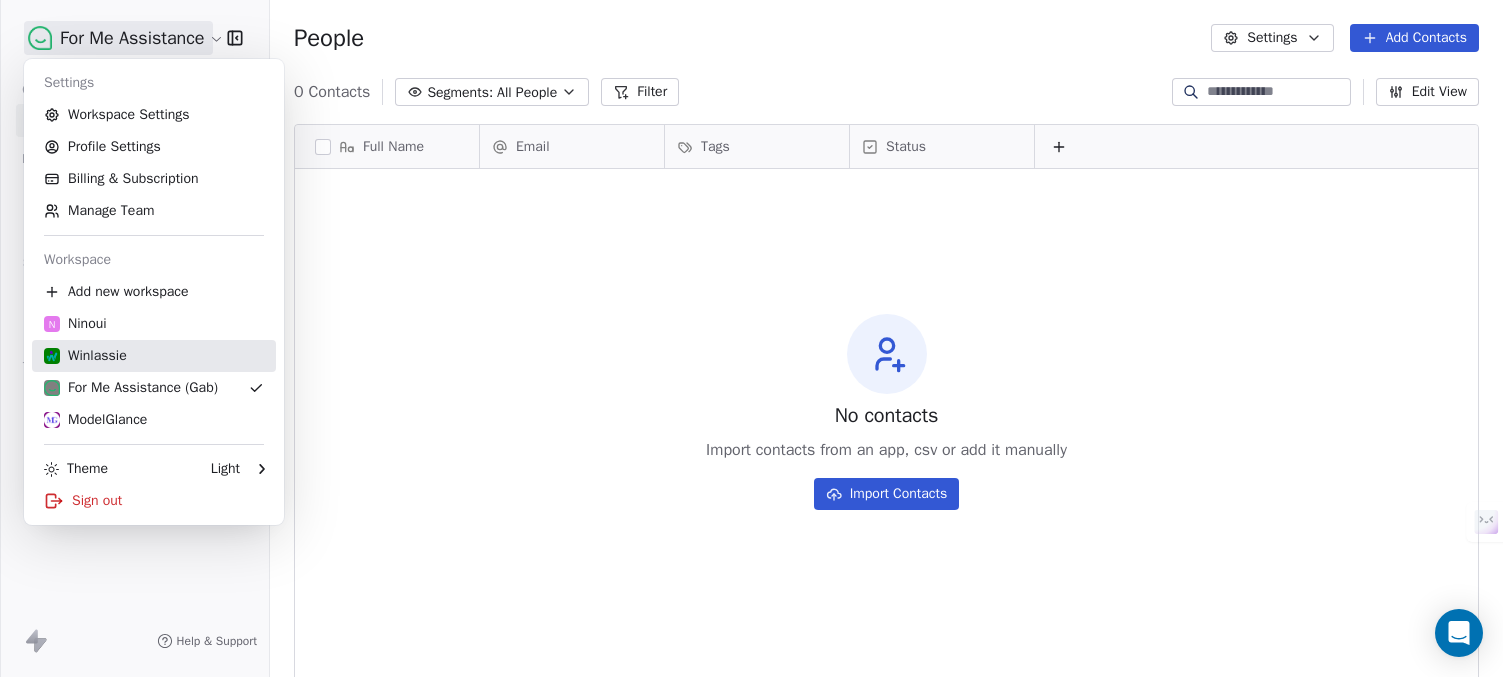 click on "Winlassie" at bounding box center (85, 356) 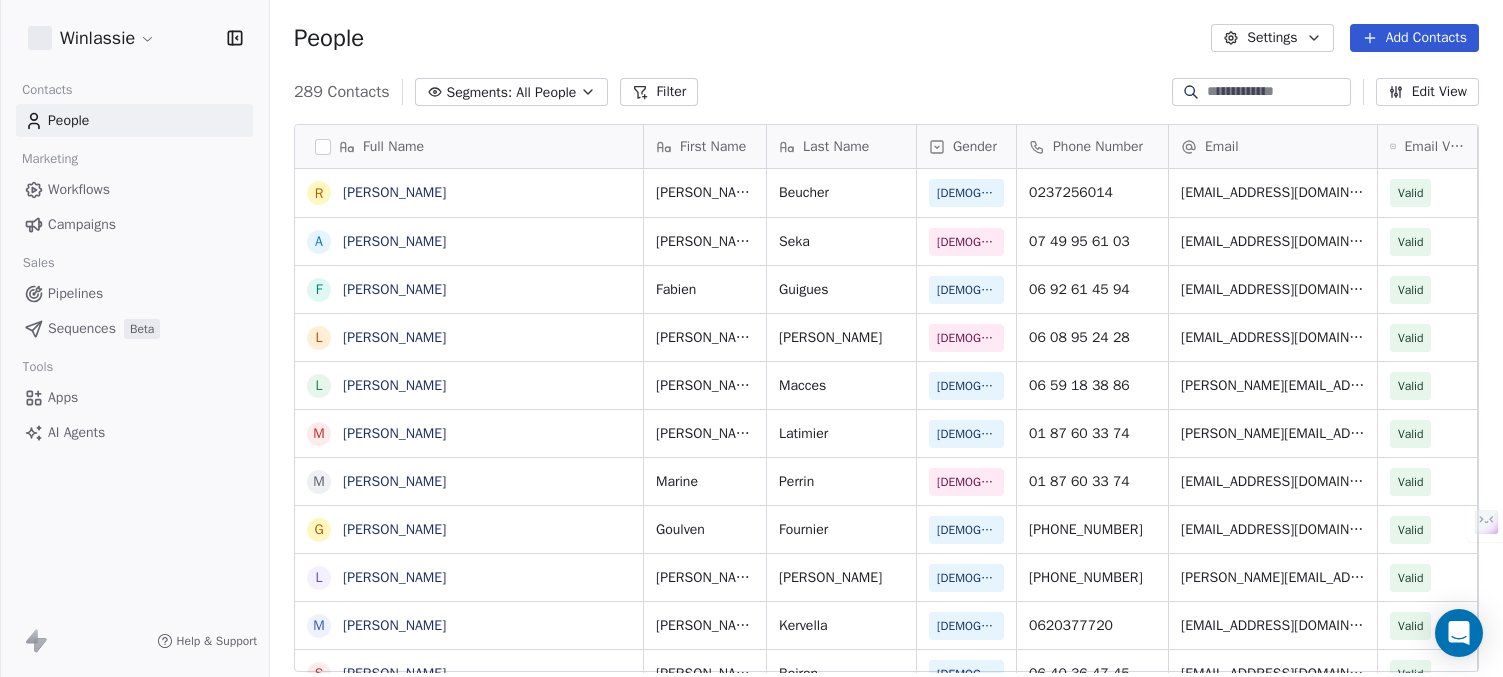 scroll, scrollTop: 0, scrollLeft: 0, axis: both 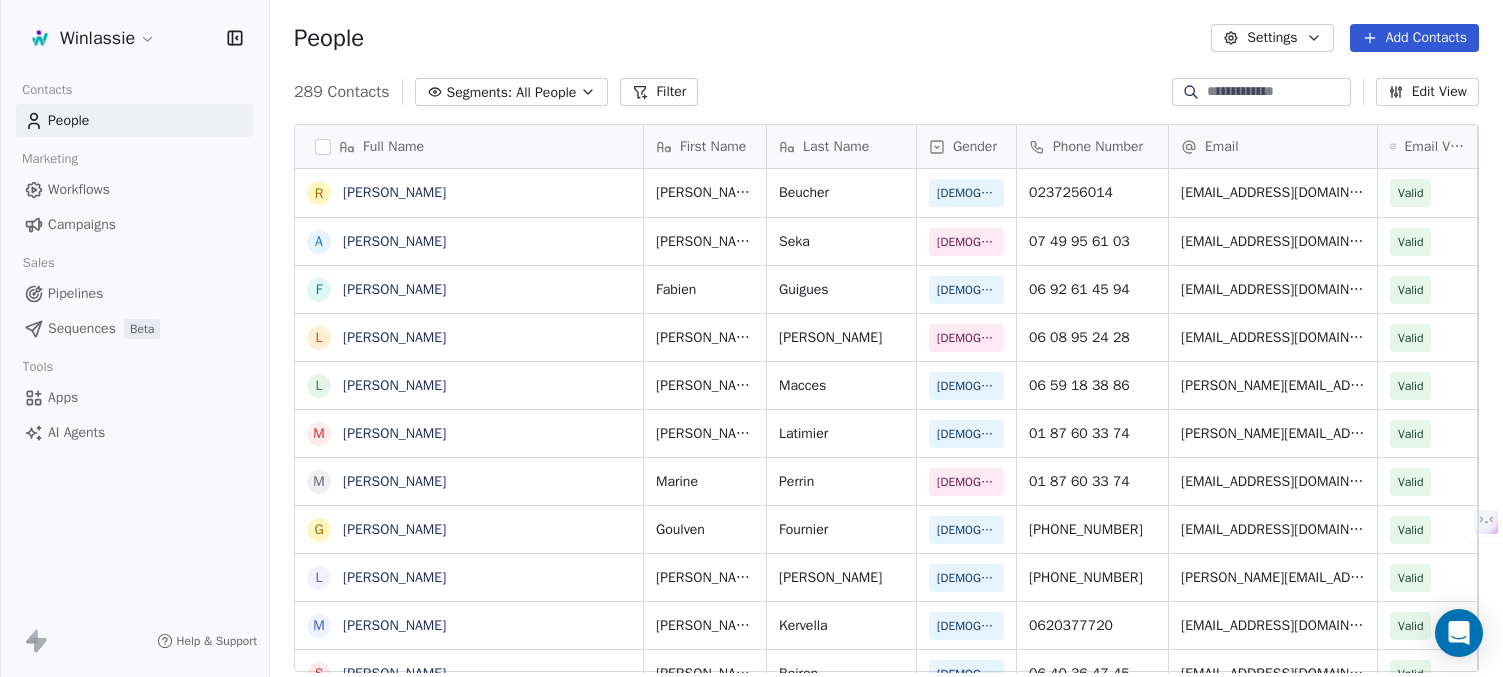 click on "People Settings  Add Contacts" at bounding box center [886, 38] 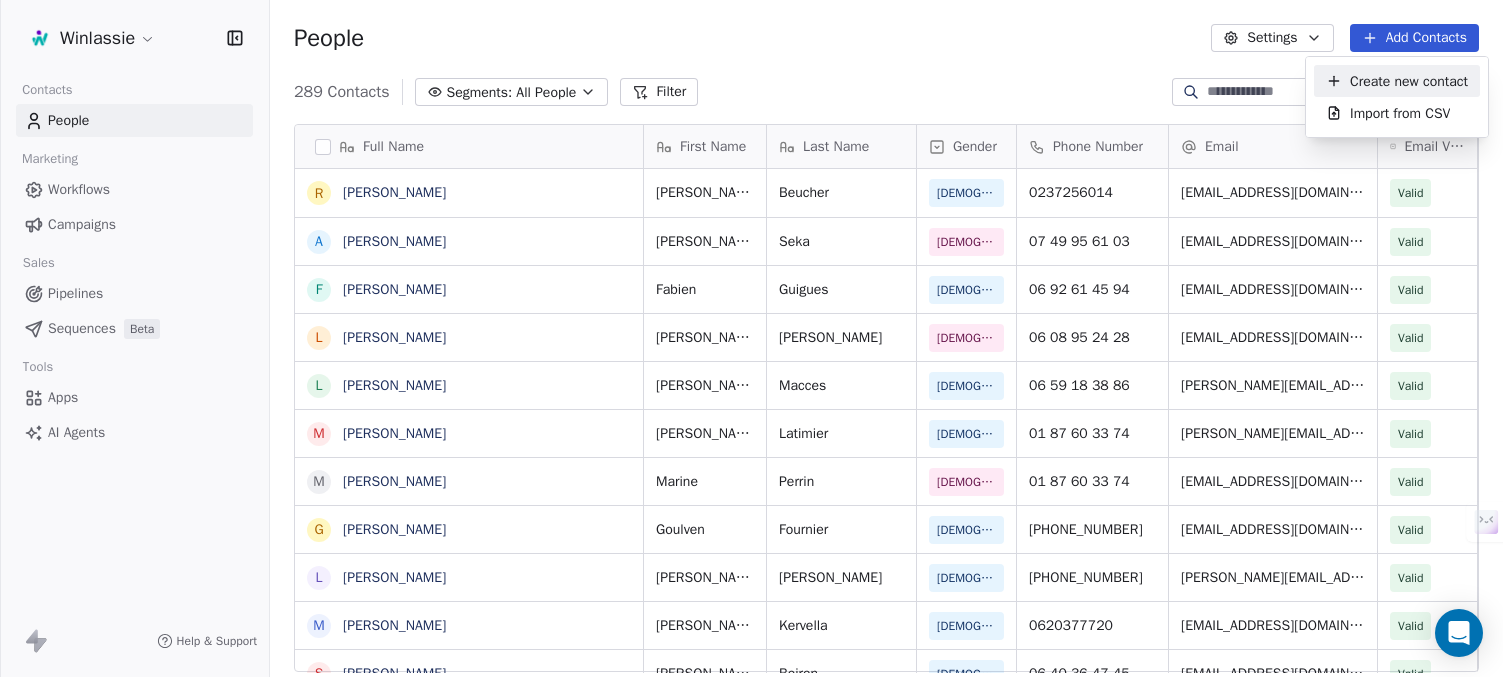 click on "Create new contact" at bounding box center [1409, 81] 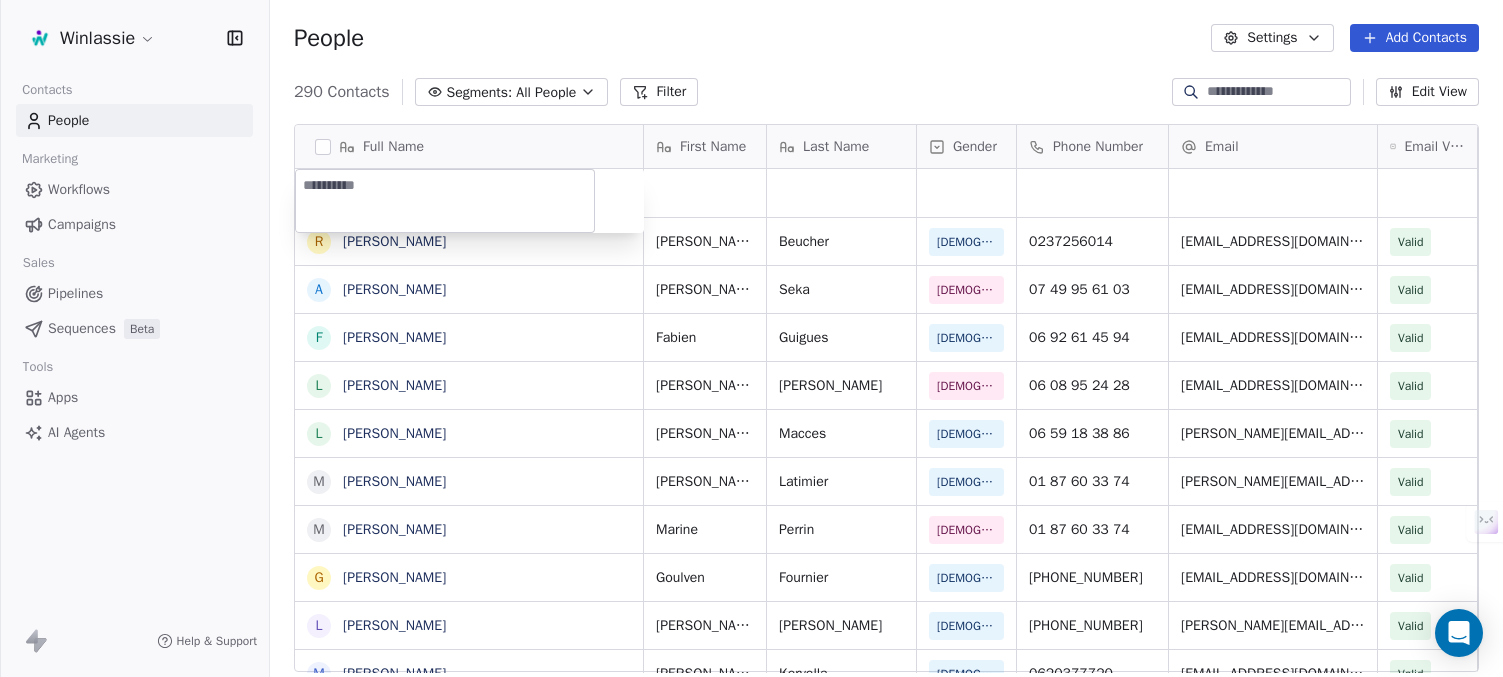 type on "**********" 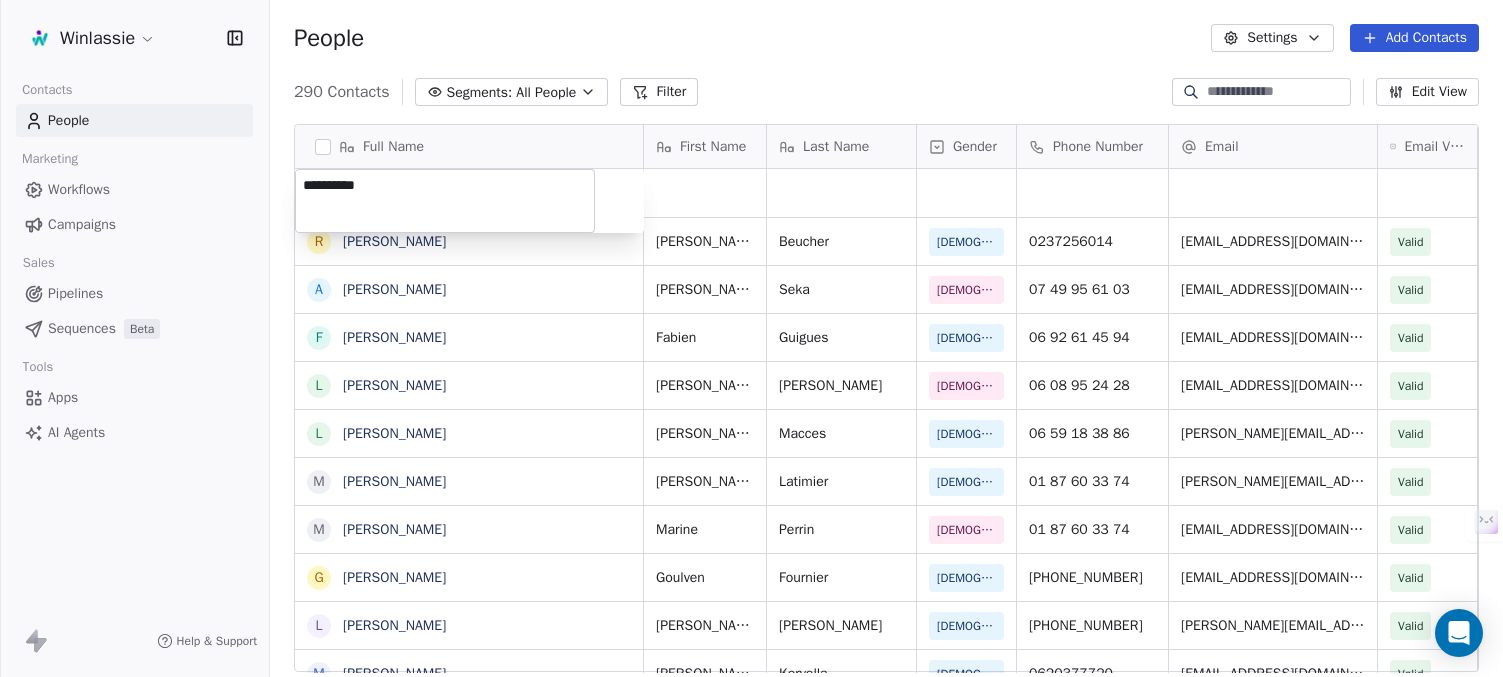 click on "Winlassie Contacts People Marketing Workflows Campaigns Sales Pipelines Sequences Beta Tools Apps AI Agents Help & Support People Settings  Add Contacts 290 Contacts Segments: All People Filter  Edit View Tag Add to Sequence Export Full Name R [PERSON_NAME] A [PERSON_NAME] F [PERSON_NAME] L [PERSON_NAME] L [PERSON_NAME] M [PERSON_NAME] M [PERSON_NAME] G [PERSON_NAME] L [PERSON_NAME] M [PERSON_NAME] S [PERSON_NAME] L [PERSON_NAME] L [PERSON_NAME] M [PERSON_NAME] F [PERSON_NAME] K [PERSON_NAME] [PERSON_NAME] F [PERSON_NAME] S [PERSON_NAME] S [PERSON_NAME] H [PERSON_NAME] [PERSON_NAME] F [PERSON_NAME] F [PERSON_NAME] E [PERSON_NAME] E [PERSON_NAME] D [PERSON_NAME] Aké G [PERSON_NAME] First Name Last Name Gender Phone Number Email Email Verification Status LinkedIn Job Title Hiérarchie [PERSON_NAME] [DEMOGRAPHIC_DATA] 0237256014 [EMAIL_ADDRESS][DOMAIN_NAME] Valid [URL][DOMAIN_NAME] Chargé [PERSON_NAME] [DEMOGRAPHIC_DATA] Valid [DEMOGRAPHIC_DATA]" at bounding box center [751, 413] 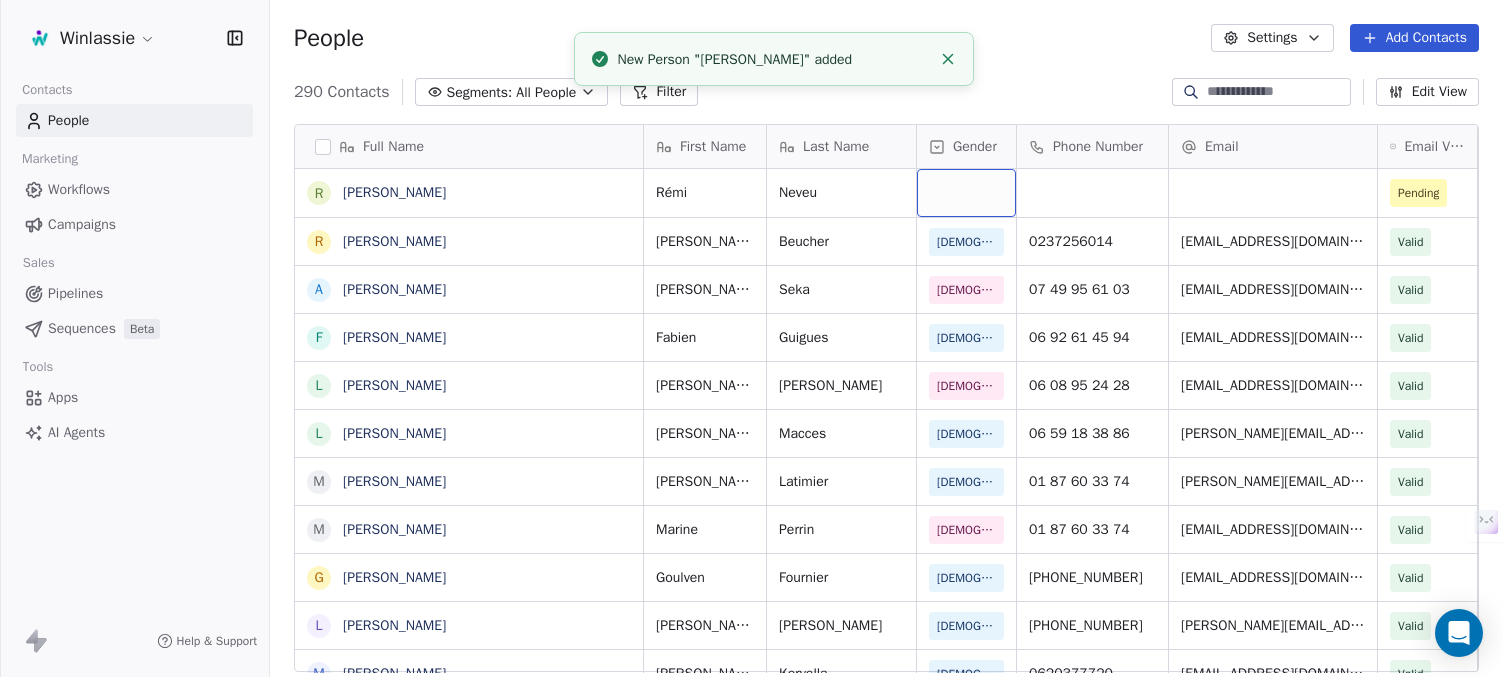 click at bounding box center [966, 193] 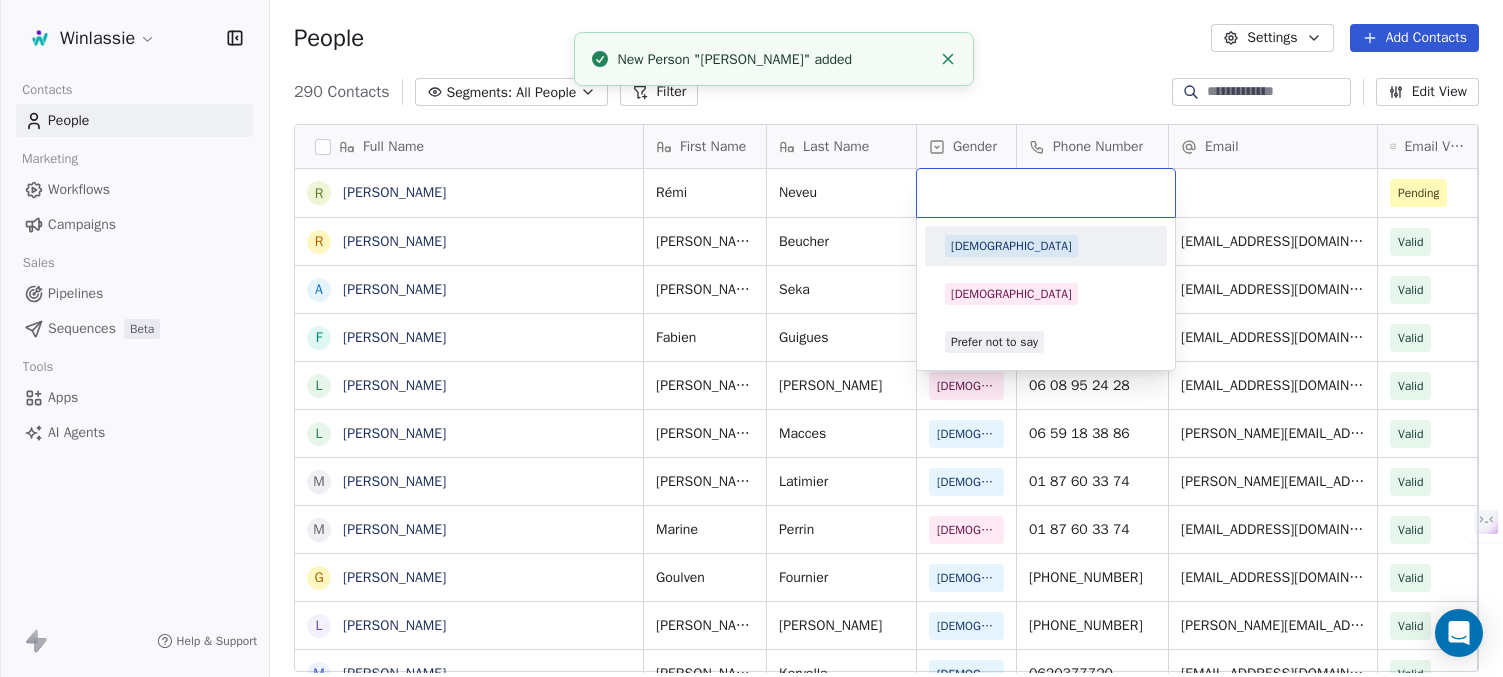 drag, startPoint x: 972, startPoint y: 247, endPoint x: 985, endPoint y: 130, distance: 117.72001 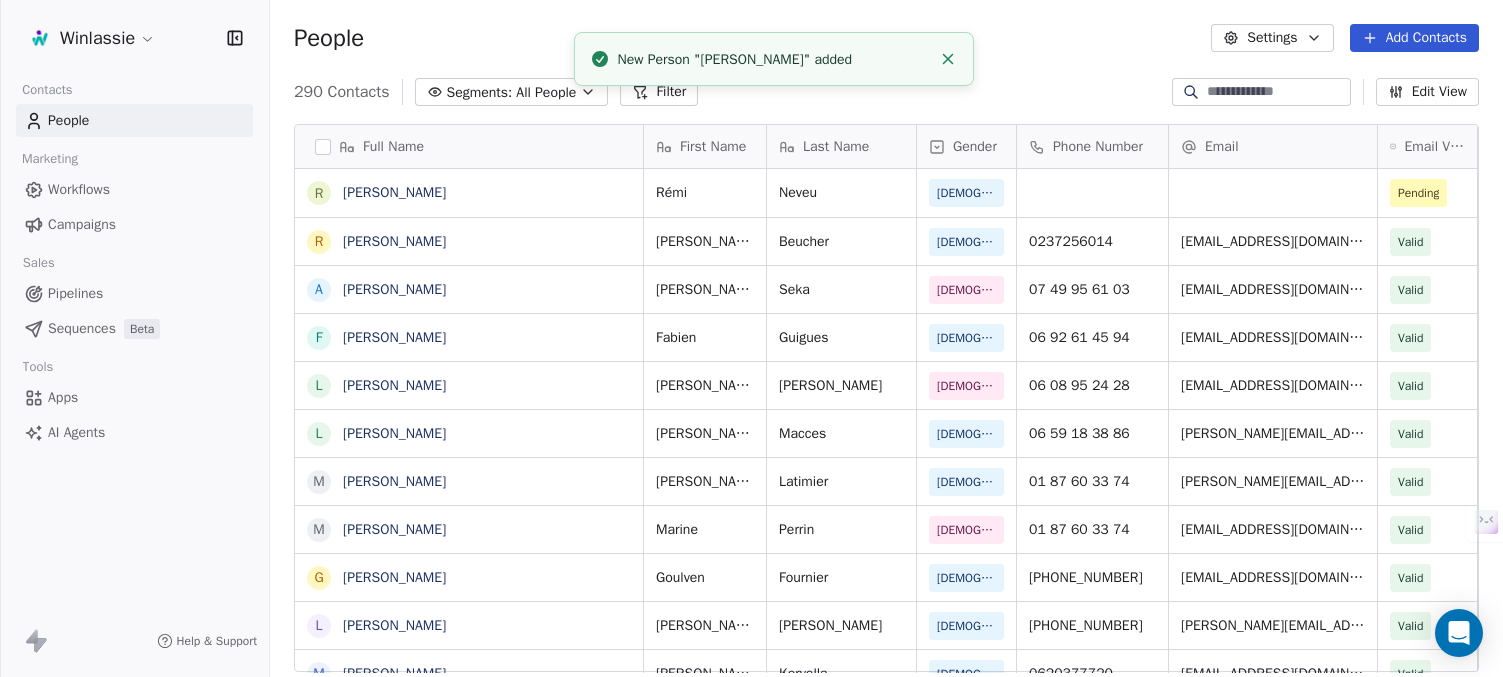 click on "People Settings  Add Contacts" at bounding box center (886, 38) 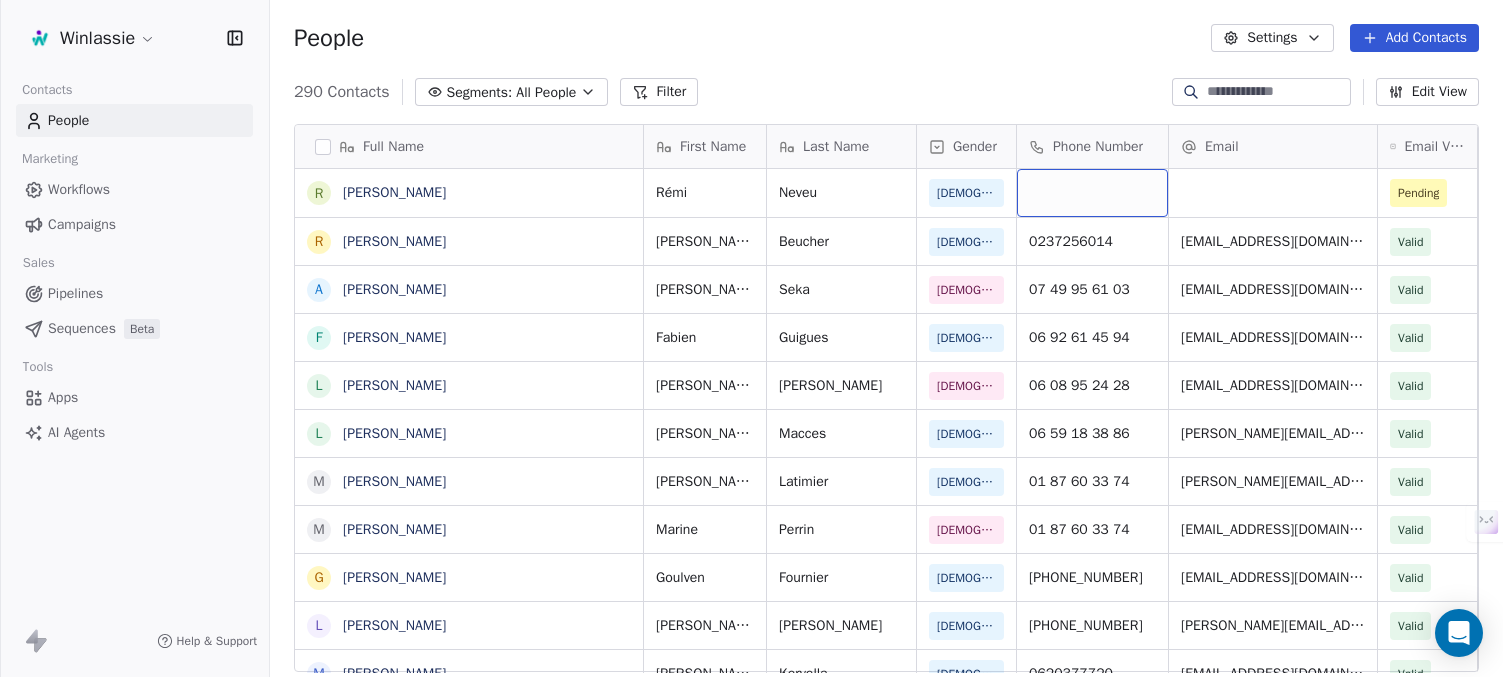 click at bounding box center [1092, 193] 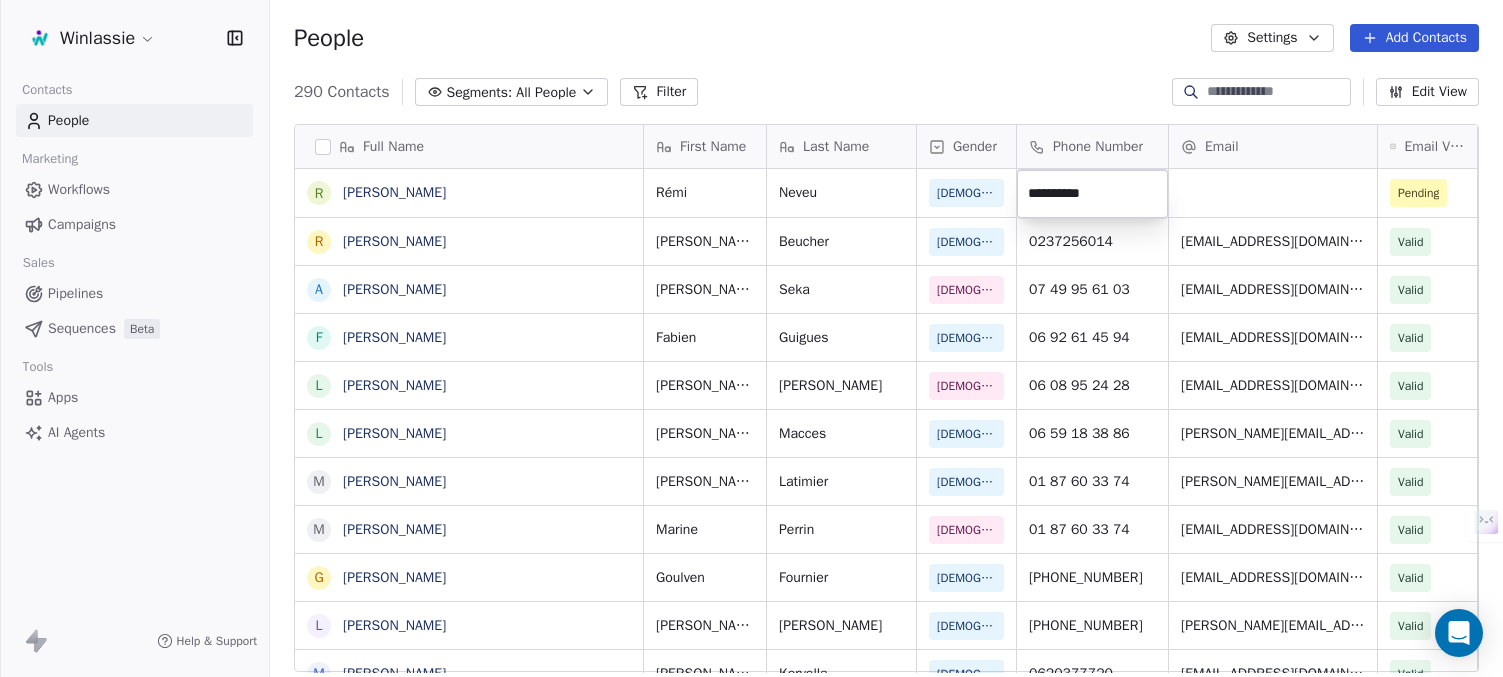 type on "**********" 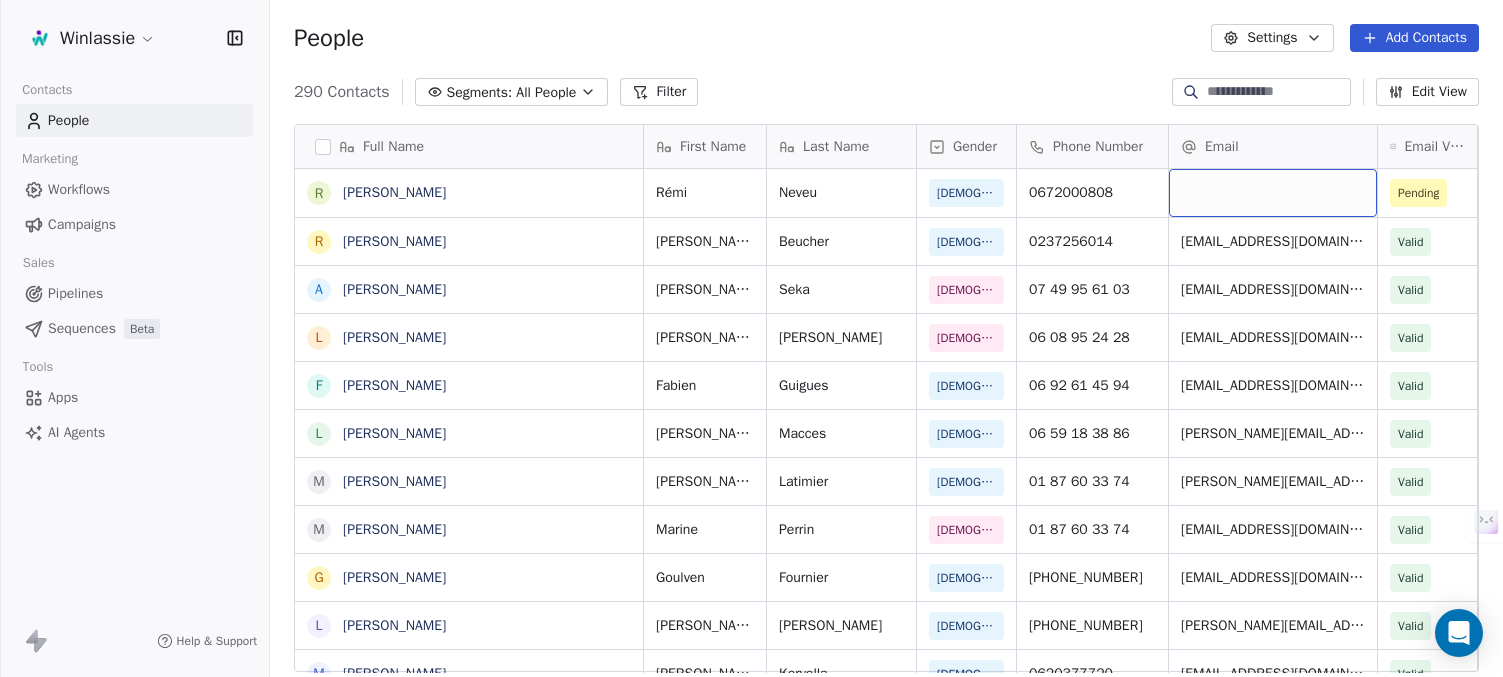 click at bounding box center (1273, 193) 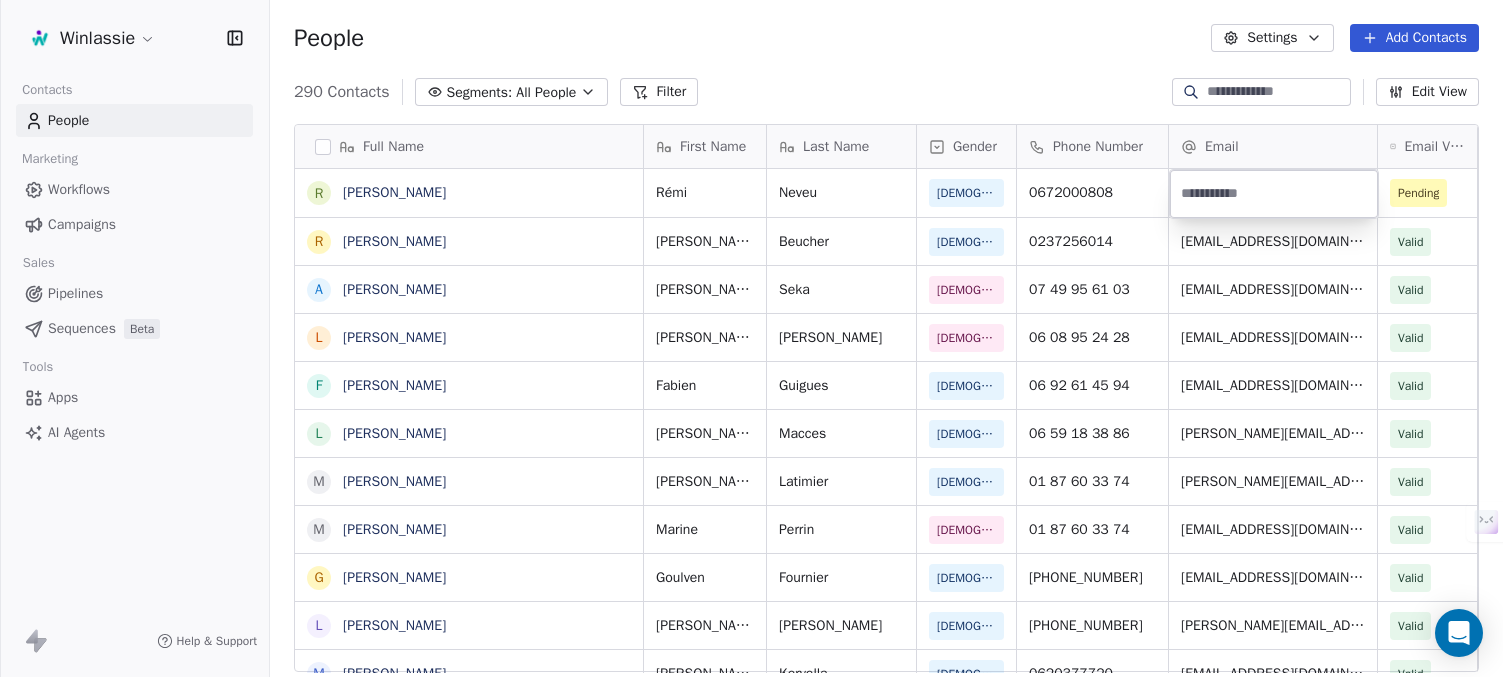 type on "**********" 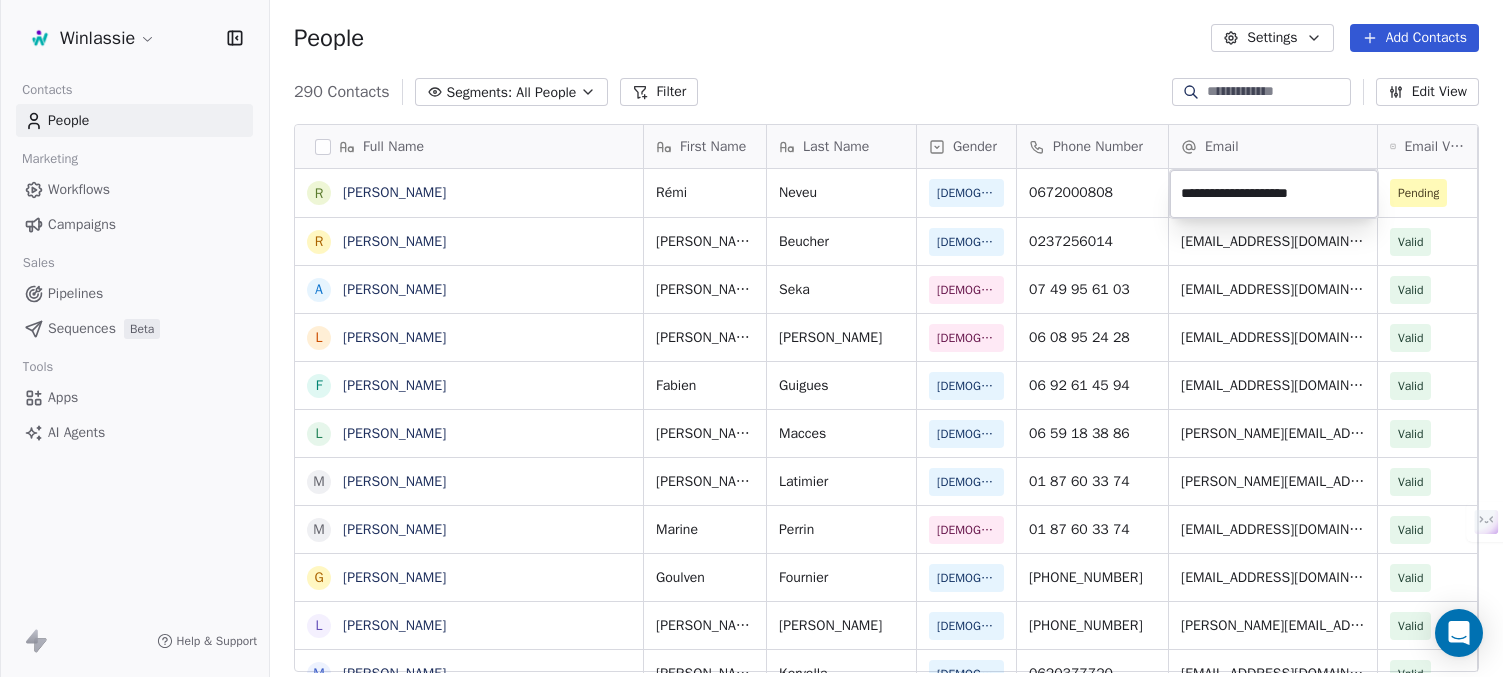 click on "Winlassie Contacts People Marketing Workflows Campaigns Sales Pipelines Sequences Beta Tools Apps AI Agents Help & Support People Settings  Add Contacts 290 Contacts Segments: All People Filter  Edit View Tag Add to Sequence Export Full Name R [PERSON_NAME] R [PERSON_NAME] A [PERSON_NAME] L [PERSON_NAME] F [PERSON_NAME] L [PERSON_NAME] M [PERSON_NAME] M [PERSON_NAME] G [PERSON_NAME] L [PERSON_NAME] M [PERSON_NAME] S [PERSON_NAME] L [PERSON_NAME] M [PERSON_NAME] L [PERSON_NAME] E [PERSON_NAME] F [PERSON_NAME] K [PERSON_NAME] [PERSON_NAME] F [PERSON_NAME] S [PERSON_NAME] S [PERSON_NAME] V [PERSON_NAME] H Habacuc [PERSON_NAME] A [PERSON_NAME] [PERSON_NAME] M [PERSON_NAME] G [PERSON_NAME] G [PERSON_NAME] F [PERSON_NAME] F [PERSON_NAME] First Name Last Name Gender Phone Number Email Email Verification Status LinkedIn Job Title Hiérarchie [PERSON_NAME] [DEMOGRAPHIC_DATA] 0672000808 Pending [PERSON_NAME] [DEMOGRAPHIC_DATA] 0237256014 [EMAIL_ADDRESS][DOMAIN_NAME] [PERSON_NAME] [PERSON_NAME] [DEMOGRAPHIC_DATA]" at bounding box center [751, 413] 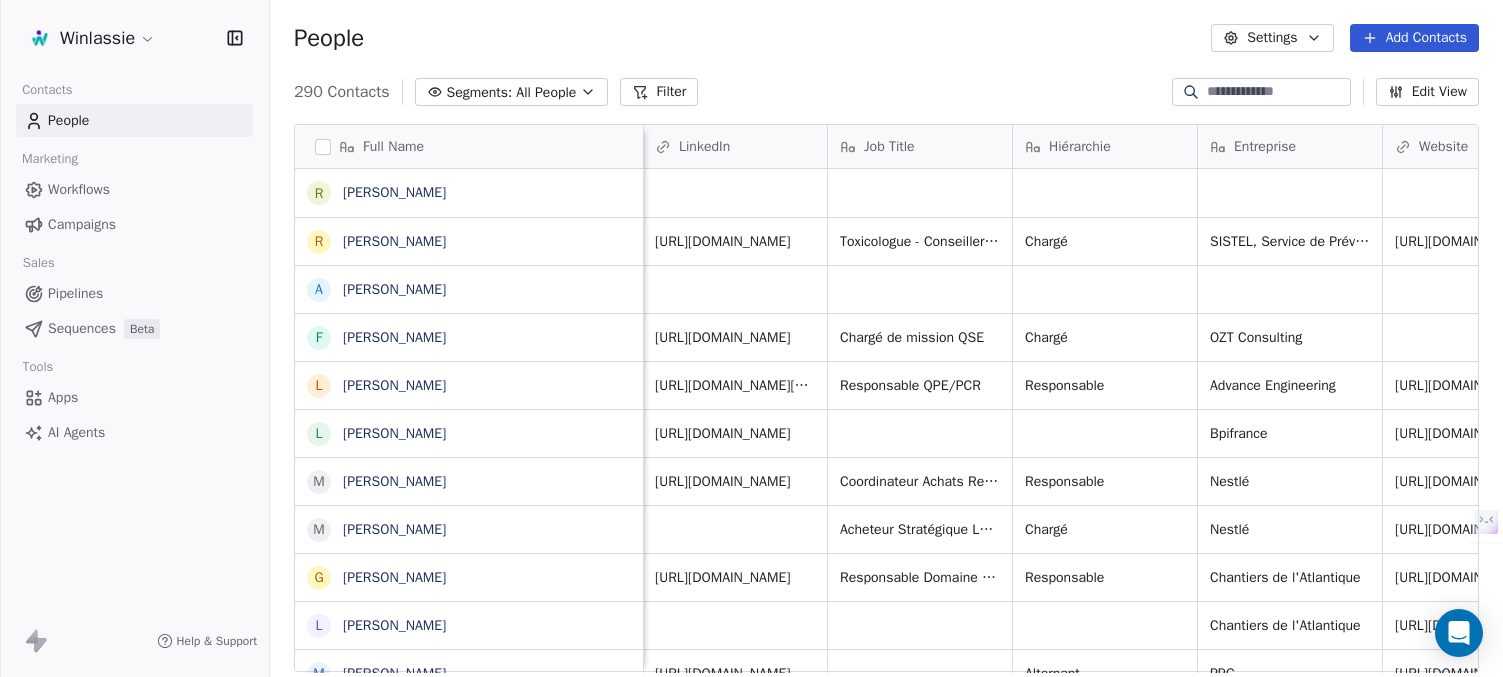scroll, scrollTop: 0, scrollLeft: 853, axis: horizontal 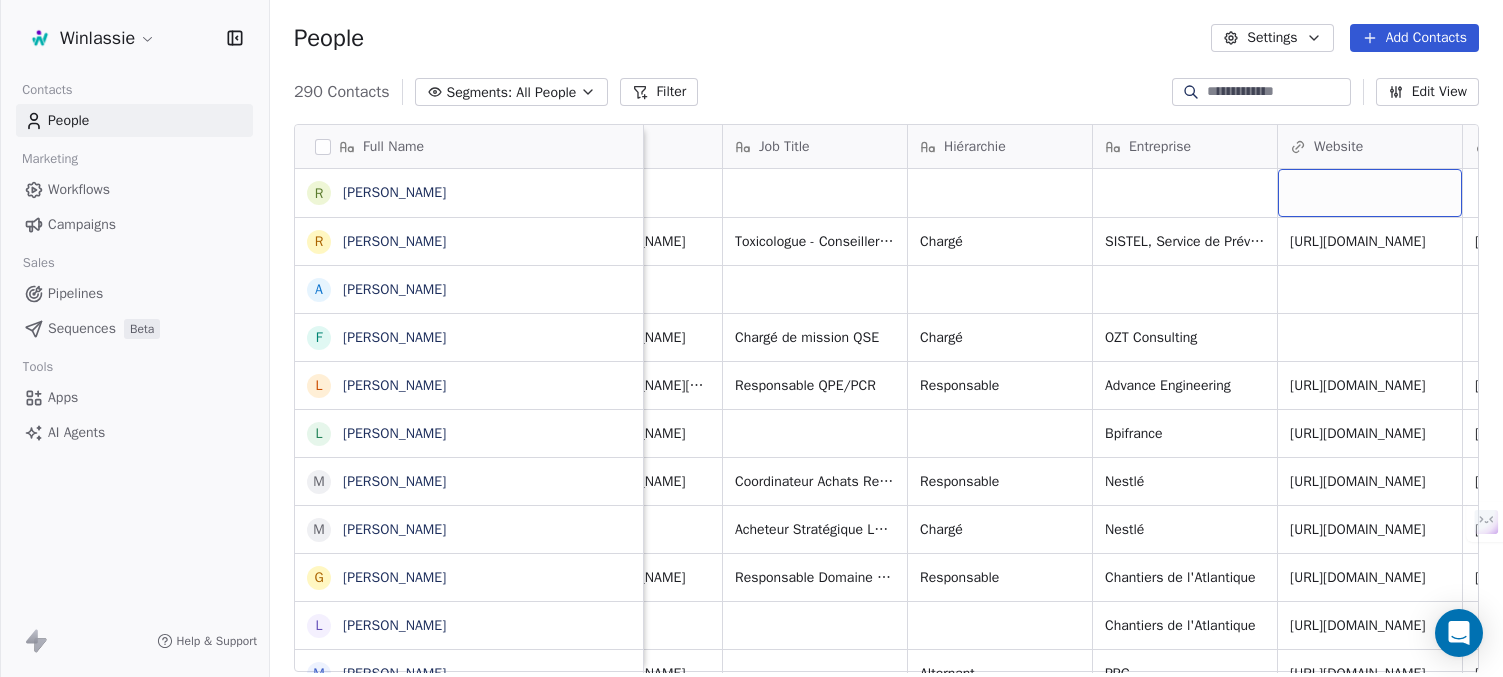 click at bounding box center [1370, 193] 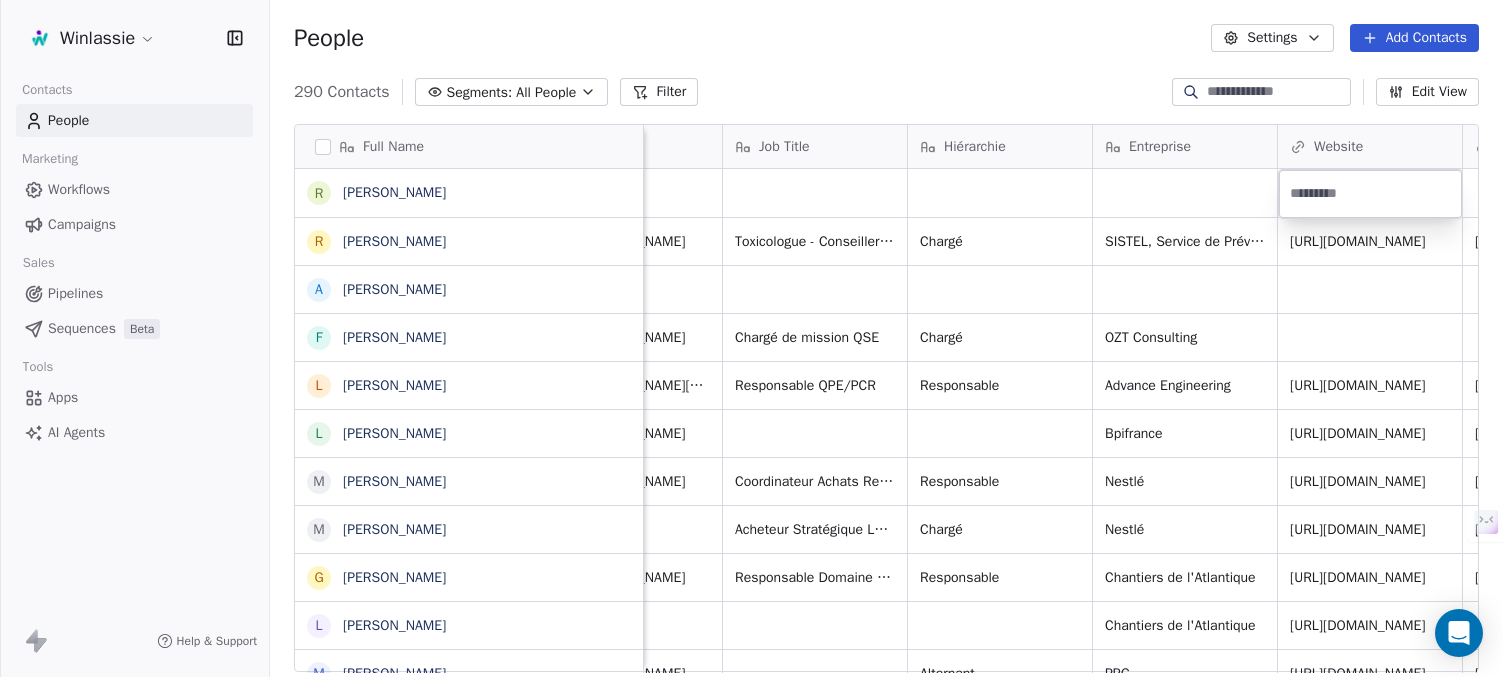 type on "**********" 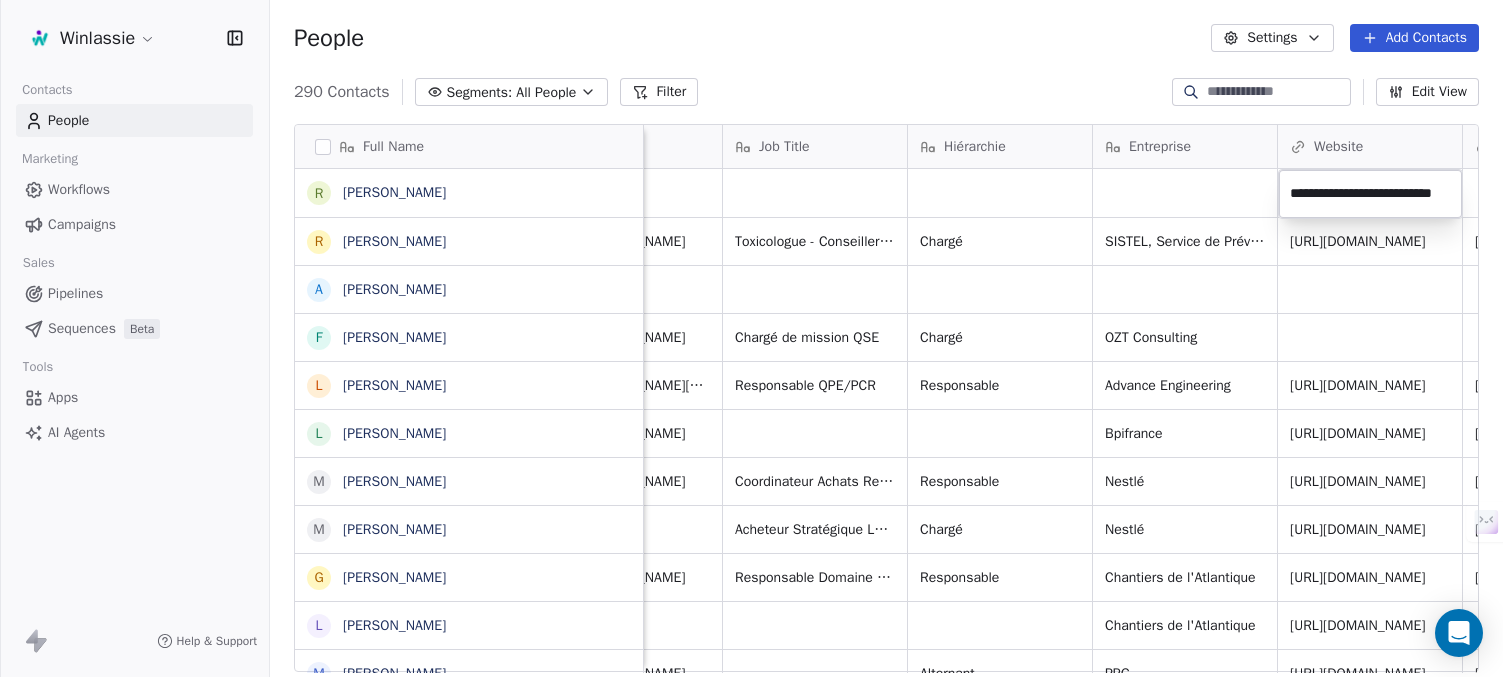 scroll, scrollTop: 0, scrollLeft: 33, axis: horizontal 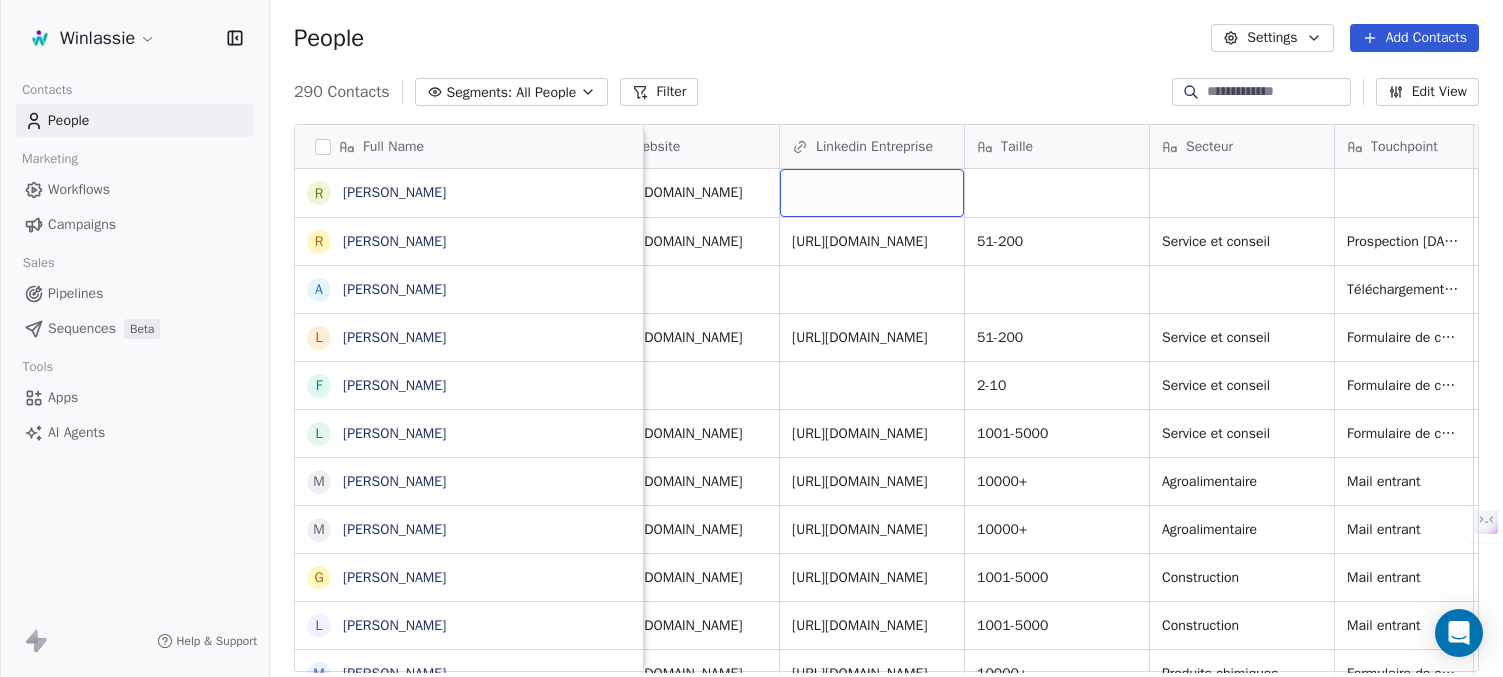 click at bounding box center [872, 193] 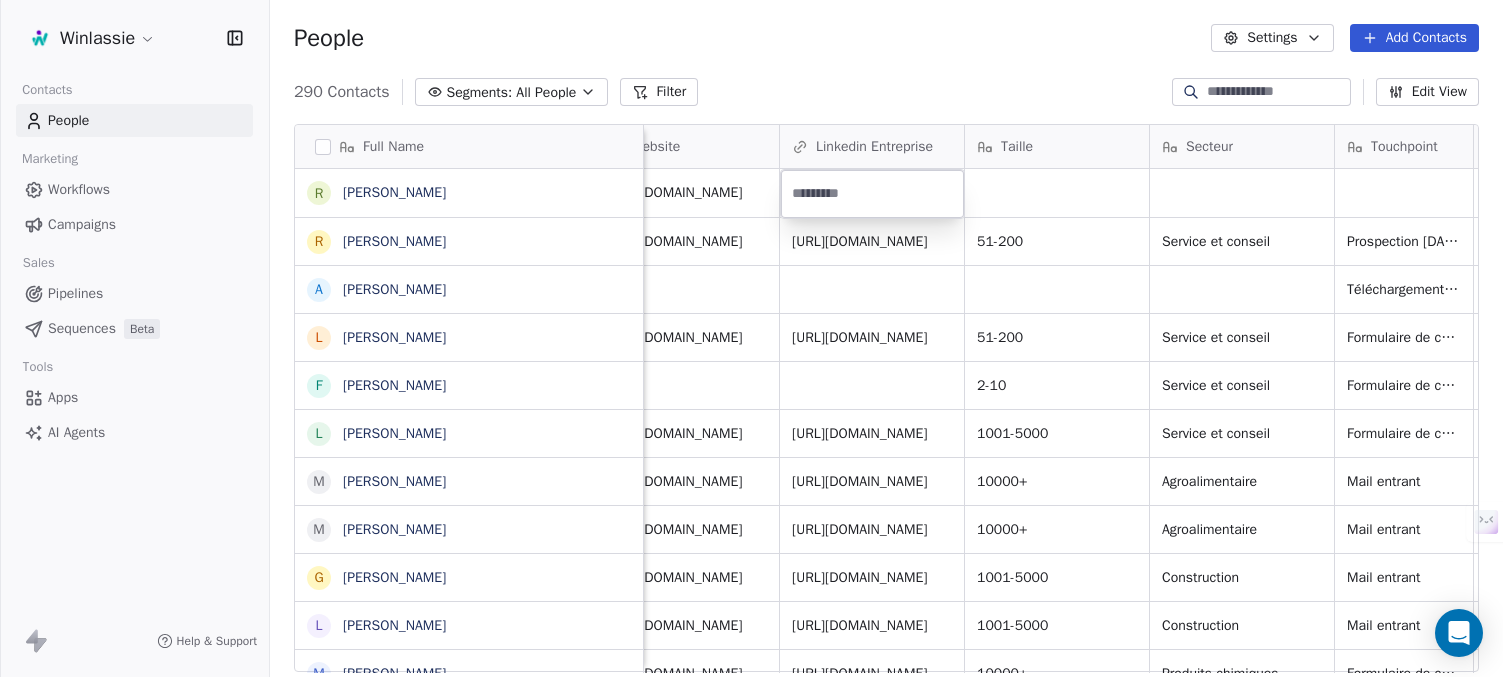 click at bounding box center [872, 194] 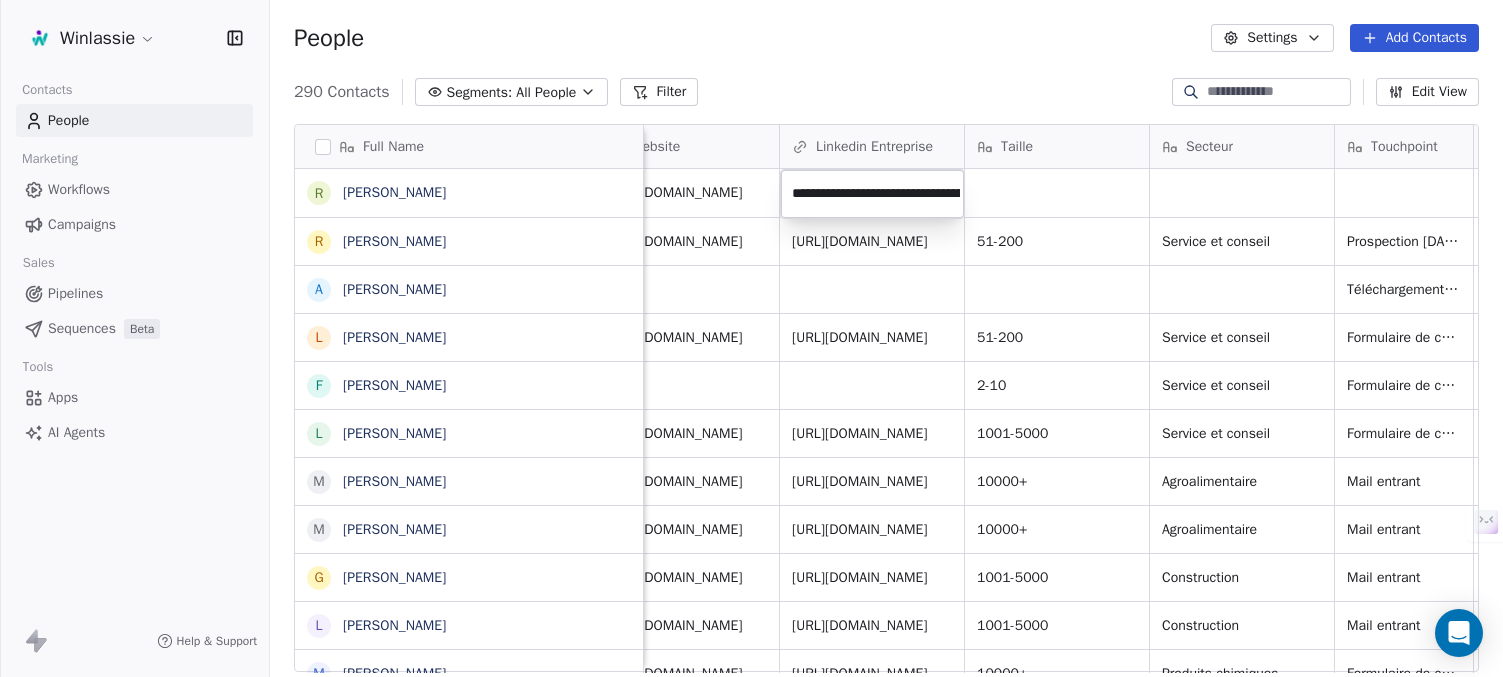 scroll, scrollTop: 0, scrollLeft: 114, axis: horizontal 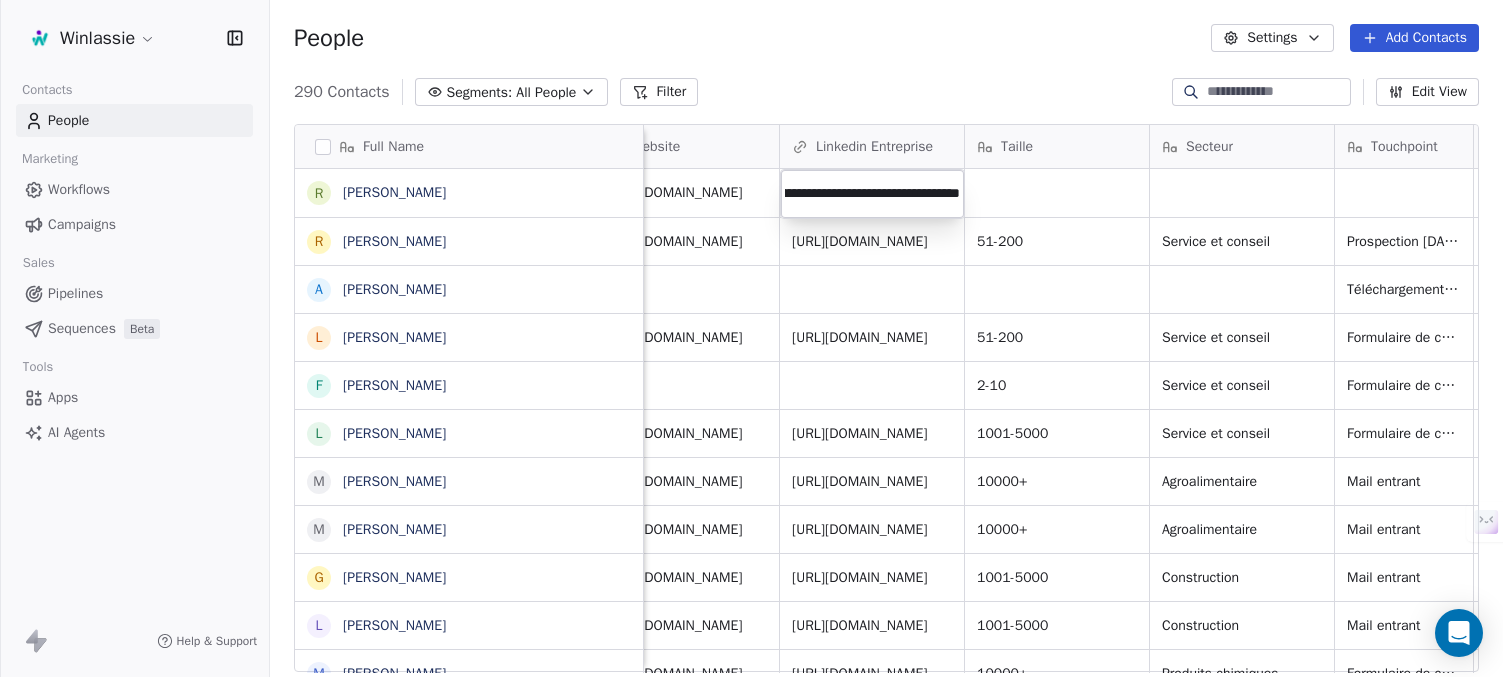 type on "**********" 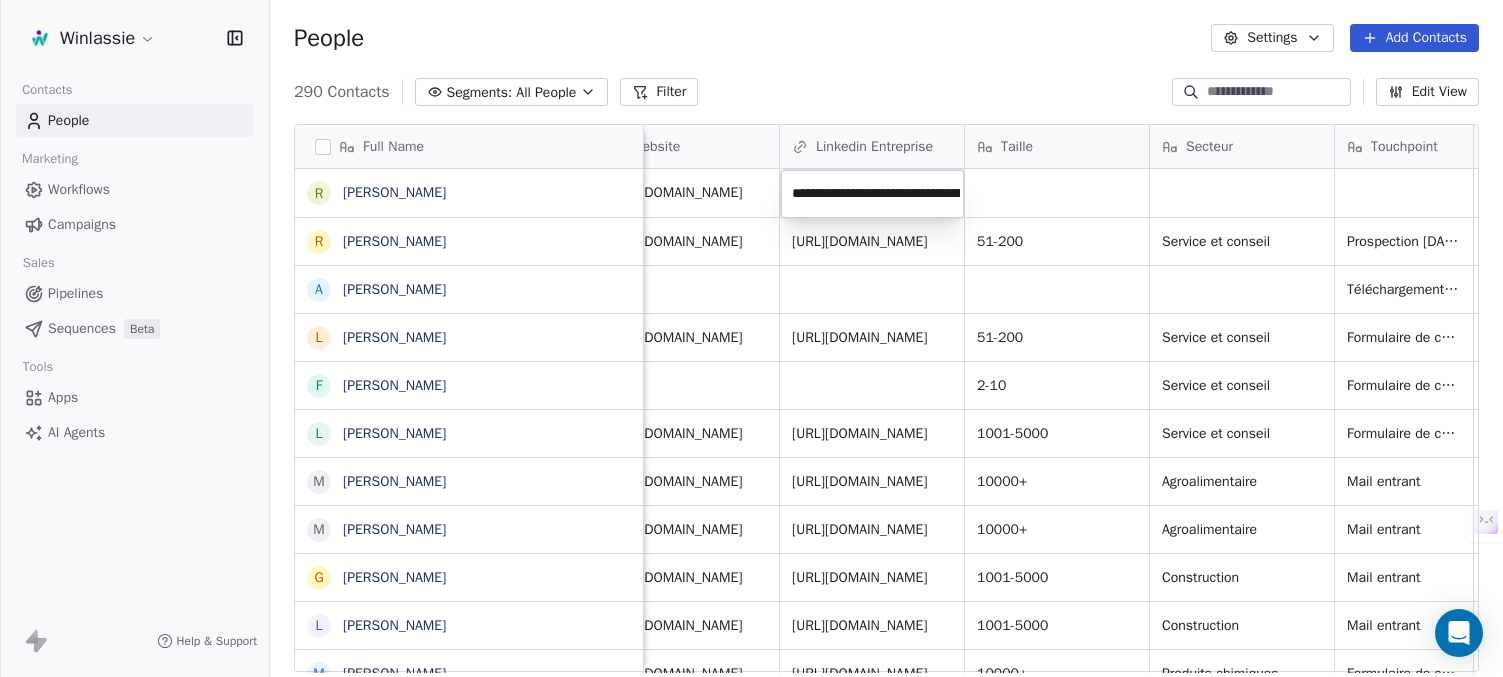 click on "Winlassie Contacts People Marketing Workflows Campaigns Sales Pipelines Sequences Beta Tools Apps AI Agents Help & Support People Settings  Add Contacts 290 Contacts Segments: All People Filter  Edit View Tag Add to Sequence Export Full Name R [PERSON_NAME] R [PERSON_NAME] A [PERSON_NAME] L [PERSON_NAME] F [PERSON_NAME] L [PERSON_NAME] M [PERSON_NAME] M [PERSON_NAME] G [PERSON_NAME] L [PERSON_NAME] M [PERSON_NAME] S [PERSON_NAME] L [PERSON_NAME] M [PERSON_NAME] L [PERSON_NAME] E [PERSON_NAME] F [PERSON_NAME] K [PERSON_NAME] [PERSON_NAME] F [PERSON_NAME] S [PERSON_NAME] S [PERSON_NAME] V [PERSON_NAME] H Habacuc [PERSON_NAME] A [PERSON_NAME] [PERSON_NAME] M [PERSON_NAME] G [PERSON_NAME] G [PERSON_NAME] F [PERSON_NAME] F [PERSON_NAME] Job Title Hiérarchie Entreprise Website Linkedin Entreprise Taille Secteur Touchpoint Tags Etat contact Commercial Process Opp   [URL][DOMAIN_NAME]   Toxicologue - Conseiller en risques chimiques Chargé 51-200 Prospection" at bounding box center [751, 413] 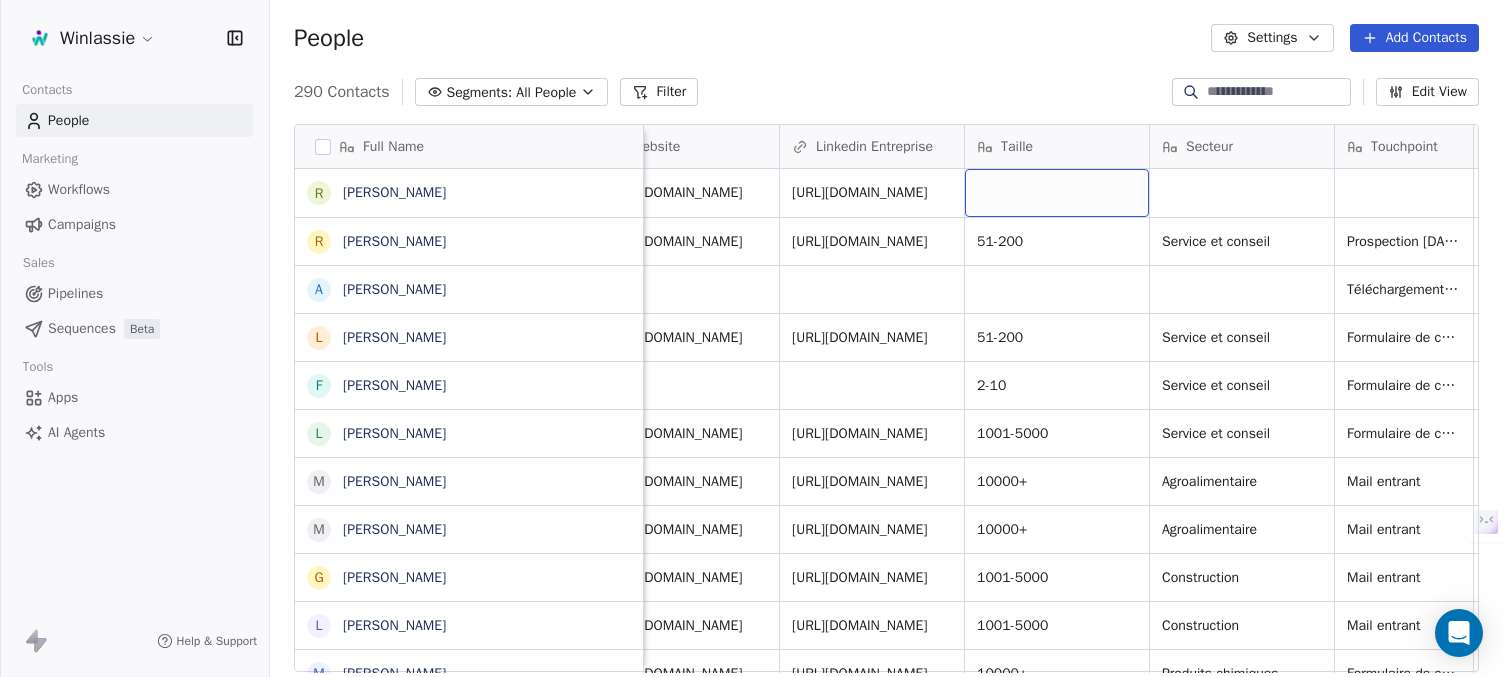 click at bounding box center (1057, 193) 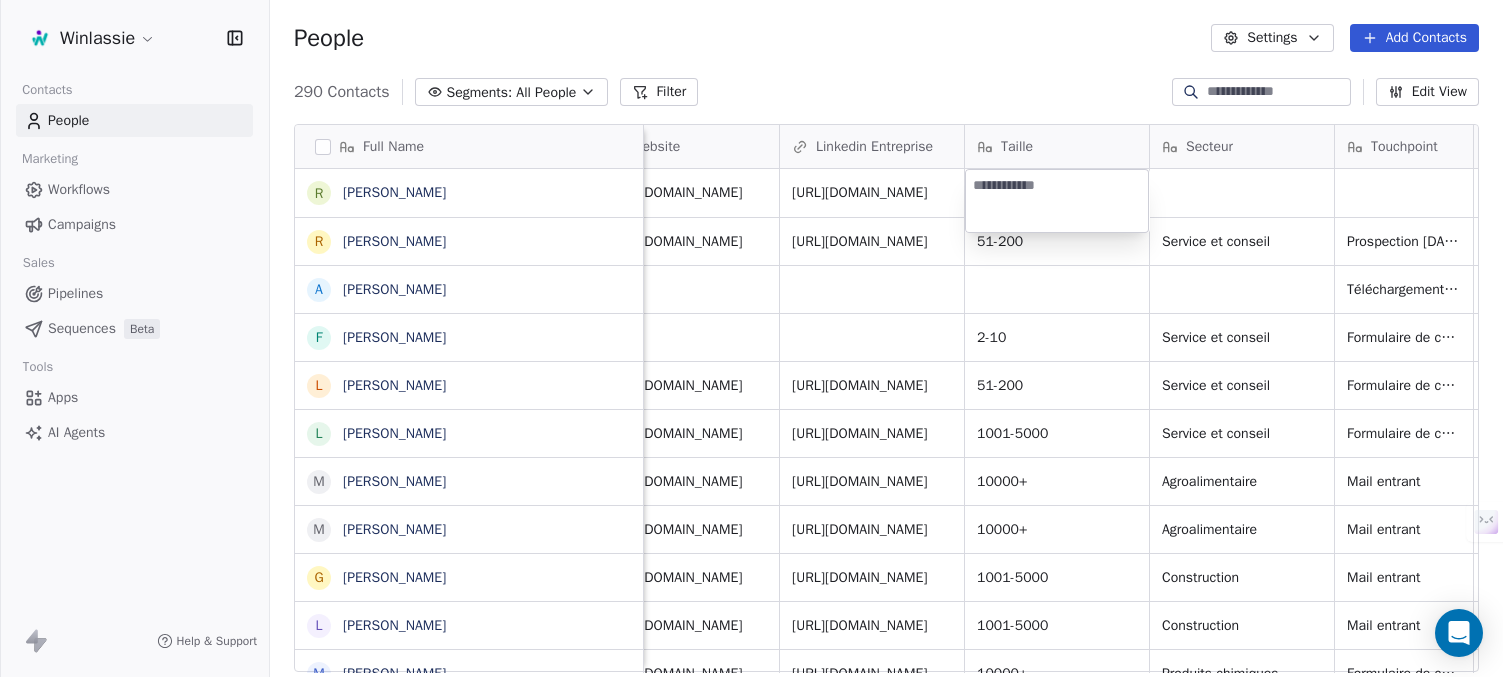 type on "********" 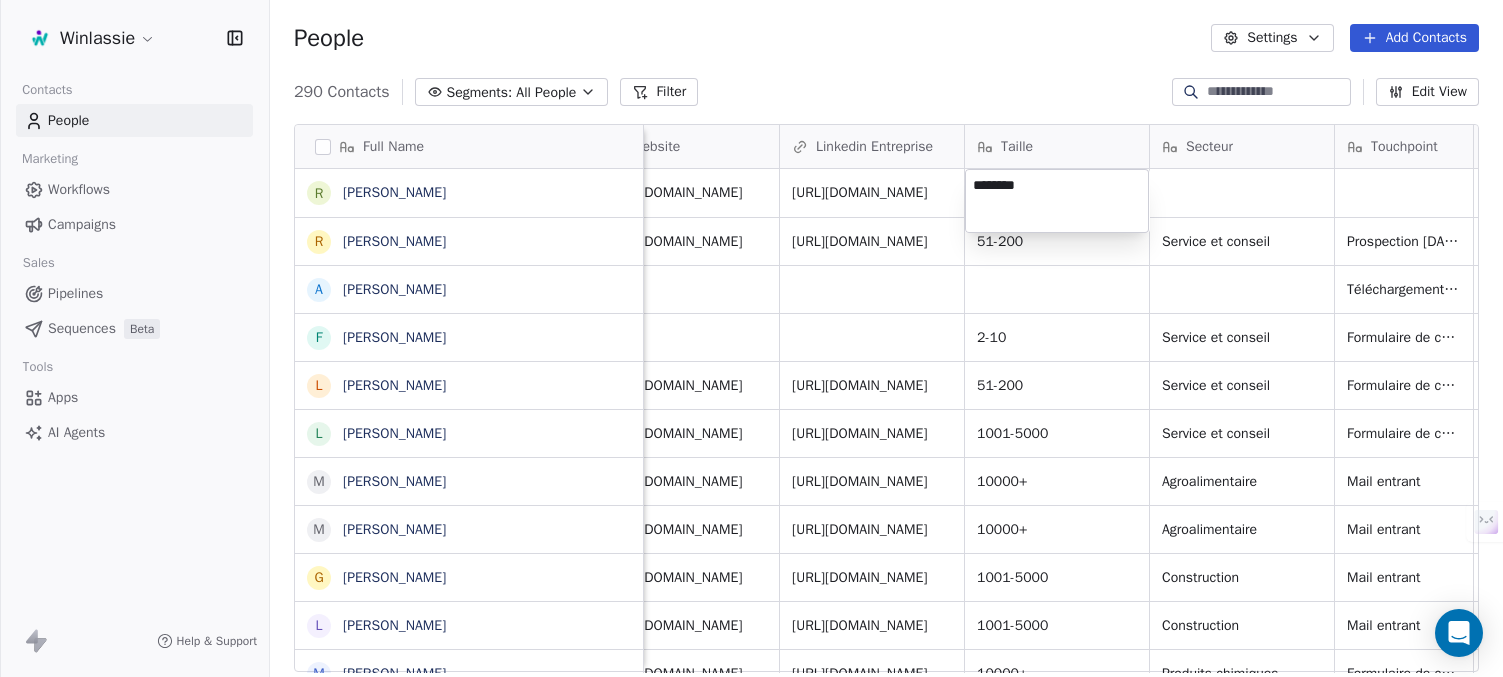 click on "Winlassie Contacts People Marketing Workflows Campaigns Sales Pipelines Sequences Beta Tools Apps AI Agents Help & Support People Settings  Add Contacts 290 Contacts Segments: All People Filter  Edit View Tag Add to Sequence Export Full Name R [PERSON_NAME] R [PERSON_NAME] A [PERSON_NAME] F [PERSON_NAME] L [PERSON_NAME] L [PERSON_NAME] M [PERSON_NAME] M [PERSON_NAME] G [PERSON_NAME] L [PERSON_NAME] M [PERSON_NAME] S [PERSON_NAME] L [PERSON_NAME] L [PERSON_NAME] M [PERSON_NAME] F [PERSON_NAME] K [PERSON_NAME] [PERSON_NAME] F [PERSON_NAME] S [PERSON_NAME] S [PERSON_NAME] H Habacuc [PERSON_NAME] F [PERSON_NAME] F [PERSON_NAME] E [PERSON_NAME] E [PERSON_NAME] D Djamalidine [PERSON_NAME] Aké G [PERSON_NAME] Job Title Hiérarchie Entreprise Website Linkedin Entreprise Taille Secteur Touchpoint Tags Etat contact Commercial Process Opp   [URL][DOMAIN_NAME] [URL][DOMAIN_NAME]   Toxicologue - Conseiller en risques chimiques" at bounding box center [751, 413] 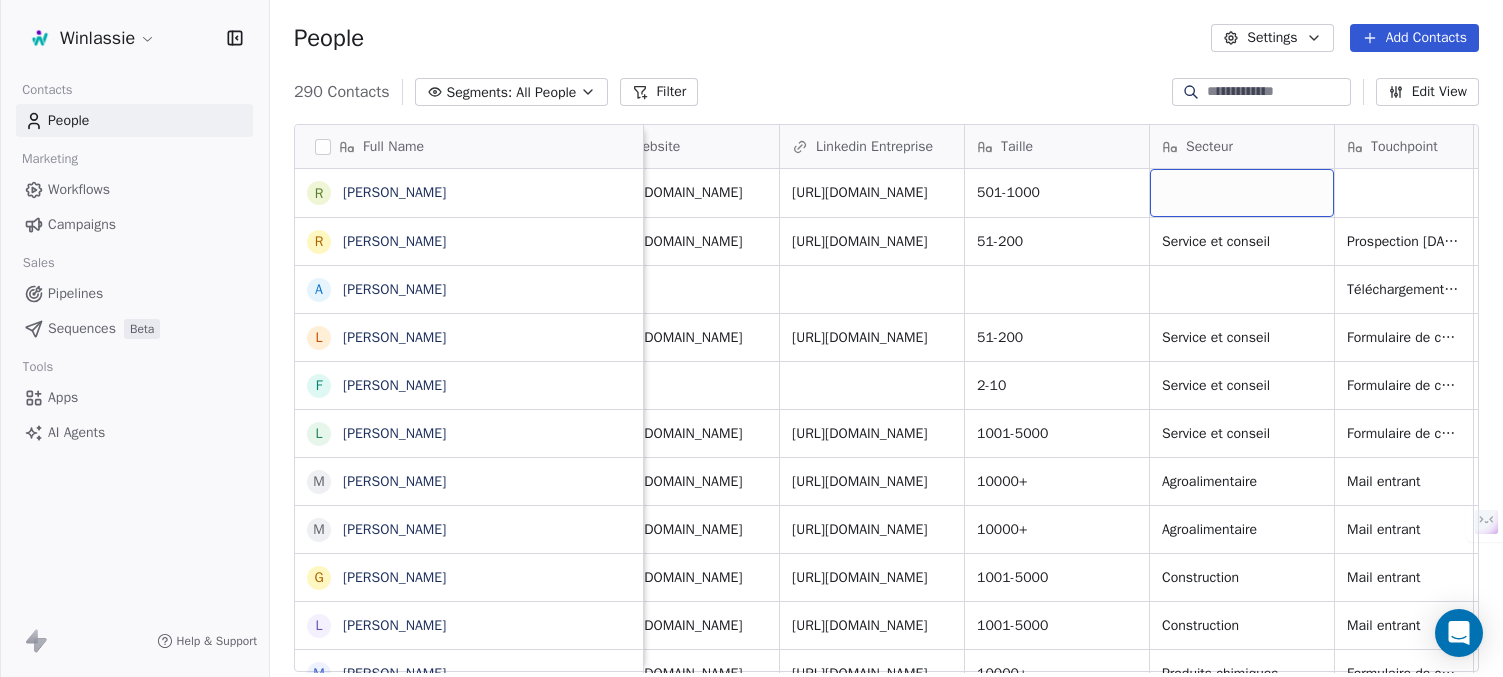 click at bounding box center (1242, 193) 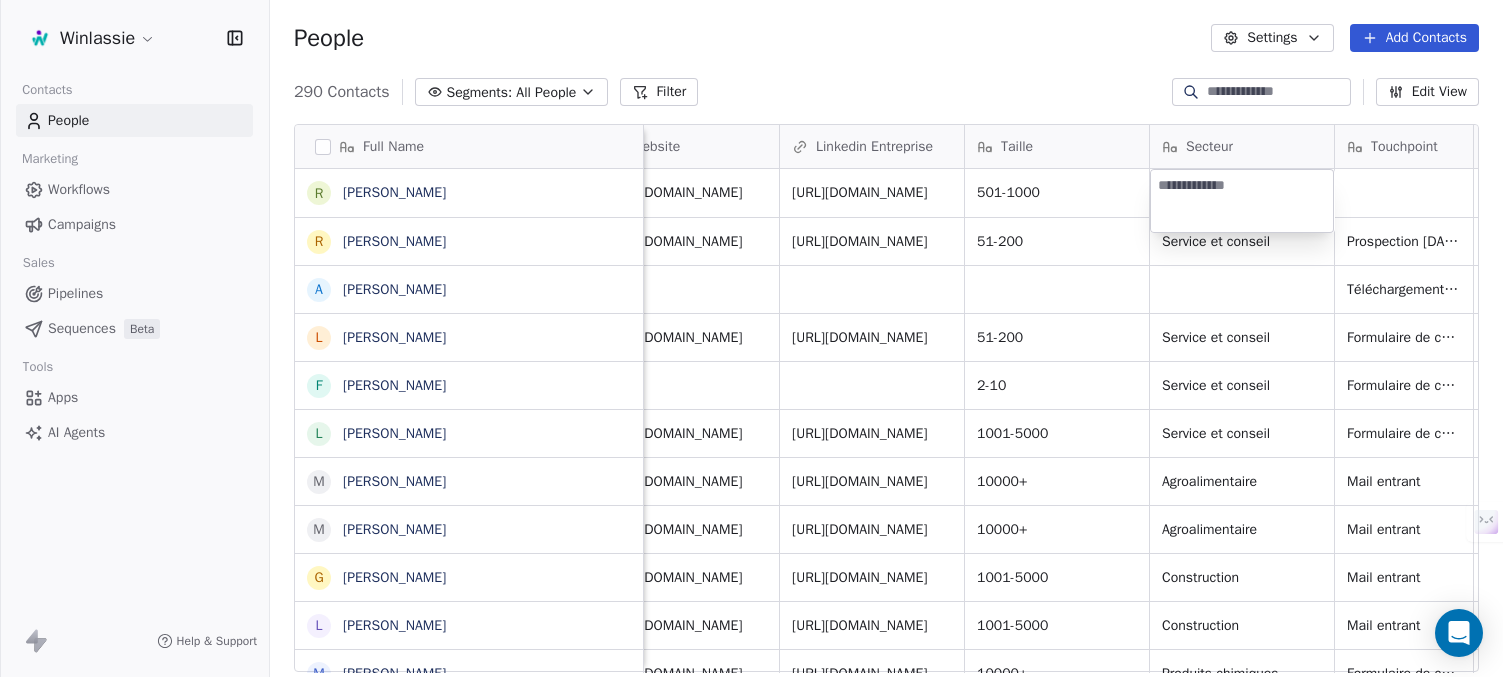 type on "*********" 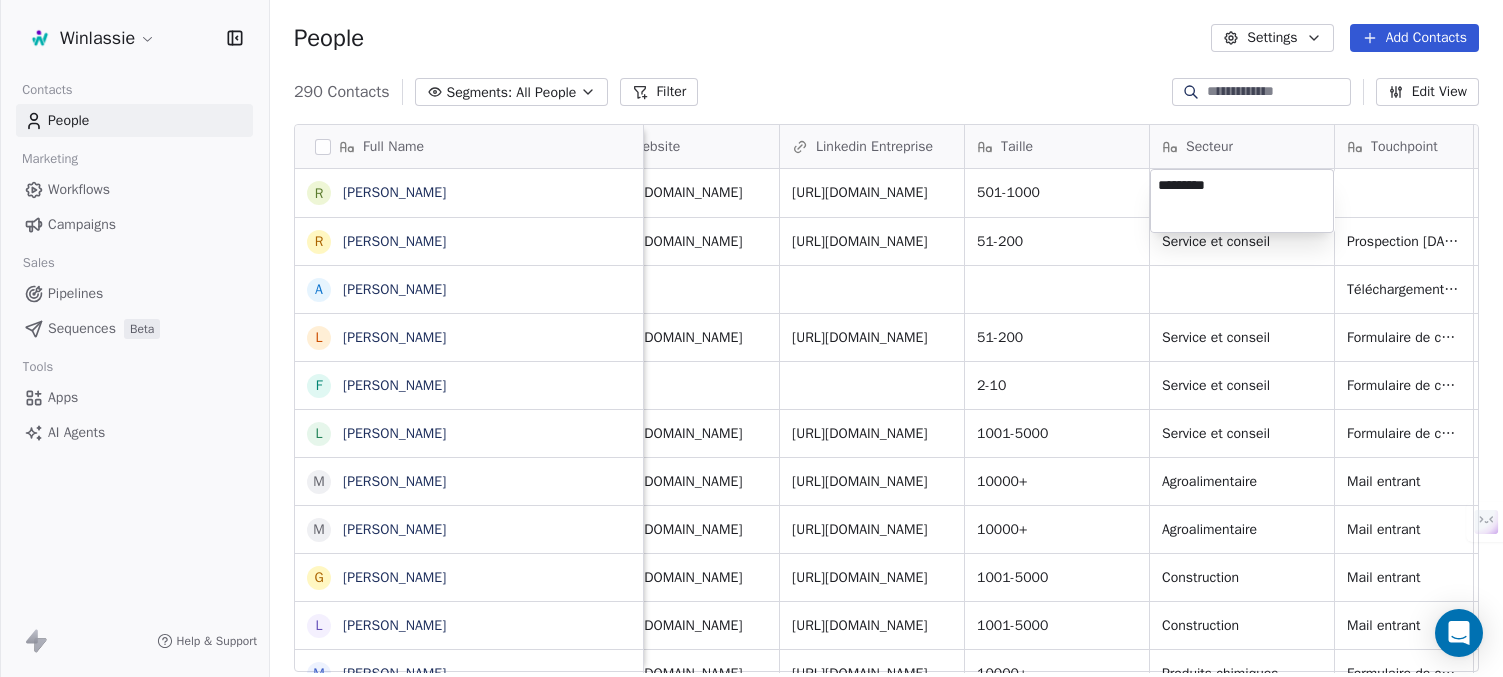 click on "Winlassie Contacts People Marketing Workflows Campaigns Sales Pipelines Sequences Beta Tools Apps AI Agents Help & Support People Settings  Add Contacts 290 Contacts Segments: All People Filter  Edit View Tag Add to Sequence Export Full Name R [PERSON_NAME] R [PERSON_NAME] A [PERSON_NAME] L [PERSON_NAME] F [PERSON_NAME] L [PERSON_NAME] M [PERSON_NAME] M [PERSON_NAME] G [PERSON_NAME] L [PERSON_NAME] M [PERSON_NAME] S [PERSON_NAME] L [PERSON_NAME] M [PERSON_NAME] L [PERSON_NAME] E [PERSON_NAME] F [PERSON_NAME] K [PERSON_NAME] [PERSON_NAME] F [PERSON_NAME] S [PERSON_NAME] S [PERSON_NAME] V [PERSON_NAME] H Habacuc [PERSON_NAME] A [PERSON_NAME] [PERSON_NAME] M [PERSON_NAME] G [PERSON_NAME] G [PERSON_NAME] F [PERSON_NAME] F [PERSON_NAME] Job Title Hiérarchie Entreprise Website Linkedin Entreprise Taille Secteur Touchpoint Tags Etat contact Commercial Process Opp   [URL][DOMAIN_NAME] [URL][DOMAIN_NAME] 501-1000   Chargé 51-200 Lead" at bounding box center (751, 413) 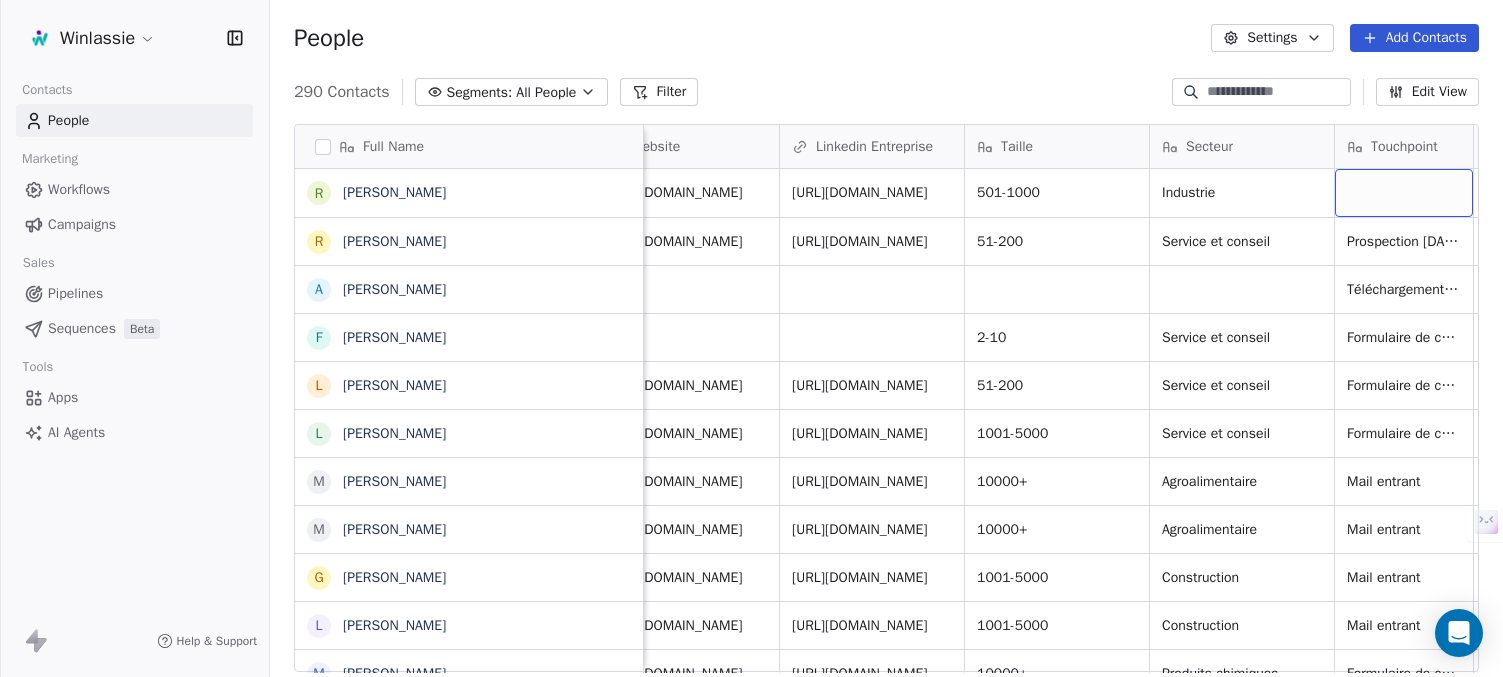 scroll, scrollTop: 0, scrollLeft: 1634, axis: horizontal 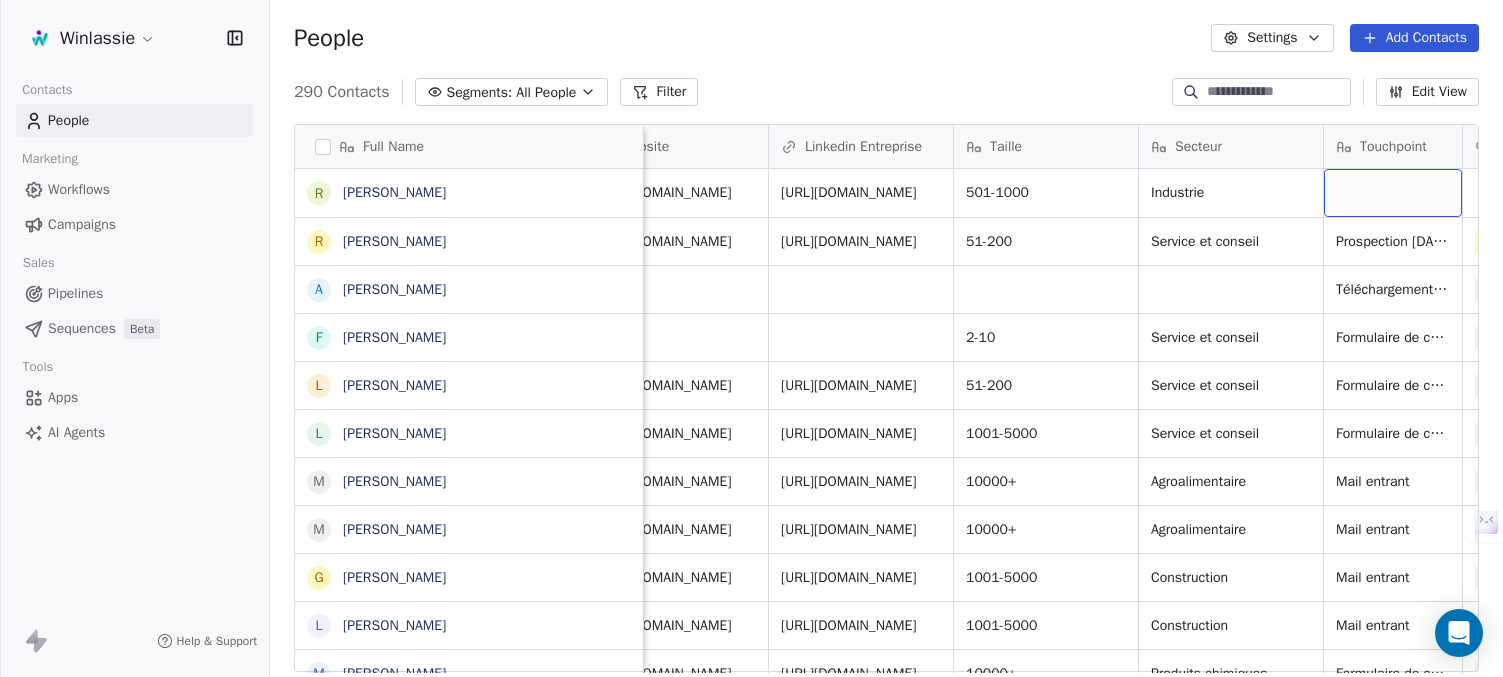 click at bounding box center [1393, 193] 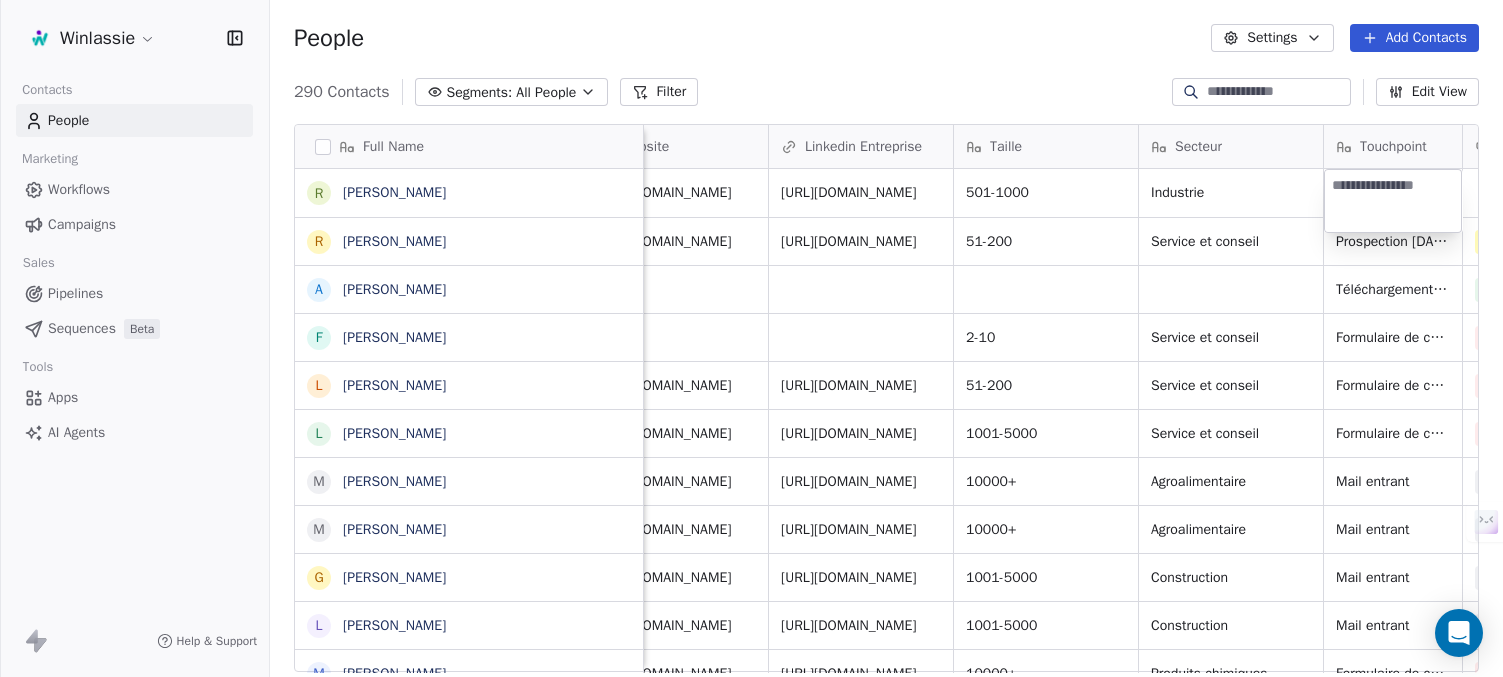 type on "**********" 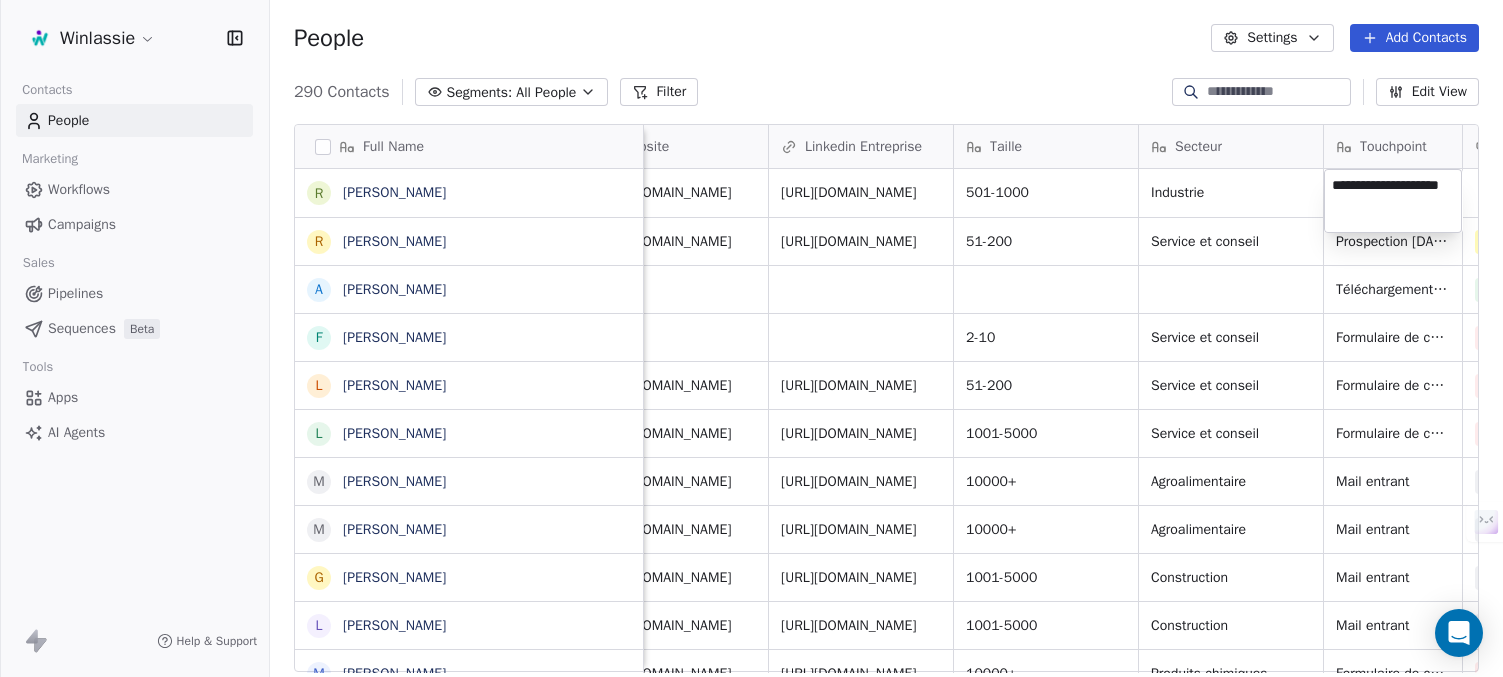 click on "Winlassie Contacts People Marketing Workflows Campaigns Sales Pipelines Sequences Beta Tools Apps AI Agents Help & Support People Settings  Add Contacts 290 Contacts Segments: All People Filter  Edit View Tag Add to Sequence Export Full Name R [PERSON_NAME] R [PERSON_NAME] A [PERSON_NAME] F [PERSON_NAME] L [PERSON_NAME] L [PERSON_NAME] M [PERSON_NAME] M [PERSON_NAME] G [PERSON_NAME] L [PERSON_NAME] M [PERSON_NAME] S [PERSON_NAME] L [PERSON_NAME] L [PERSON_NAME] M [PERSON_NAME] F [PERSON_NAME] K [PERSON_NAME] [PERSON_NAME] F [PERSON_NAME] S [PERSON_NAME] S [PERSON_NAME] H Habacuc [PERSON_NAME] F [PERSON_NAME] F [PERSON_NAME] E [PERSON_NAME] E [PERSON_NAME] D Djamalidine [PERSON_NAME] Aké G [PERSON_NAME] Job Title Hiérarchie Entreprise Website Linkedin Entreprise Taille Secteur Touchpoint Tags Etat contact Commercial Process Opp   [URL][DOMAIN_NAME] [URL][DOMAIN_NAME] 501-1000 Industrie   Chargé 51-200 Prospection" at bounding box center (751, 413) 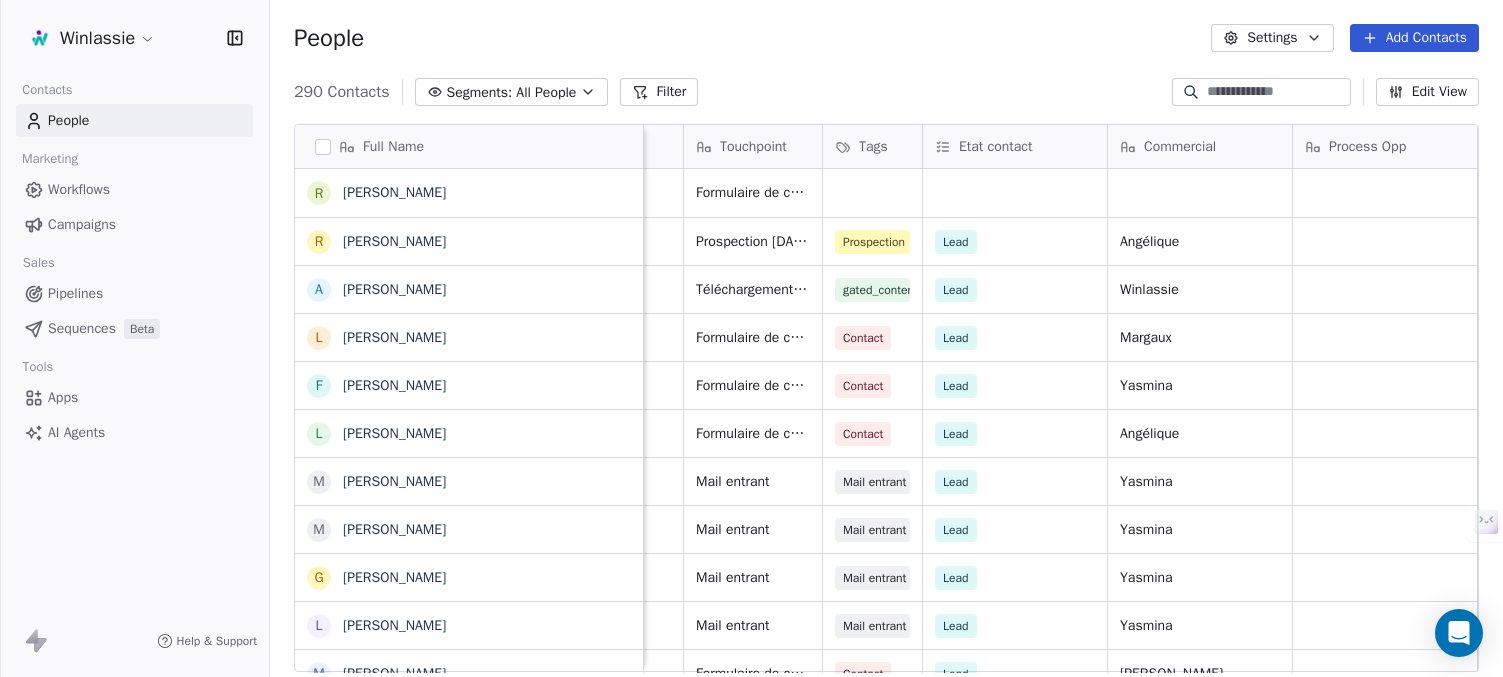 scroll, scrollTop: 0, scrollLeft: 2279, axis: horizontal 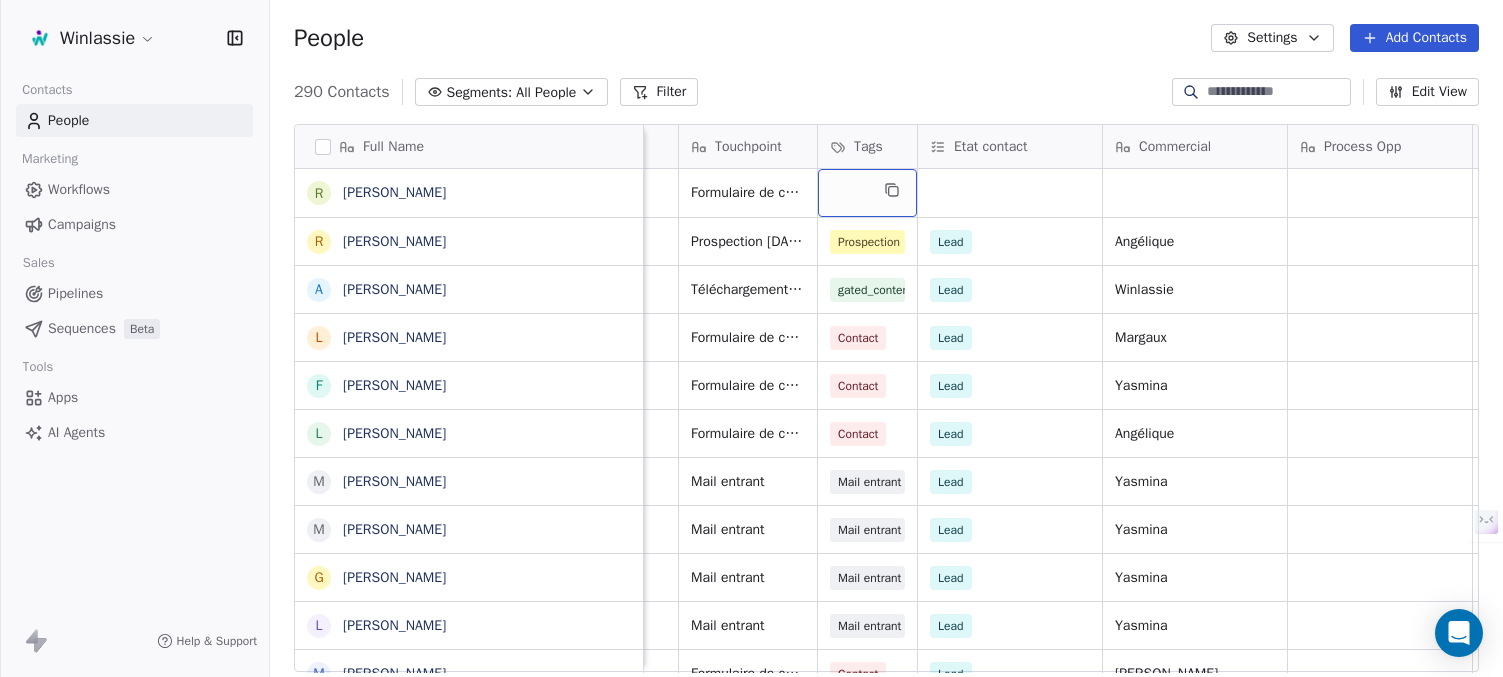 click at bounding box center [867, 193] 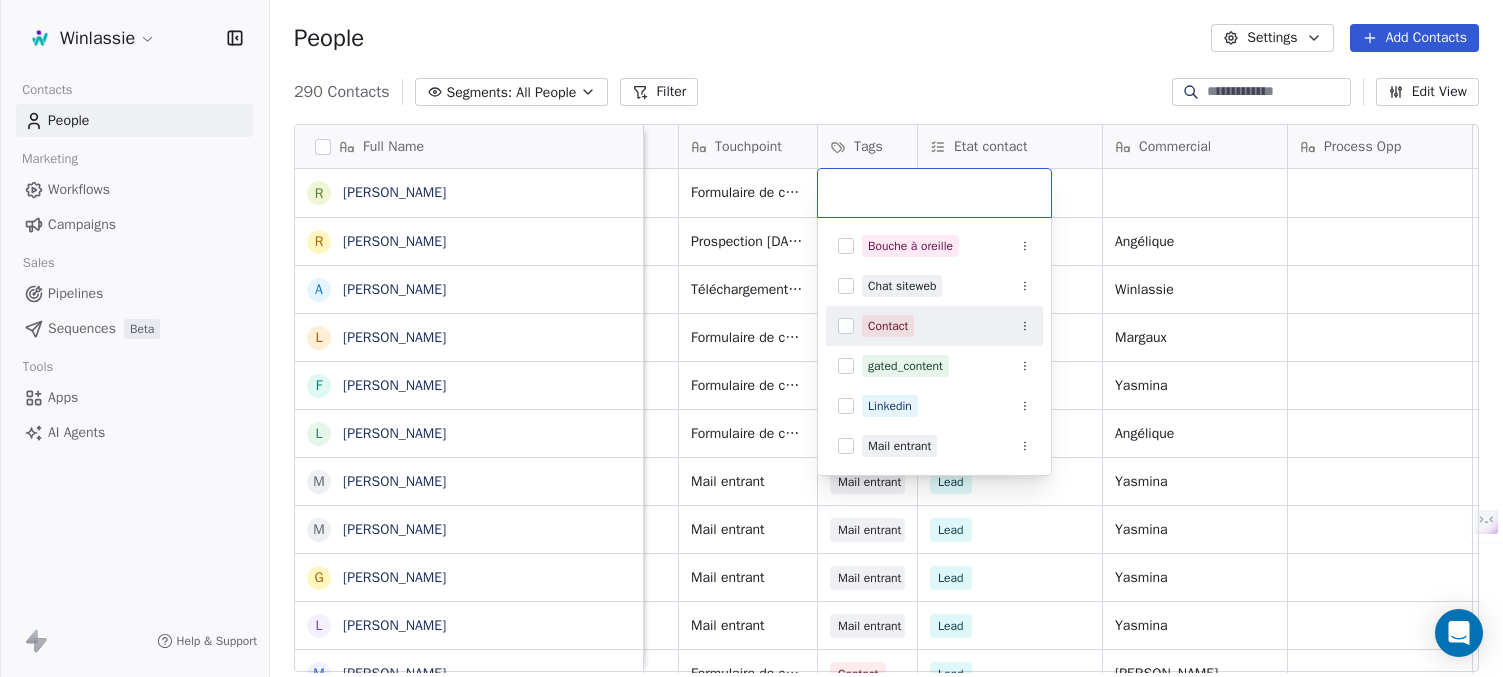 click at bounding box center (846, 326) 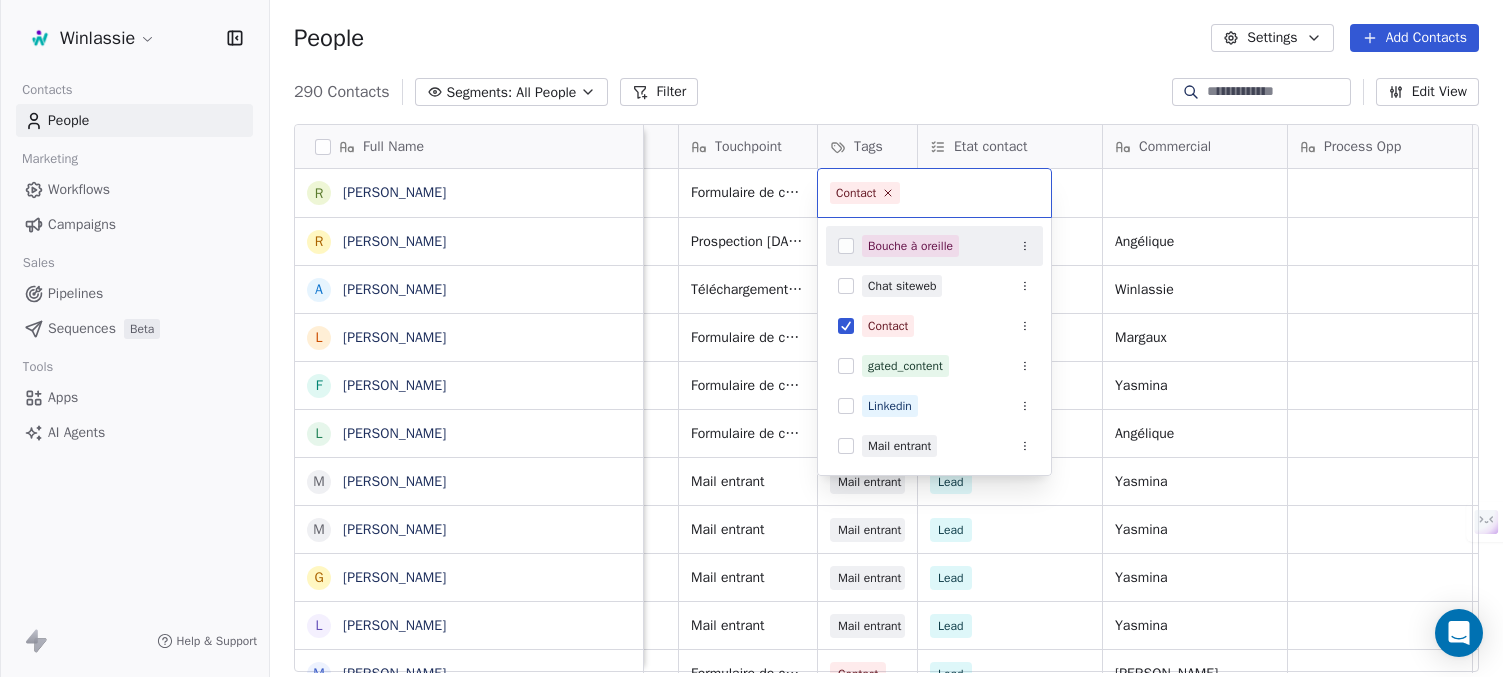click on "Winlassie Contacts People Marketing Workflows Campaigns Sales Pipelines Sequences Beta Tools Apps AI Agents Help & Support People Settings  Add Contacts 290 Contacts Segments: All People Filter  Edit View Tag Add to Sequence Export Full Name R [PERSON_NAME] R [PERSON_NAME] A [PERSON_NAME] L [PERSON_NAME] F [PERSON_NAME] L [PERSON_NAME] M [PERSON_NAME] M [PERSON_NAME] G [PERSON_NAME] L [PERSON_NAME] M [PERSON_NAME] S [PERSON_NAME] L [PERSON_NAME] M [PERSON_NAME] L [PERSON_NAME] E [PERSON_NAME] F [PERSON_NAME] [PERSON_NAME] [PERSON_NAME] F [PERSON_NAME] S [PERSON_NAME] S [PERSON_NAME] V [PERSON_NAME] H Habacuc [PERSON_NAME] A [PERSON_NAME] [PERSON_NAME] M [PERSON_NAME] G [PERSON_NAME] G [PERSON_NAME] F [PERSON_NAME] F [PERSON_NAME] Website Linkedin Entreprise Taille Secteur Touchpoint Tags Etat contact Commercial Process Opp Montant Opp ARR Created Date CAT   [URL][DOMAIN_NAME] [URL][DOMAIN_NAME] 501-1000 Industrie   51-200 Lead" at bounding box center (751, 413) 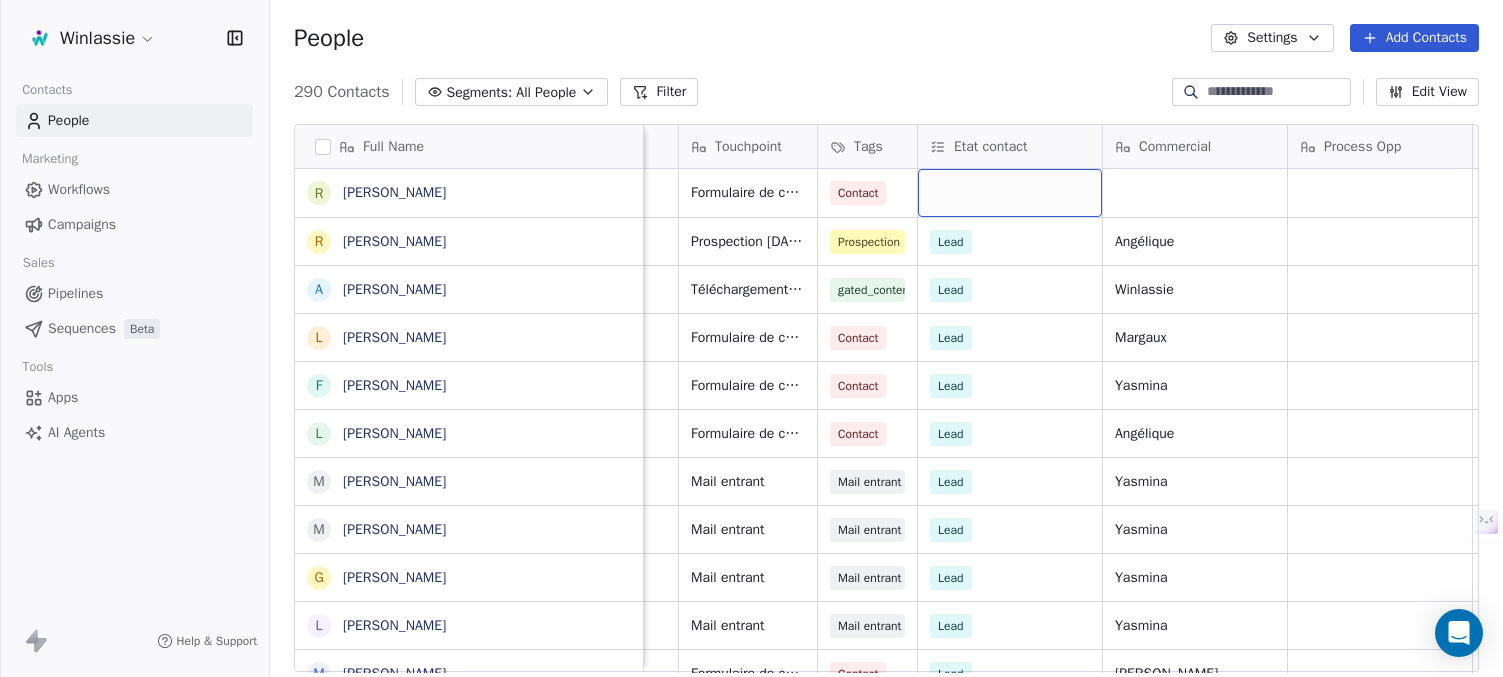 click at bounding box center (1010, 193) 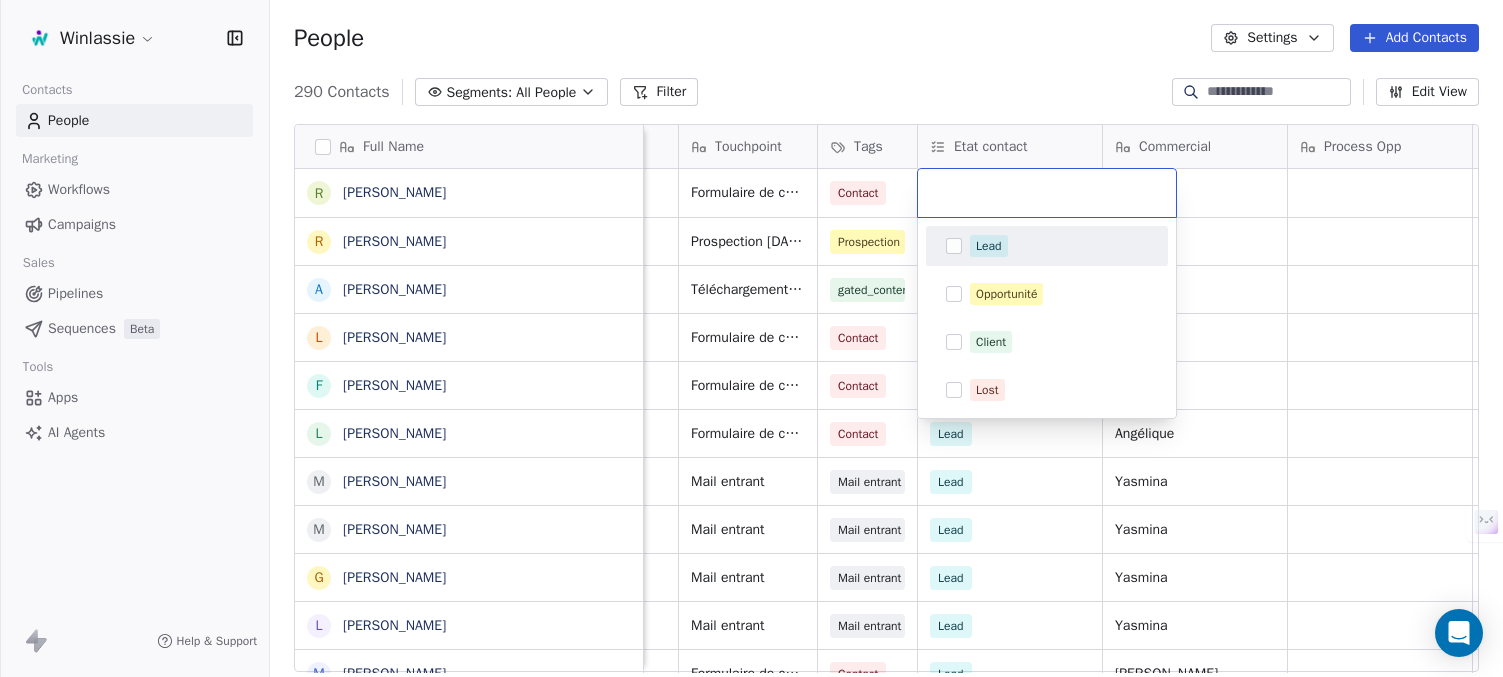 click on "Lead" at bounding box center [989, 246] 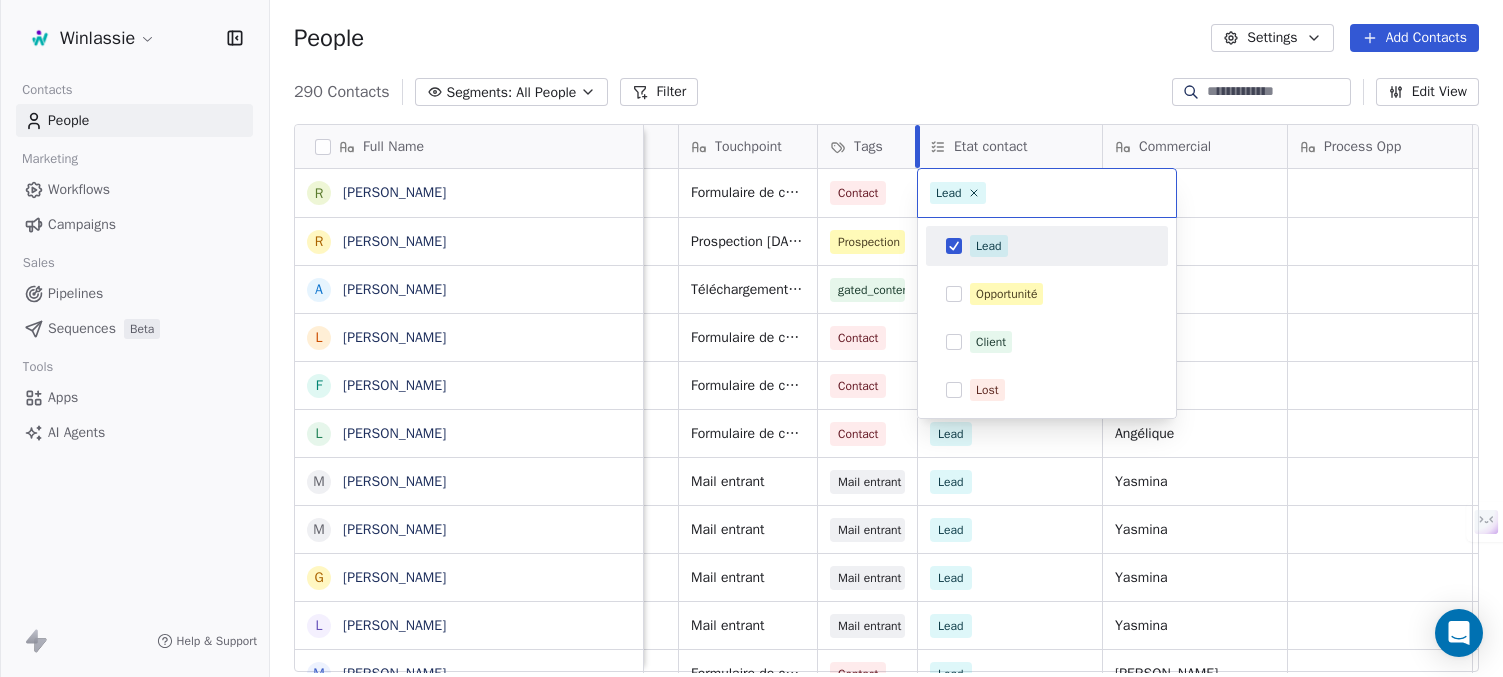 drag, startPoint x: 952, startPoint y: 70, endPoint x: 915, endPoint y: 155, distance: 92.70383 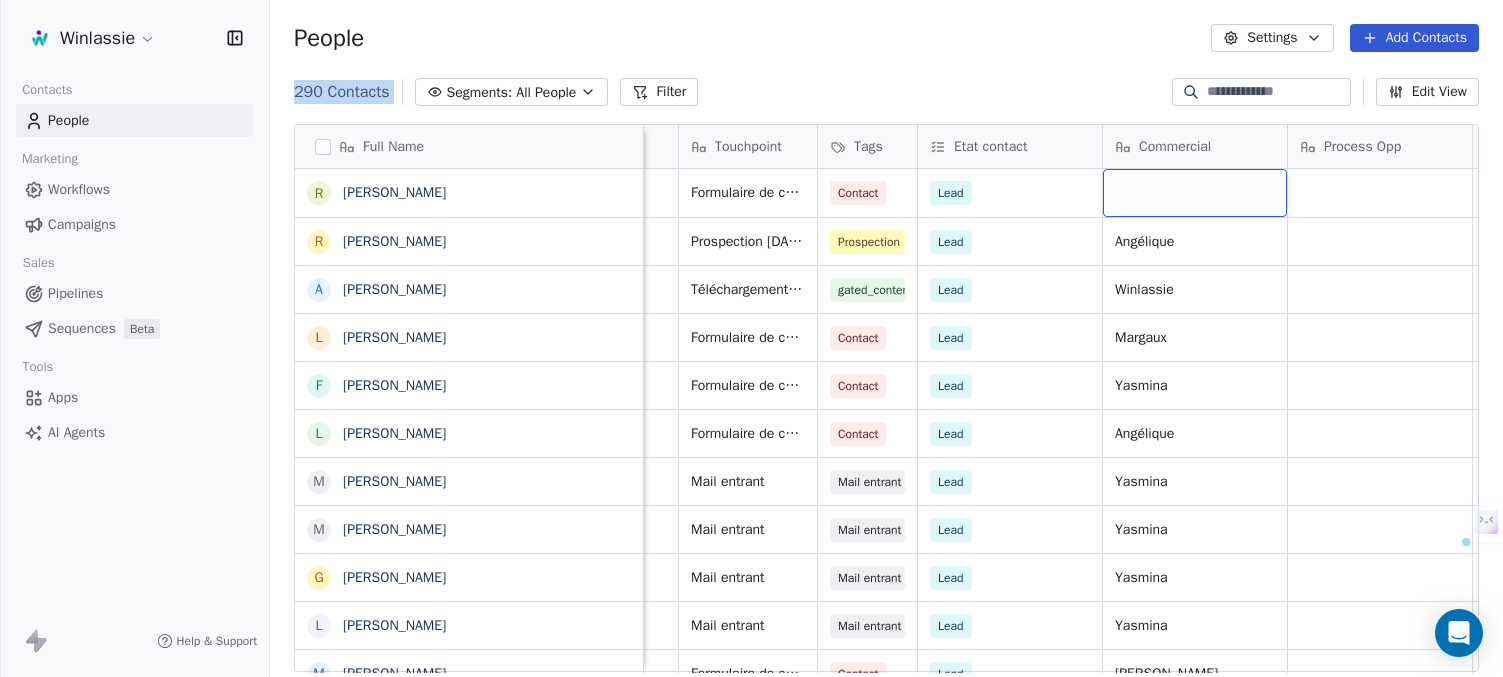 click at bounding box center (1195, 193) 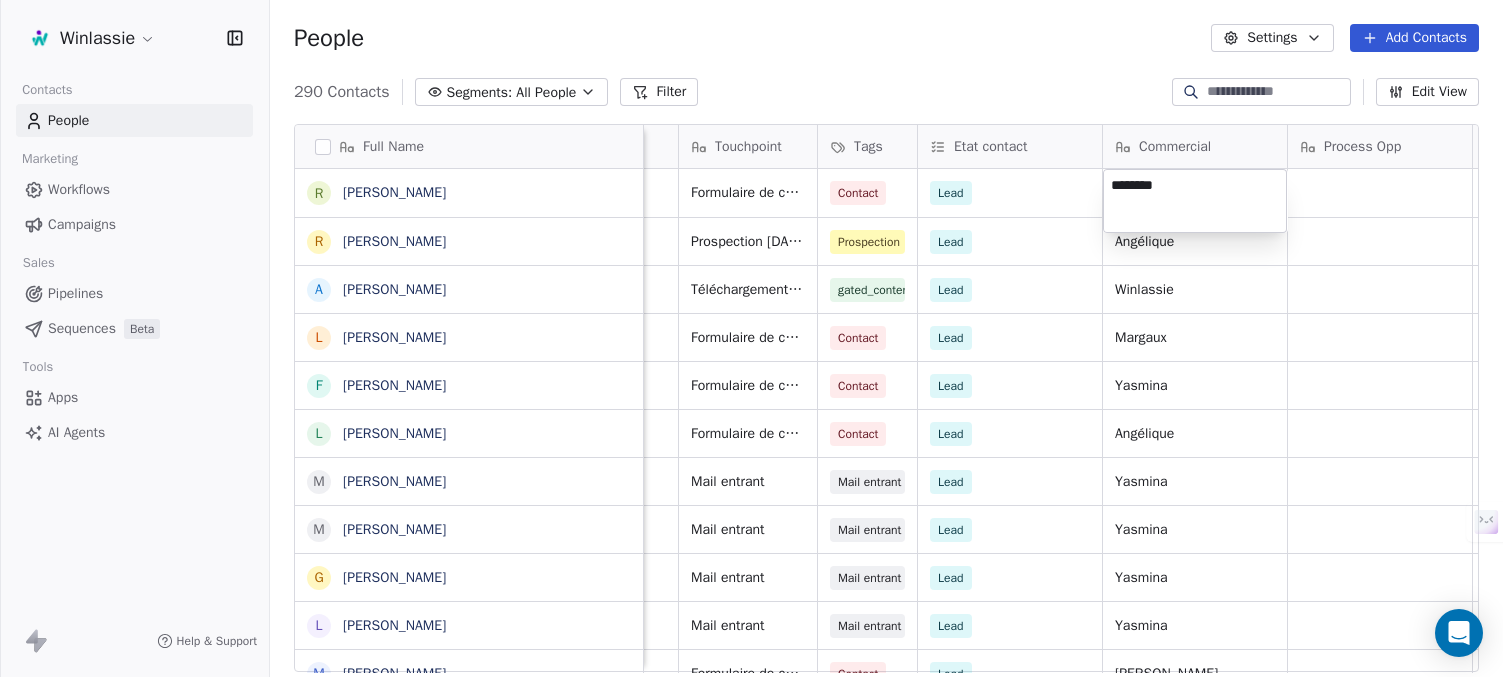 type on "*********" 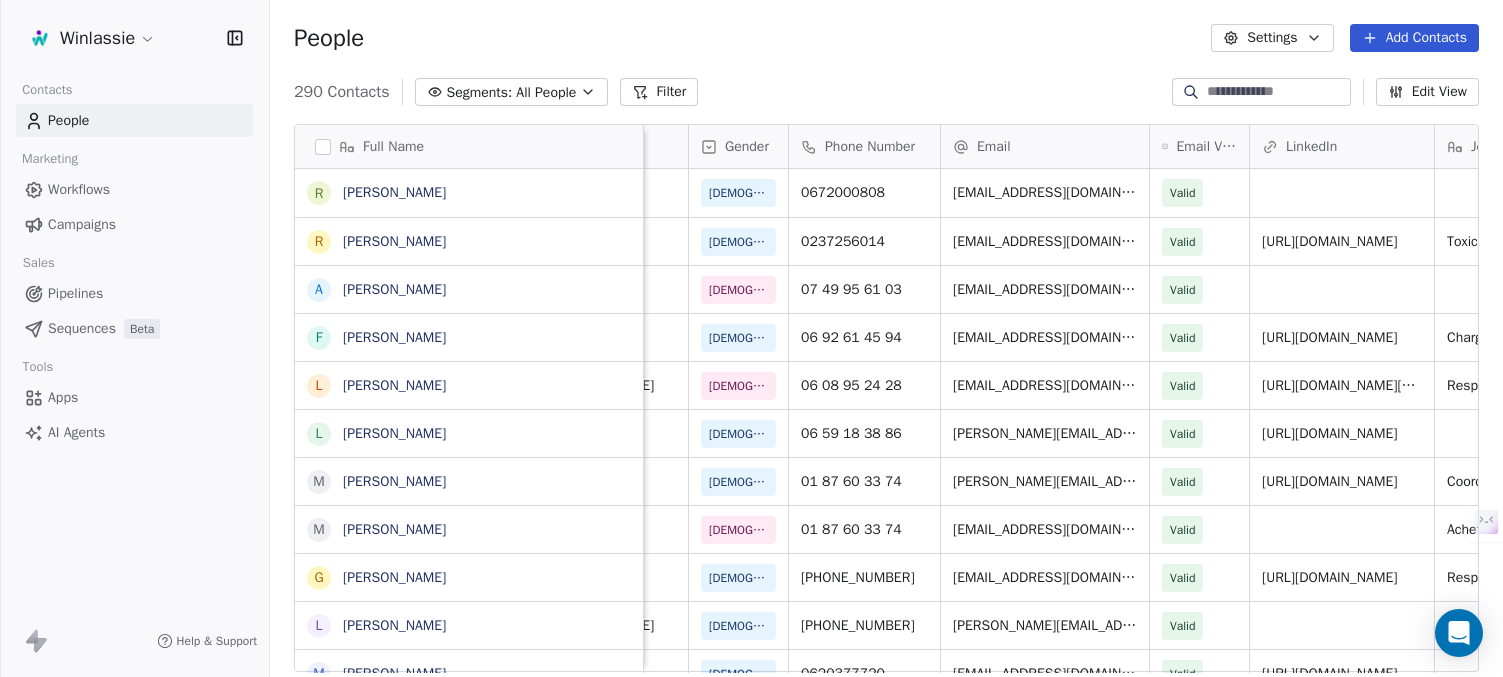 scroll, scrollTop: 0, scrollLeft: 0, axis: both 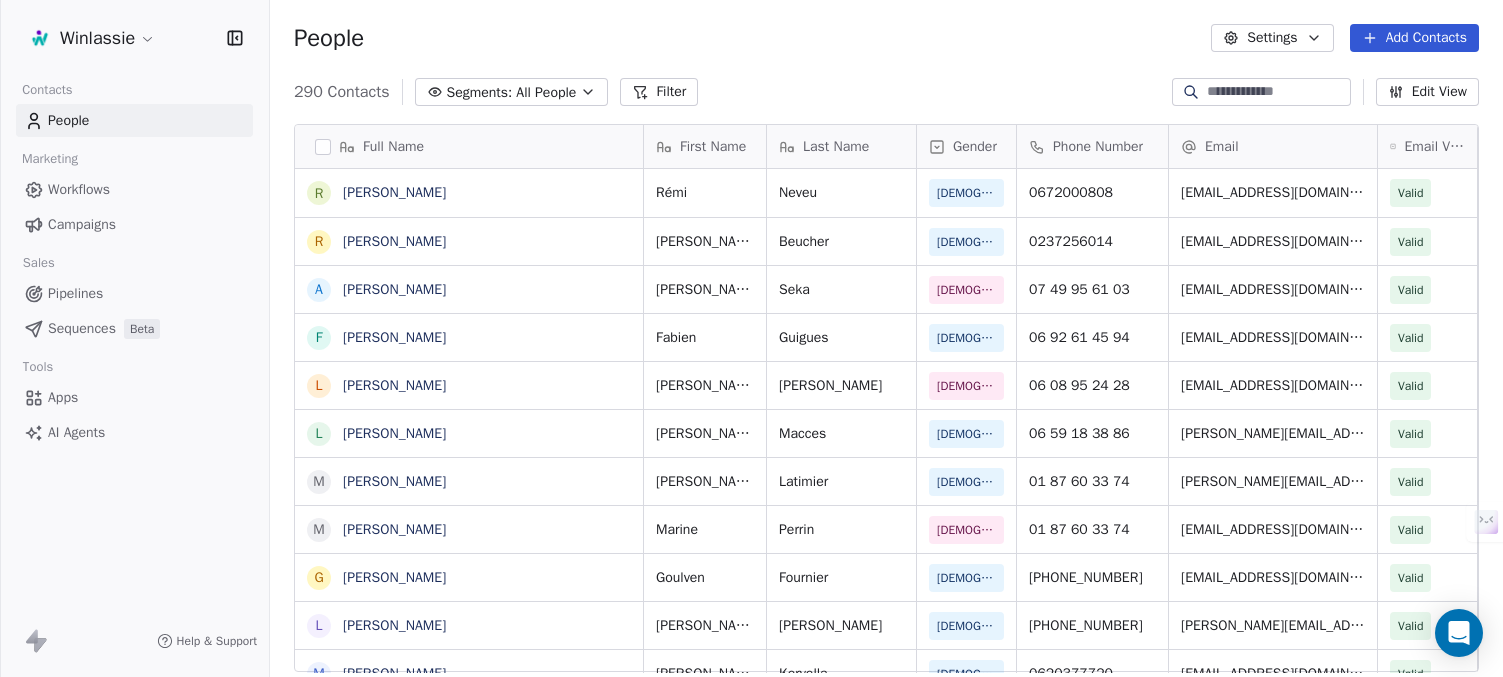 click on "Add Contacts" at bounding box center (1414, 38) 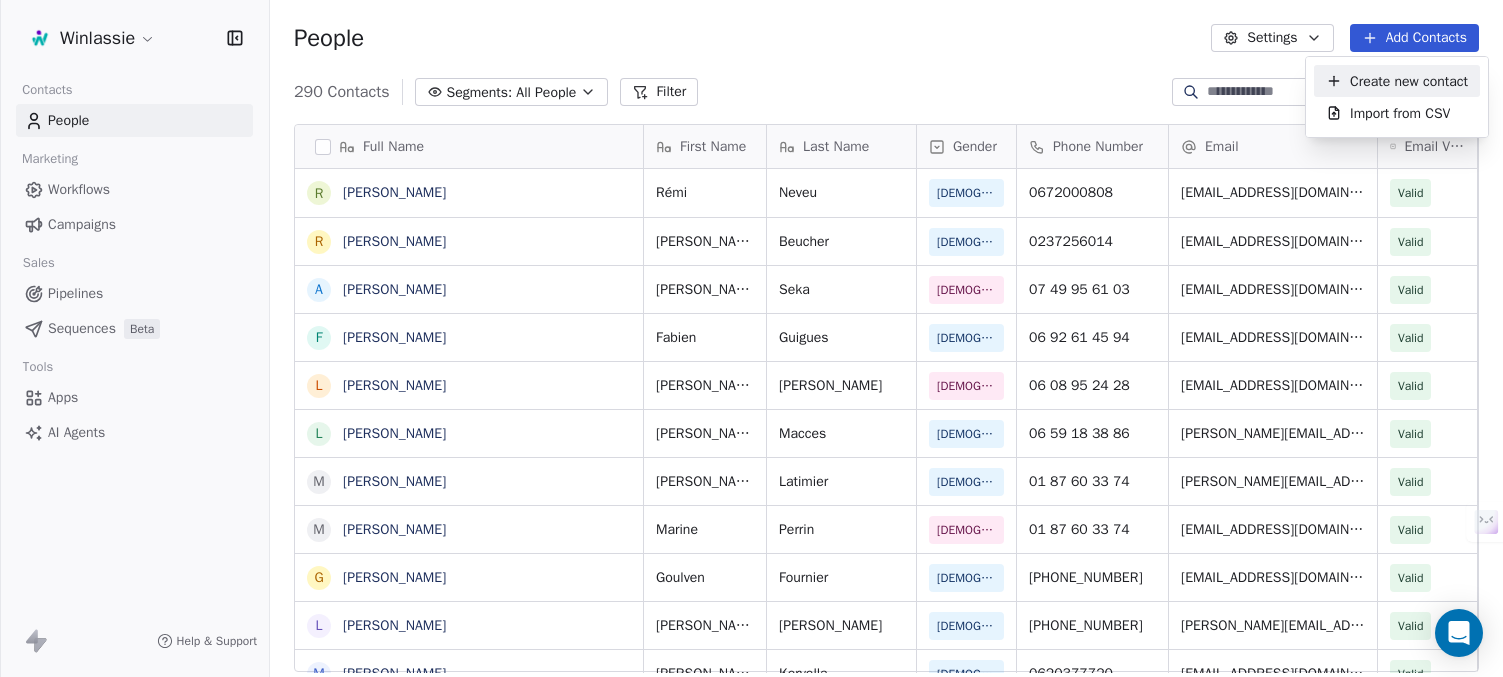 click on "Create new contact" at bounding box center (1409, 81) 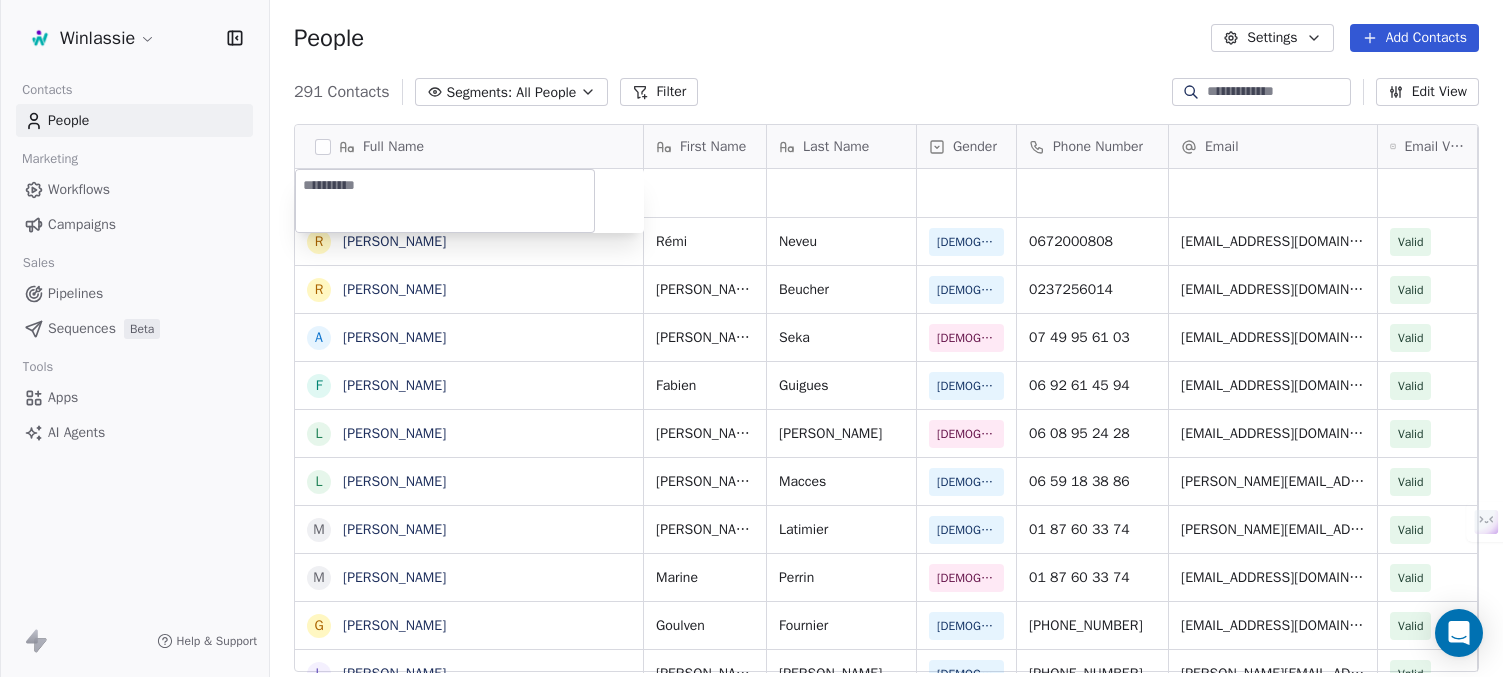 type on "**********" 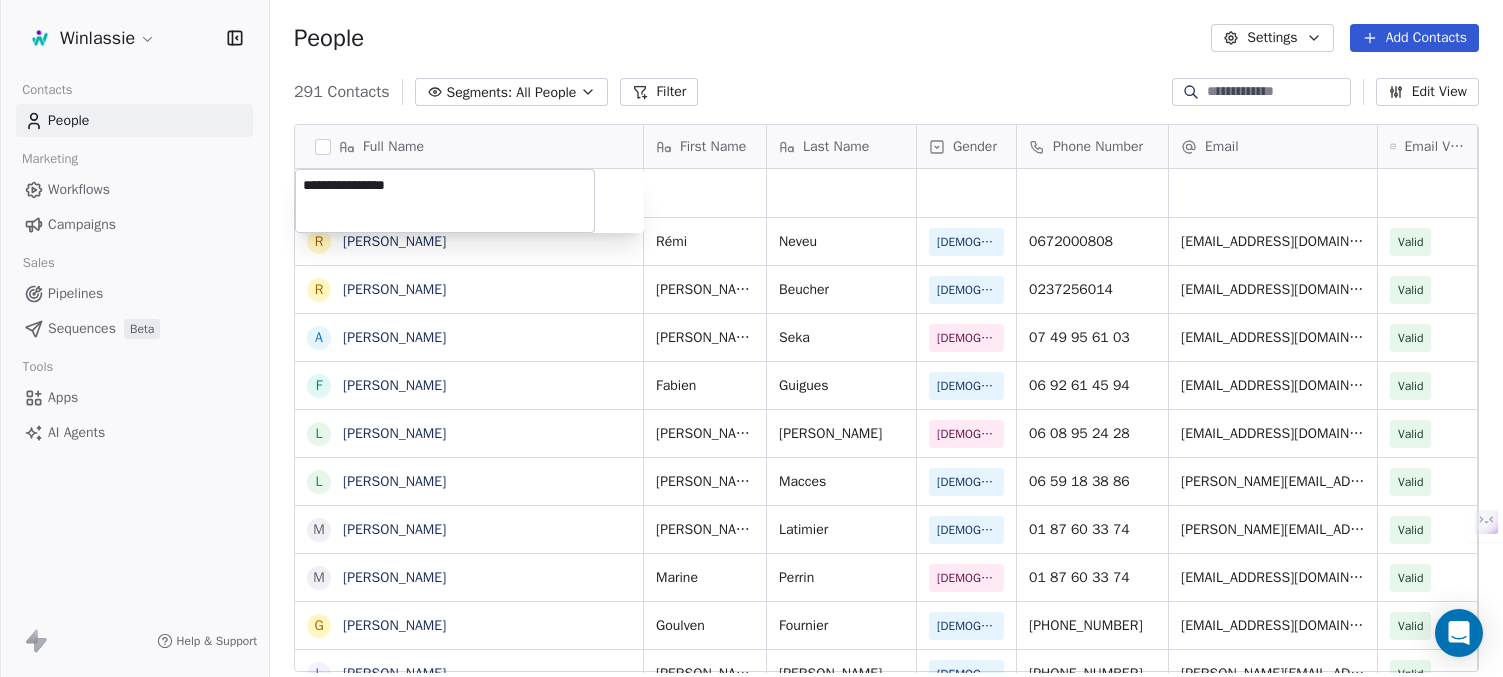 click on "Winlassie Contacts People Marketing Workflows Campaigns Sales Pipelines Sequences Beta Tools Apps AI Agents Help & Support People Settings  Add Contacts 291 Contacts Segments: All People Filter  Edit View Tag Add to Sequence Export Full Name R [PERSON_NAME] R [PERSON_NAME] A [PERSON_NAME] F [PERSON_NAME] L [PERSON_NAME] L [PERSON_NAME] M [PERSON_NAME] M [PERSON_NAME] G [PERSON_NAME] L [PERSON_NAME] M [PERSON_NAME] S [PERSON_NAME] L [PERSON_NAME] L [PERSON_NAME] M [PERSON_NAME] F [PERSON_NAME] K [PERSON_NAME] [PERSON_NAME] F [PERSON_NAME] S [PERSON_NAME] S [PERSON_NAME] H Habacuc [PERSON_NAME] F [PERSON_NAME] F [PERSON_NAME] E [PERSON_NAME] E [PERSON_NAME] D [PERSON_NAME] Aké First Name Last Name Gender Phone Number Email Email Verification Status LinkedIn Job Title Hiérarchie [PERSON_NAME] [DEMOGRAPHIC_DATA] 0672000808 [EMAIL_ADDRESS][DOMAIN_NAME] [PERSON_NAME] [DEMOGRAPHIC_DATA] 0237256014 [EMAIL_ADDRESS][DOMAIN_NAME] [PERSON_NAME] [PERSON_NAME] [DEMOGRAPHIC_DATA] [PERSON_NAME][DEMOGRAPHIC_DATA]" at bounding box center (751, 413) 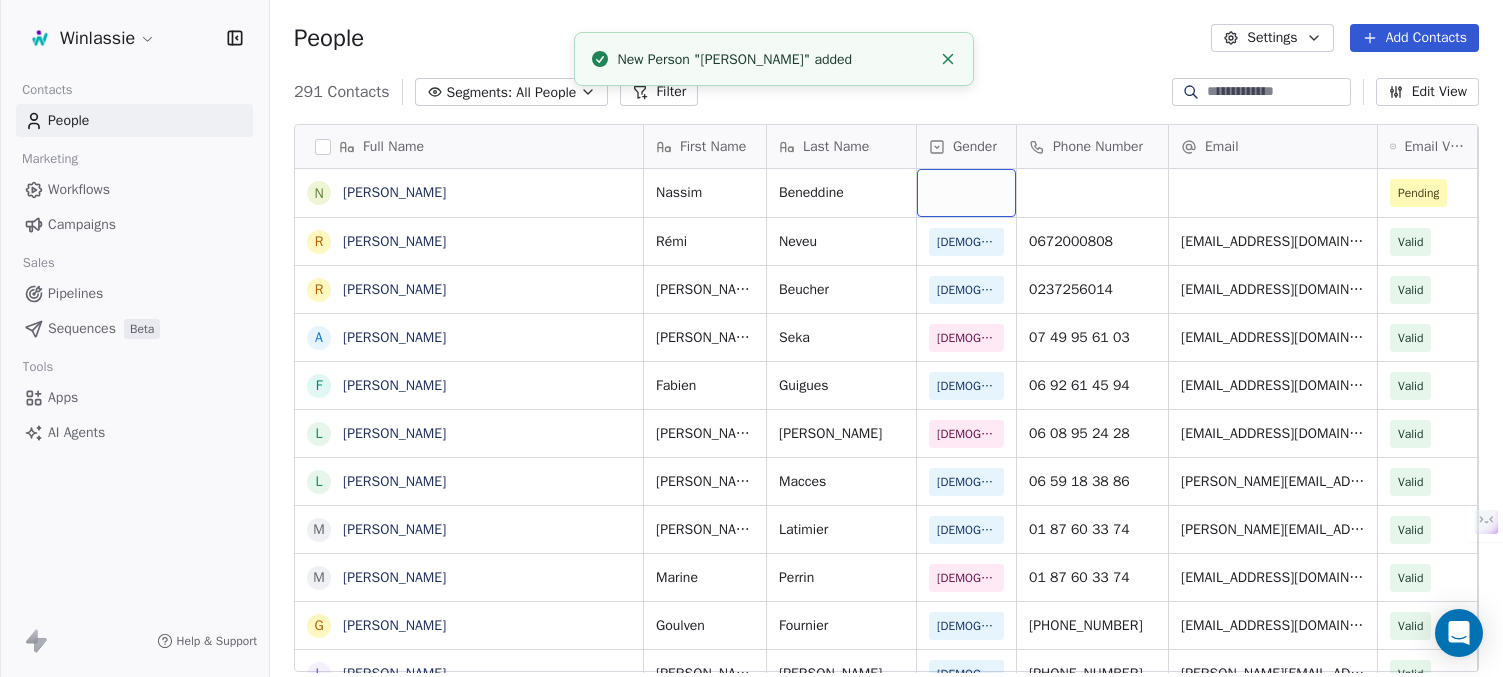 click at bounding box center (966, 193) 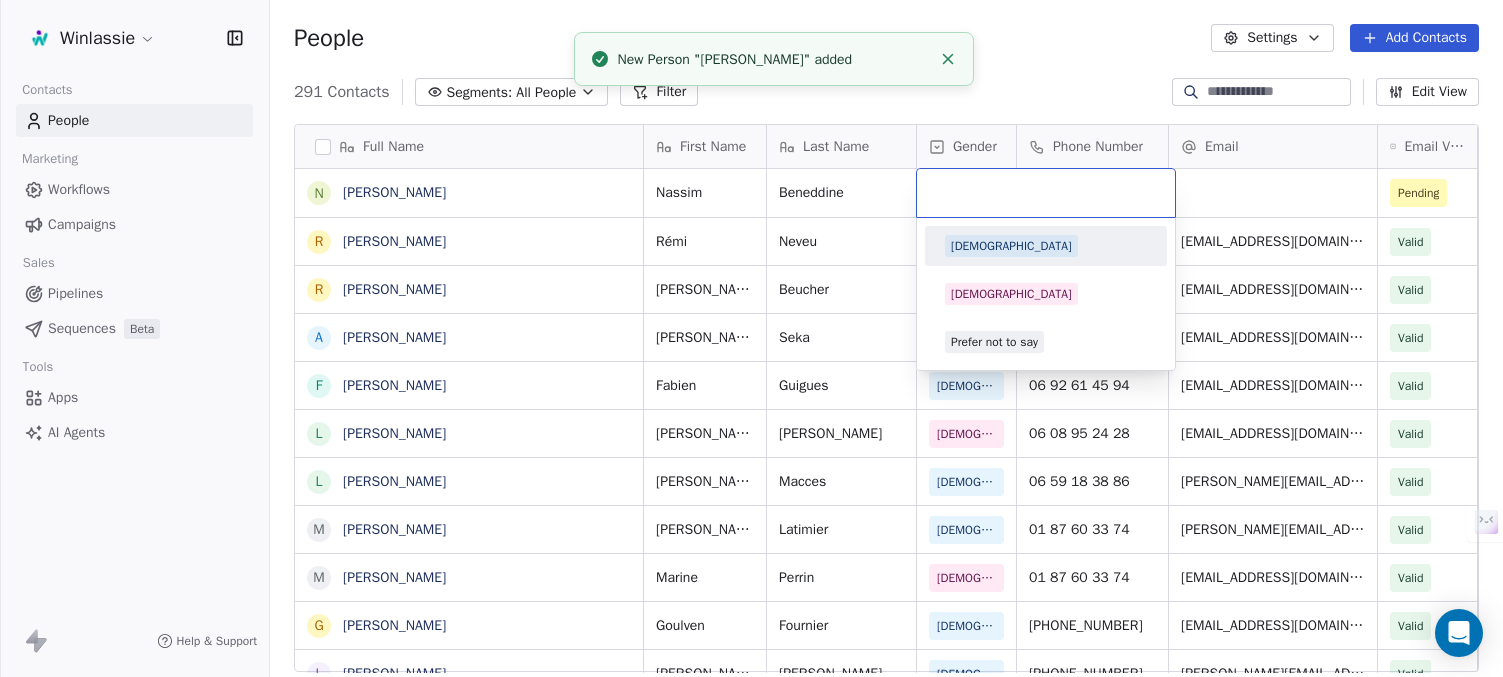 click on "[DEMOGRAPHIC_DATA]" at bounding box center [1011, 246] 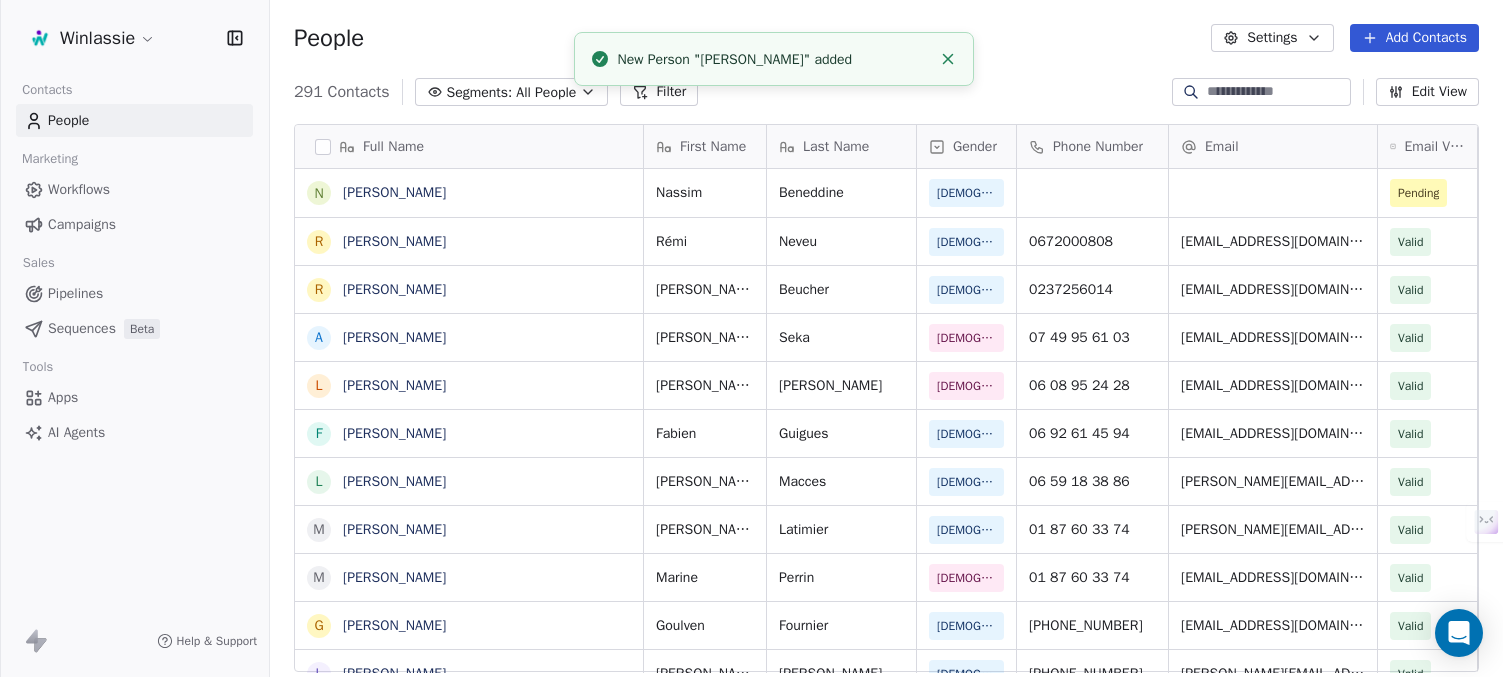 drag, startPoint x: 1074, startPoint y: 32, endPoint x: 1103, endPoint y: 128, distance: 100.28459 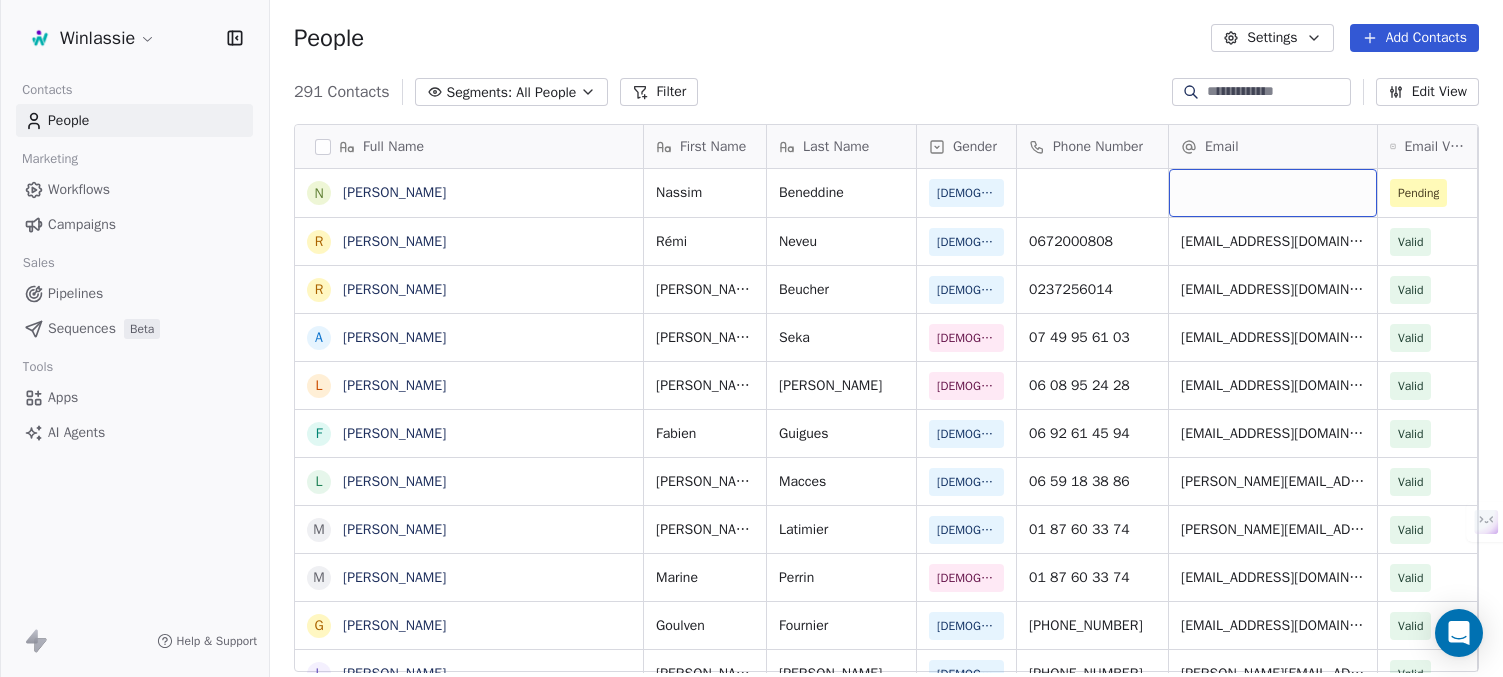 click at bounding box center [1273, 193] 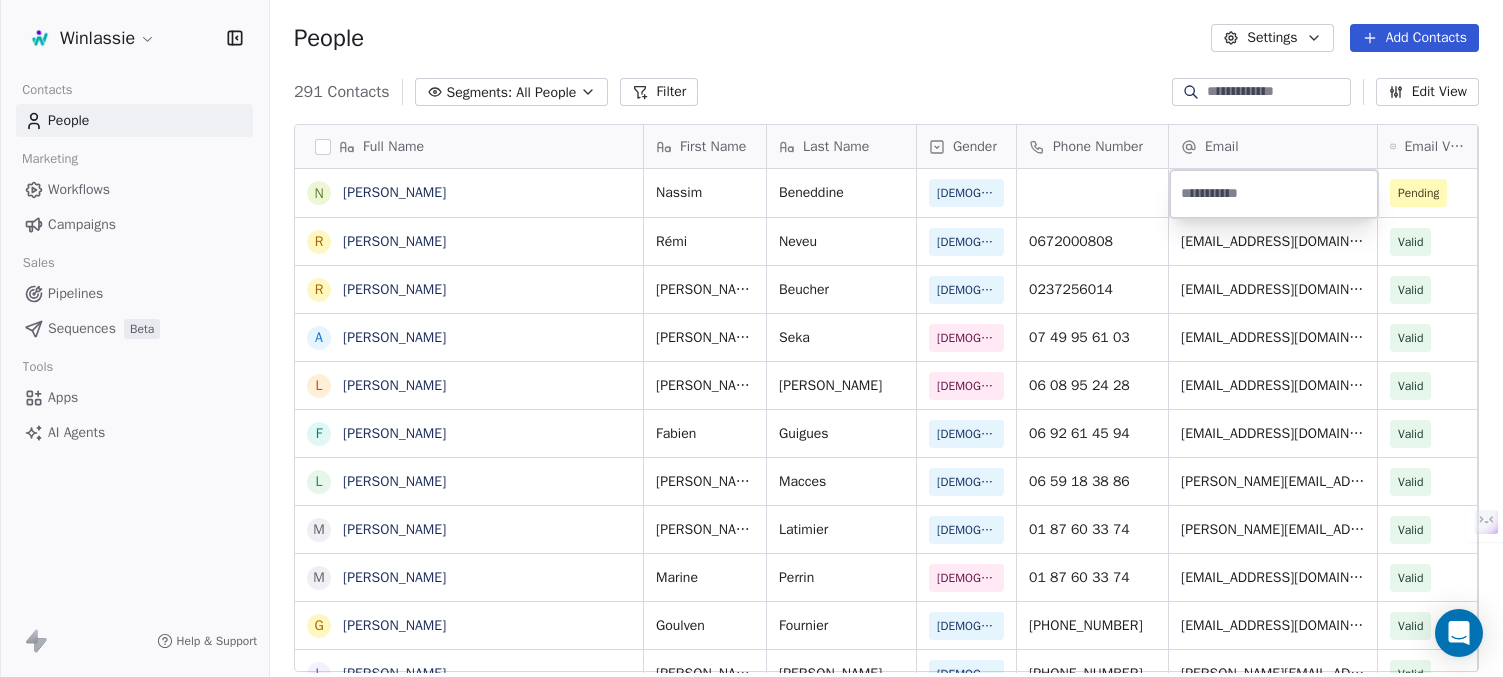 click at bounding box center [1274, 194] 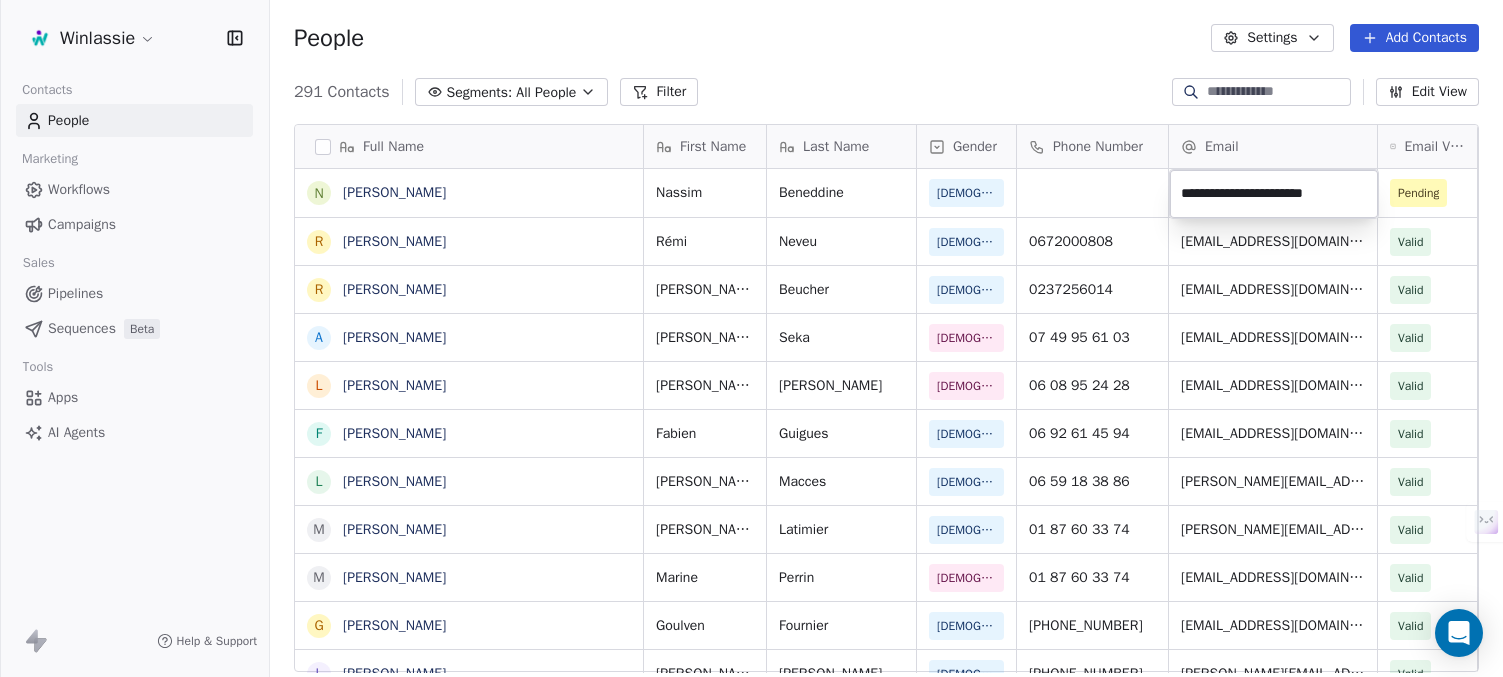 type on "**********" 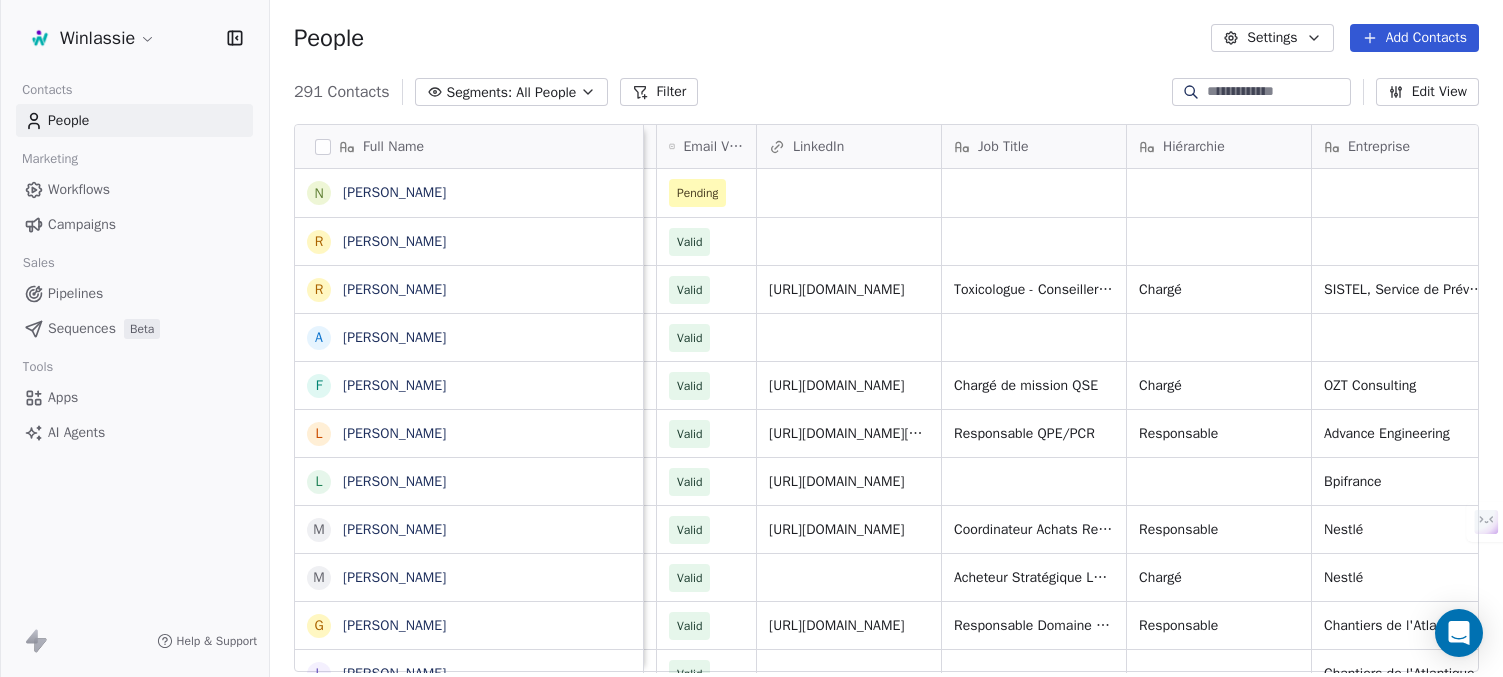 scroll, scrollTop: 0, scrollLeft: 740, axis: horizontal 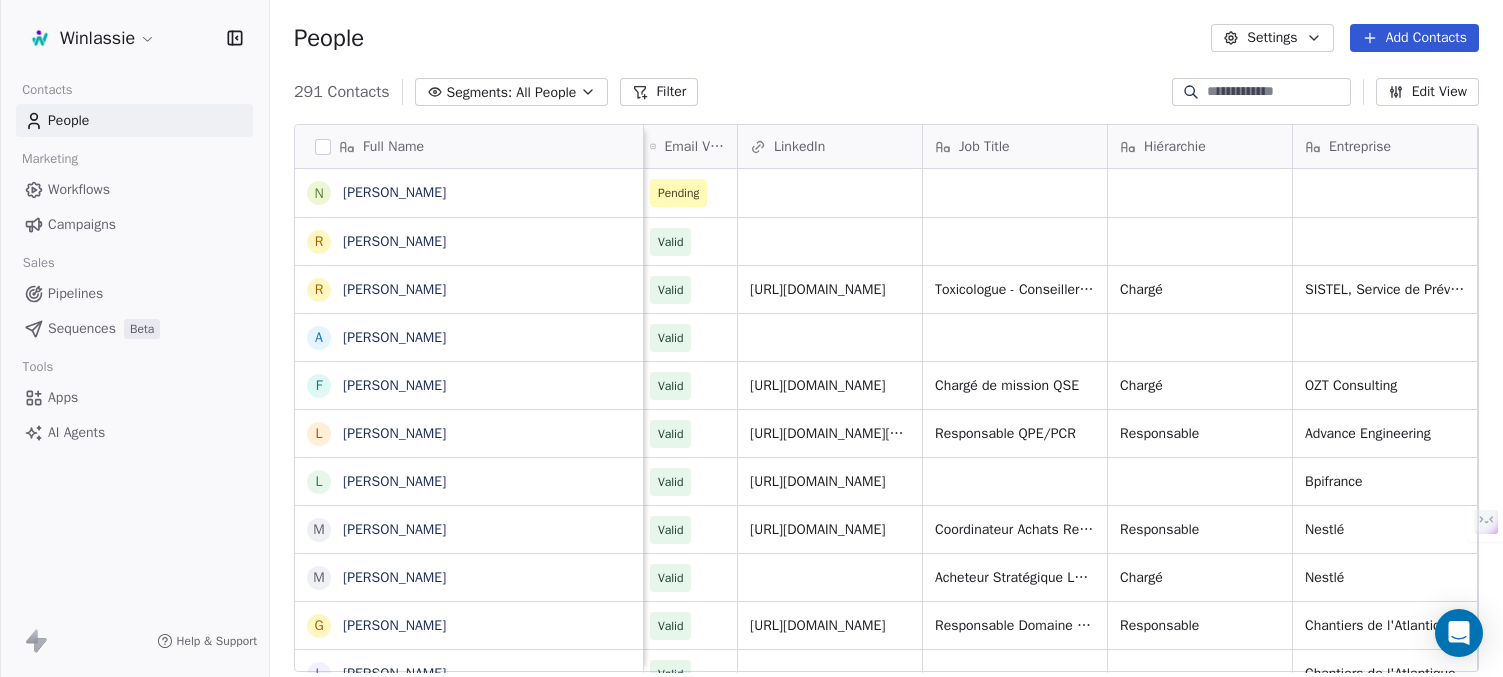 drag, startPoint x: 733, startPoint y: 661, endPoint x: 889, endPoint y: 667, distance: 156.11534 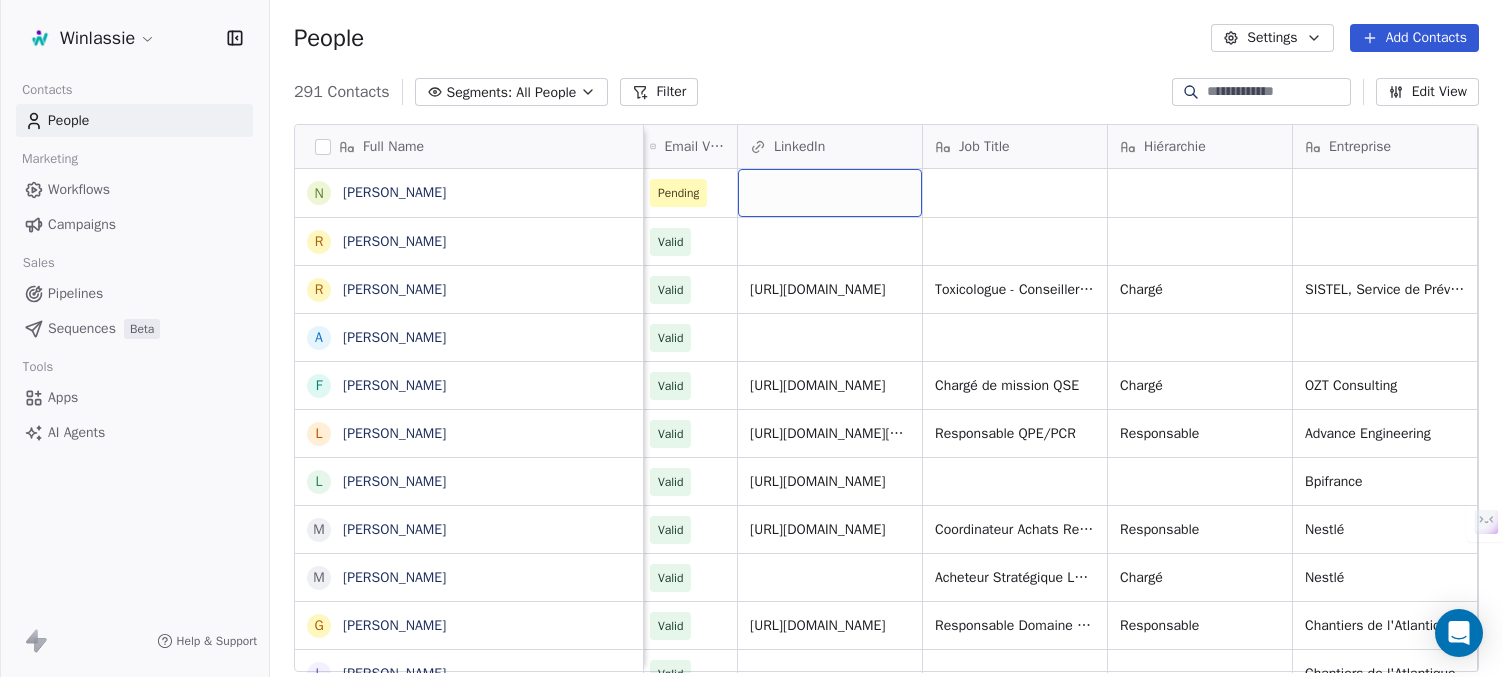 click at bounding box center (830, 193) 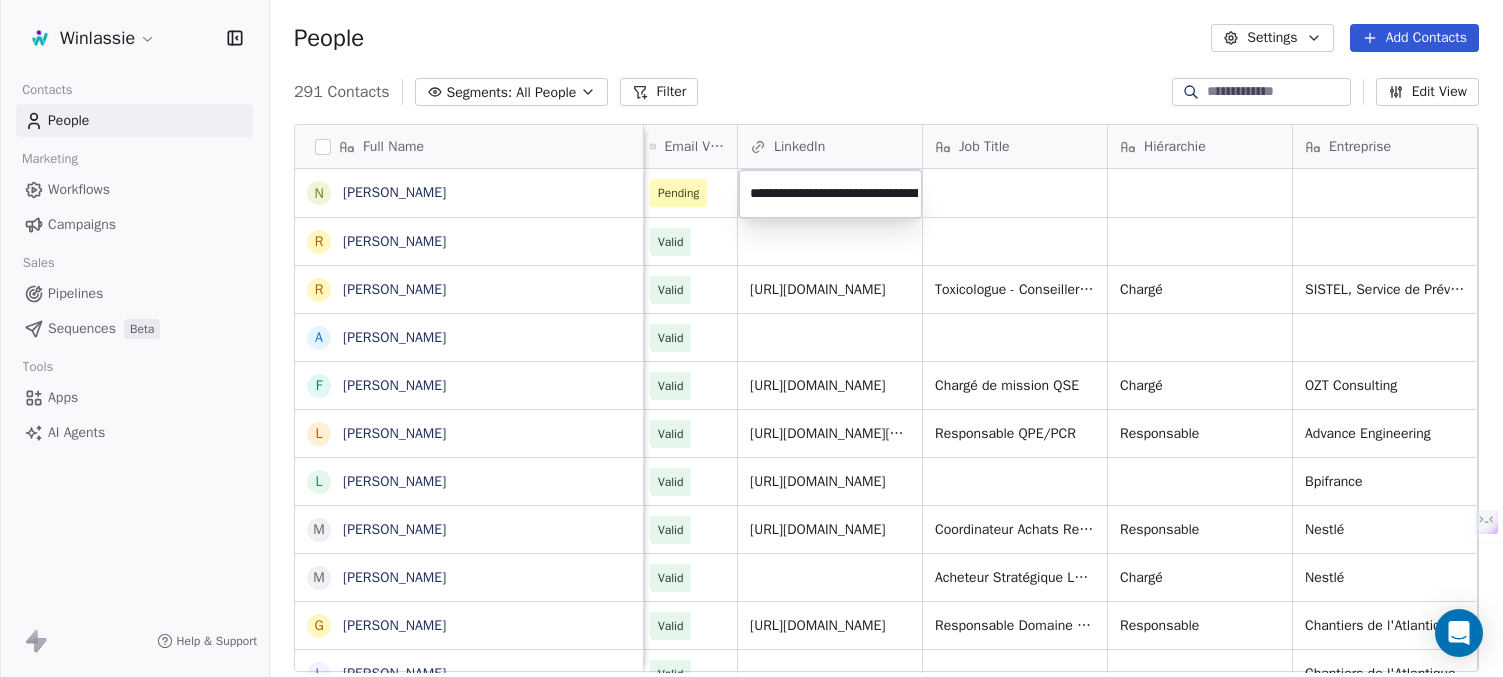 scroll, scrollTop: 0, scrollLeft: 139, axis: horizontal 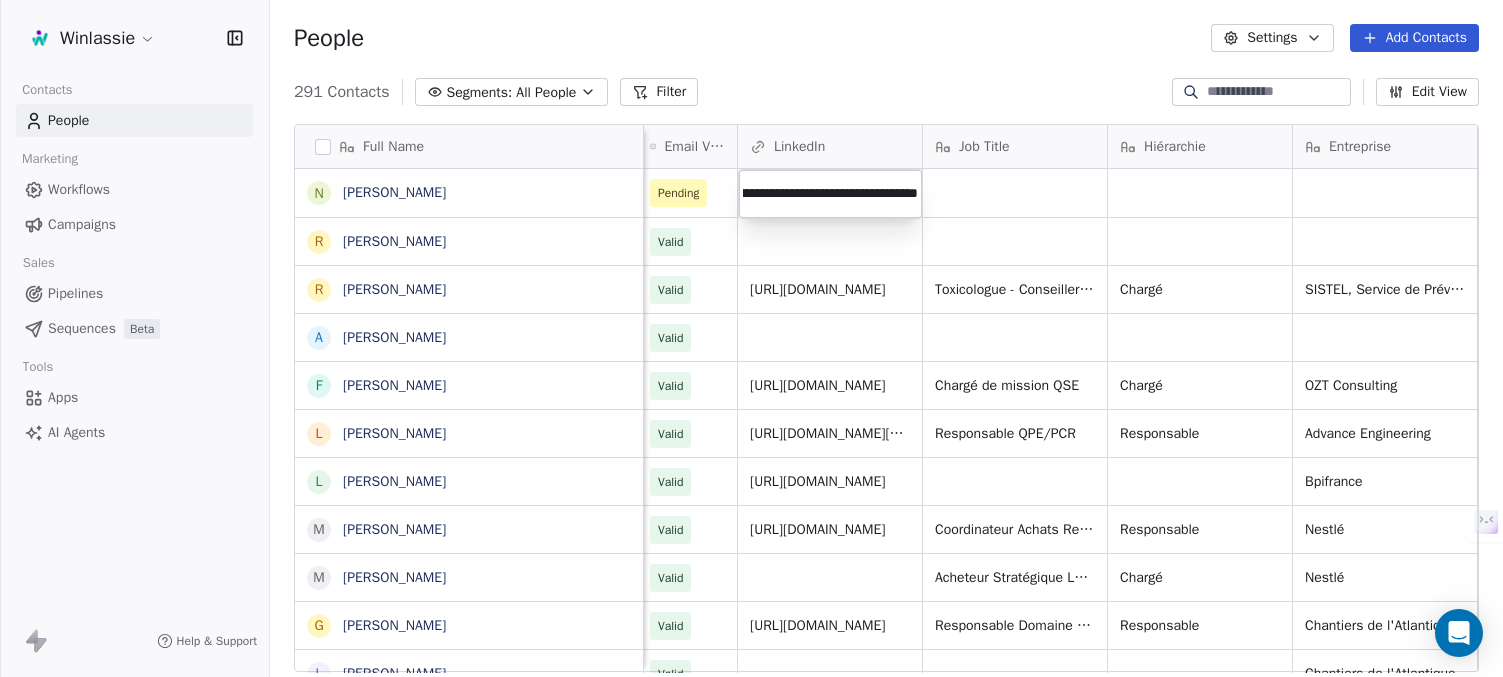 type on "**********" 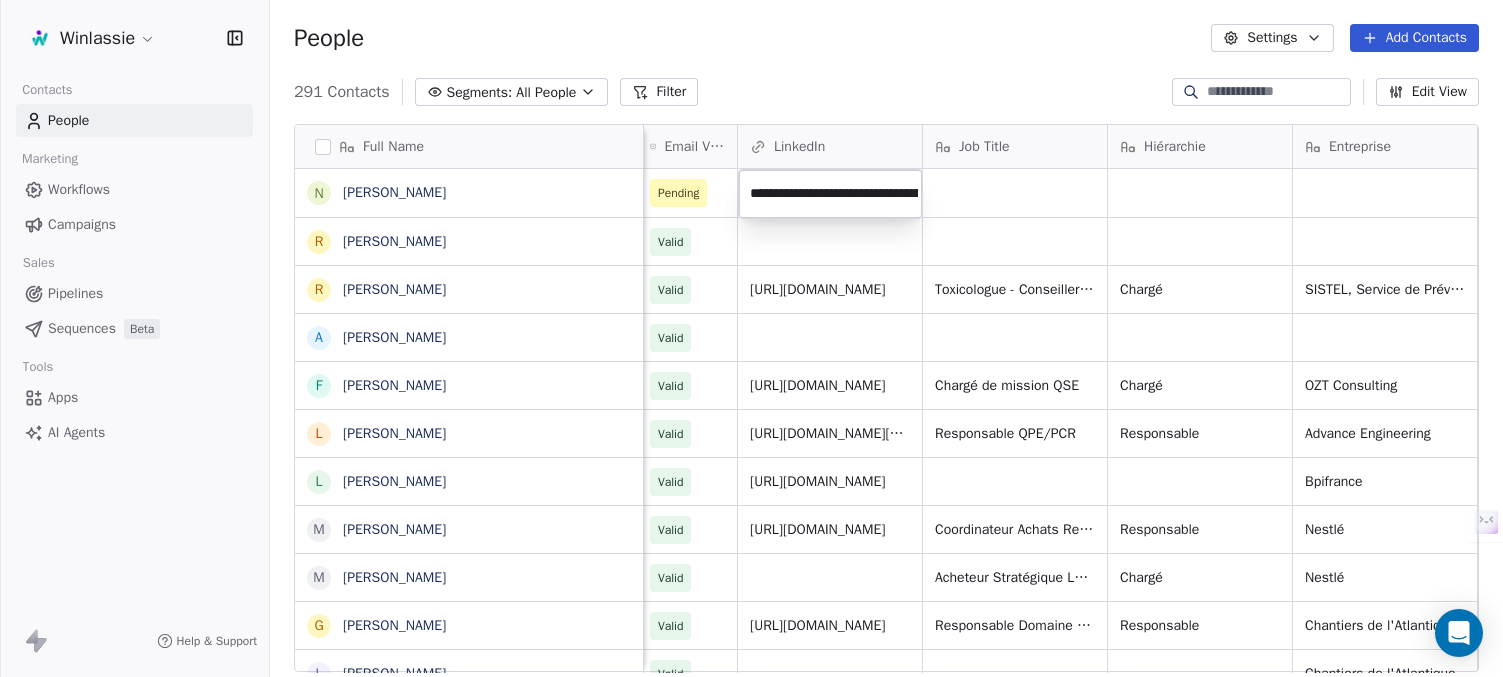 click on "Winlassie Contacts People Marketing Workflows Campaigns Sales Pipelines Sequences Beta Tools Apps AI Agents Help & Support People Settings  Add Contacts 291 Contacts Segments: All People Filter  Edit View Tag Add to Sequence Export Full Name N [PERSON_NAME] R [PERSON_NAME] R [PERSON_NAME] A [PERSON_NAME] F [PERSON_NAME] L [PERSON_NAME] L [PERSON_NAME] M [PERSON_NAME] M [PERSON_NAME] G [PERSON_NAME] L [PERSON_NAME] M [PERSON_NAME] S [PERSON_NAME] L [PERSON_NAME] L [PERSON_NAME] M [PERSON_NAME] F [PERSON_NAME] K [PERSON_NAME] [PERSON_NAME] F [PERSON_NAME] S [PERSON_NAME] S [PERSON_NAME] H Habacuc [PERSON_NAME] F [PERSON_NAME] F [PERSON_NAME] E [PERSON_NAME] E [PERSON_NAME] D Djamalidine [PERSON_NAME] Aké Gender Phone Number Email Email Verification Status LinkedIn Job Title Hiérarchie Entreprise Website Linkedin Entreprise Taille   [DEMOGRAPHIC_DATA] [EMAIL_ADDRESS][DOMAIN_NAME] Pending   [DEMOGRAPHIC_DATA] 0672000808 [EMAIL_ADDRESS][DOMAIN_NAME] [PERSON_NAME] [URL][DOMAIN_NAME]" at bounding box center [751, 413] 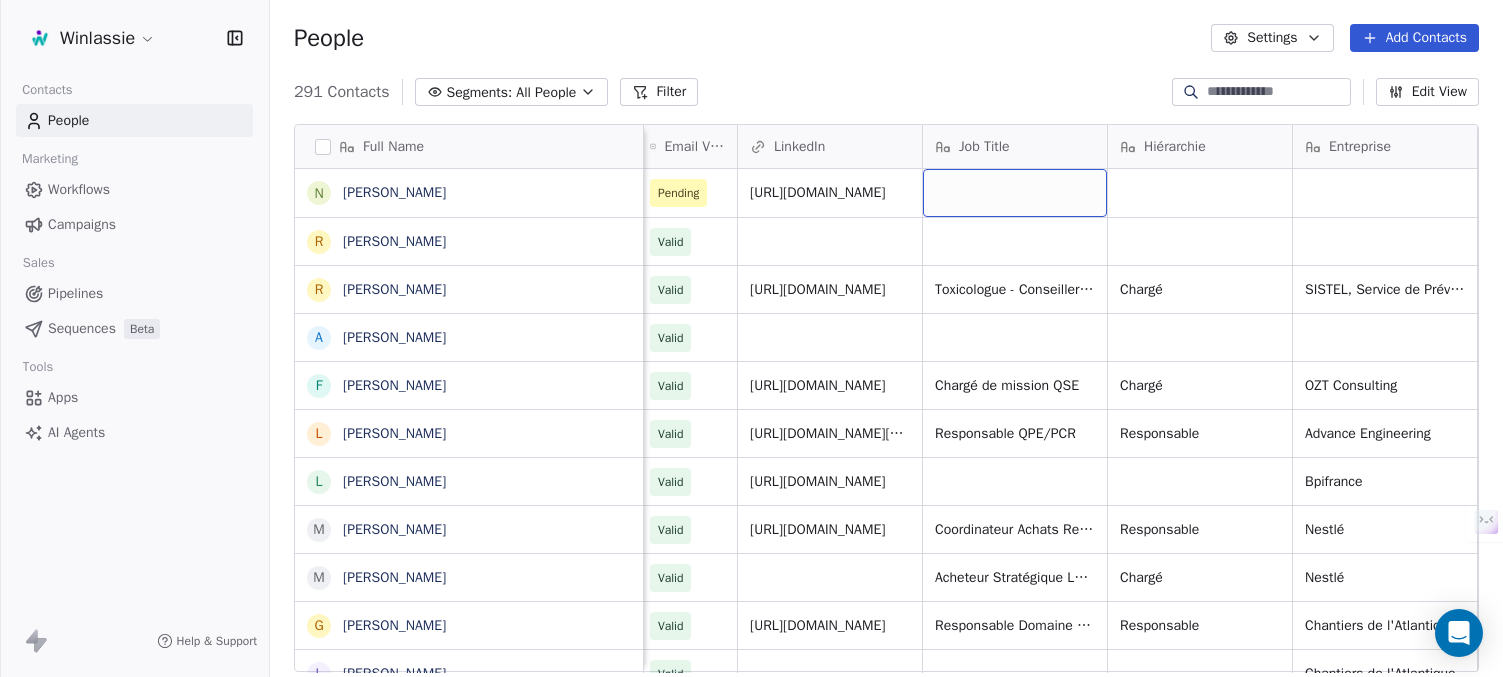 click at bounding box center (1015, 193) 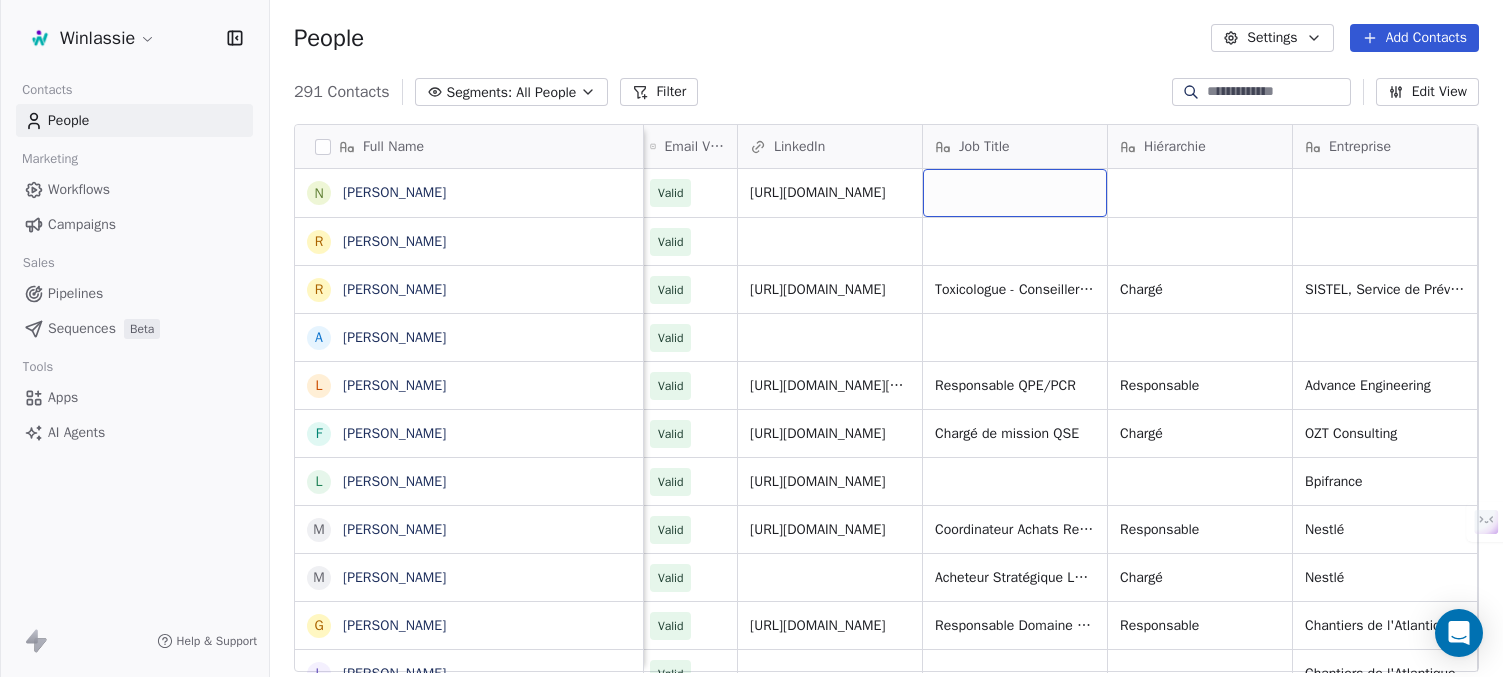 click at bounding box center [1015, 193] 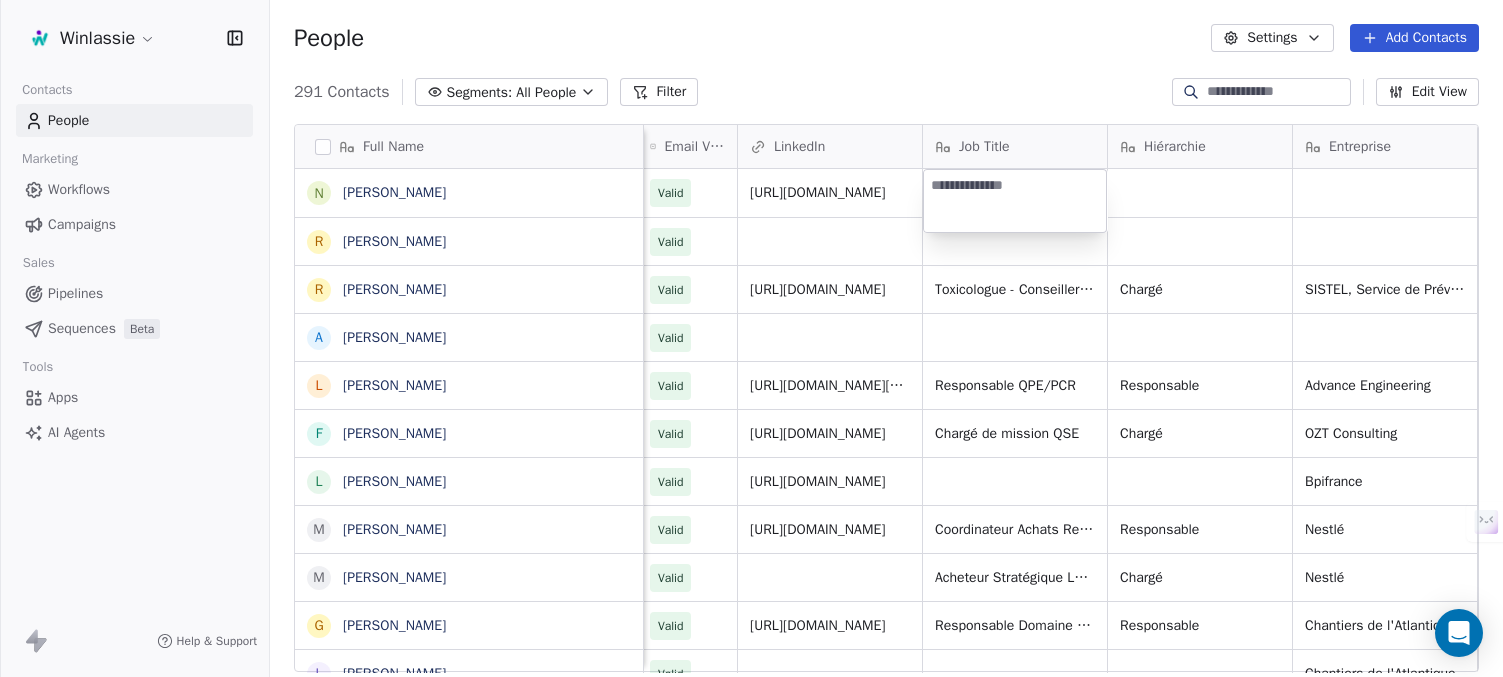 type on "**********" 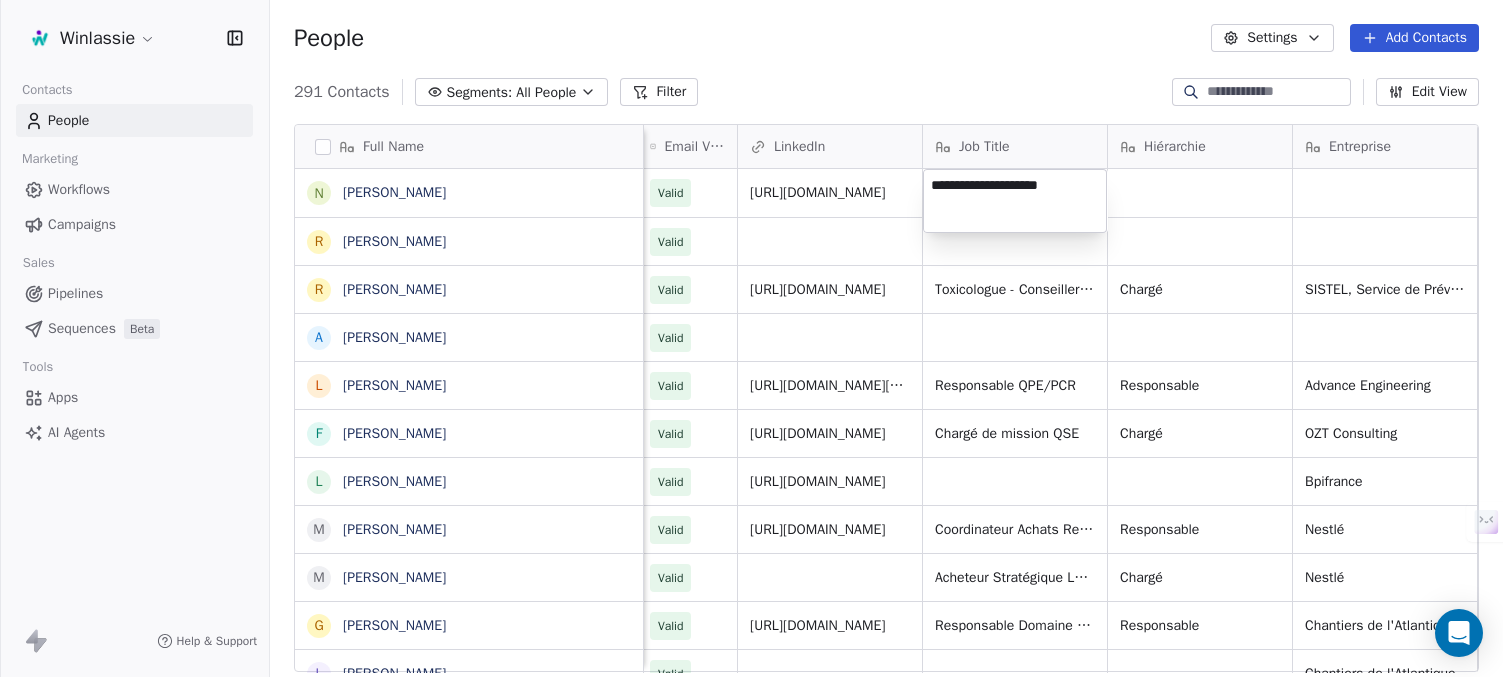 click on "Winlassie Contacts People Marketing Workflows Campaigns Sales Pipelines Sequences Beta Tools Apps AI Agents Help & Support People Settings  Add Contacts 291 Contacts Segments: All People Filter  Edit View Tag Add to Sequence Export Full Name N [PERSON_NAME] R [PERSON_NAME] R [PERSON_NAME] A [PERSON_NAME] L [PERSON_NAME] F [PERSON_NAME] L [PERSON_NAME] M [PERSON_NAME] M [PERSON_NAME] G [PERSON_NAME] L [PERSON_NAME] M [PERSON_NAME] S [PERSON_NAME] L [PERSON_NAME] M [PERSON_NAME] L [PERSON_NAME] E [PERSON_NAME] F [PERSON_NAME] K [PERSON_NAME] [PERSON_NAME] F [PERSON_NAME] S [PERSON_NAME] S [PERSON_NAME] V [PERSON_NAME] H Habacuc [PERSON_NAME] A [PERSON_NAME] [PERSON_NAME] M [PERSON_NAME] G [PERSON_NAME] G [PERSON_NAME] F [PERSON_NAME] Gender Phone Number Email Email Verification Status LinkedIn Job Title Hiérarchie Entreprise Website Linkedin Entreprise Taille   [DEMOGRAPHIC_DATA] [EMAIL_ADDRESS][DOMAIN_NAME] Valid [URL][DOMAIN_NAME]   [DEMOGRAPHIC_DATA] 0672000808" at bounding box center (751, 413) 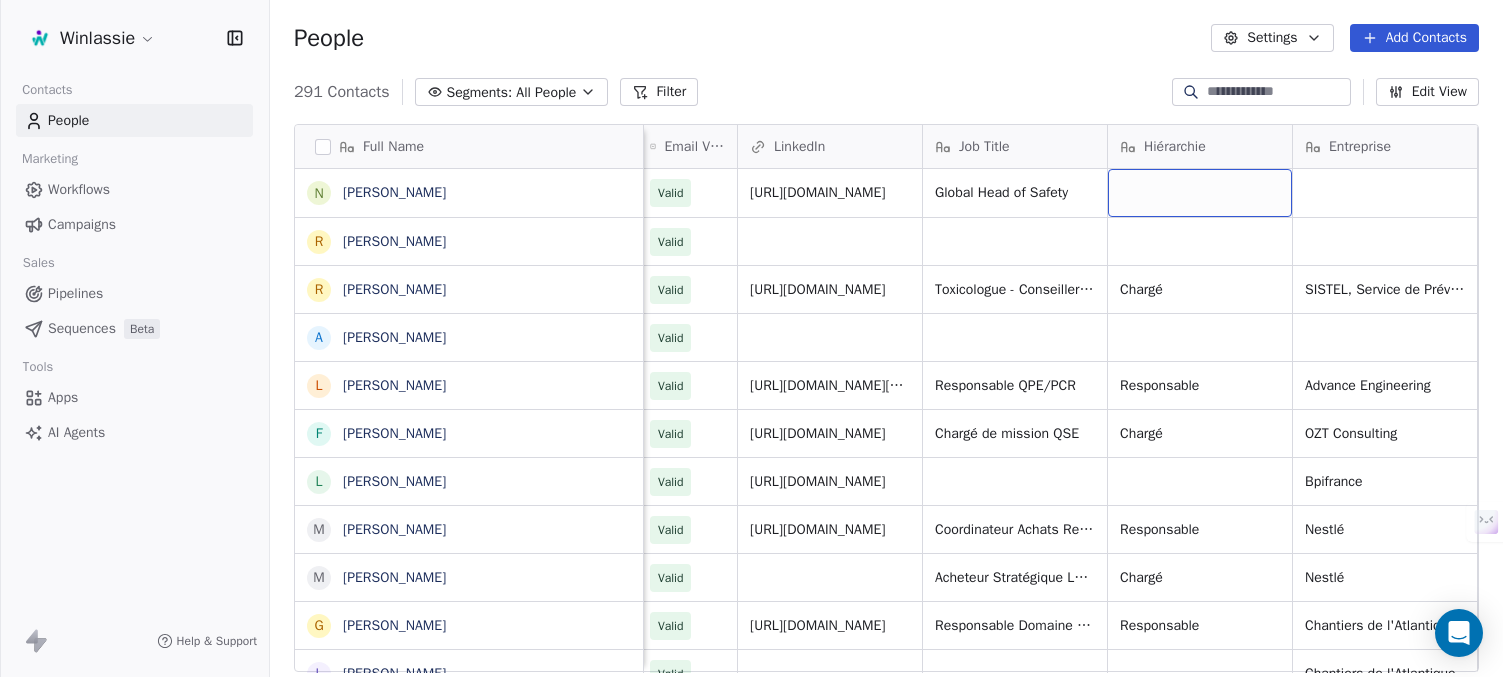 click at bounding box center (1200, 193) 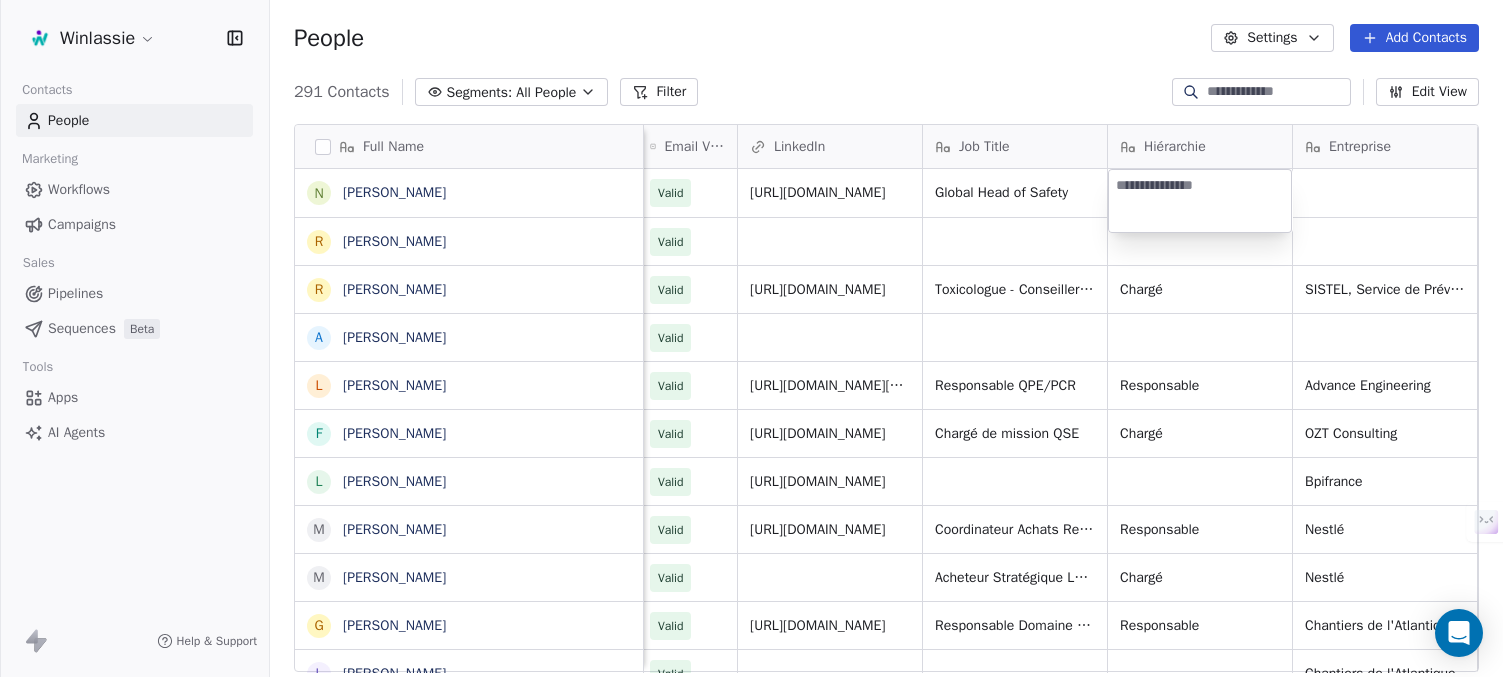 type on "*********" 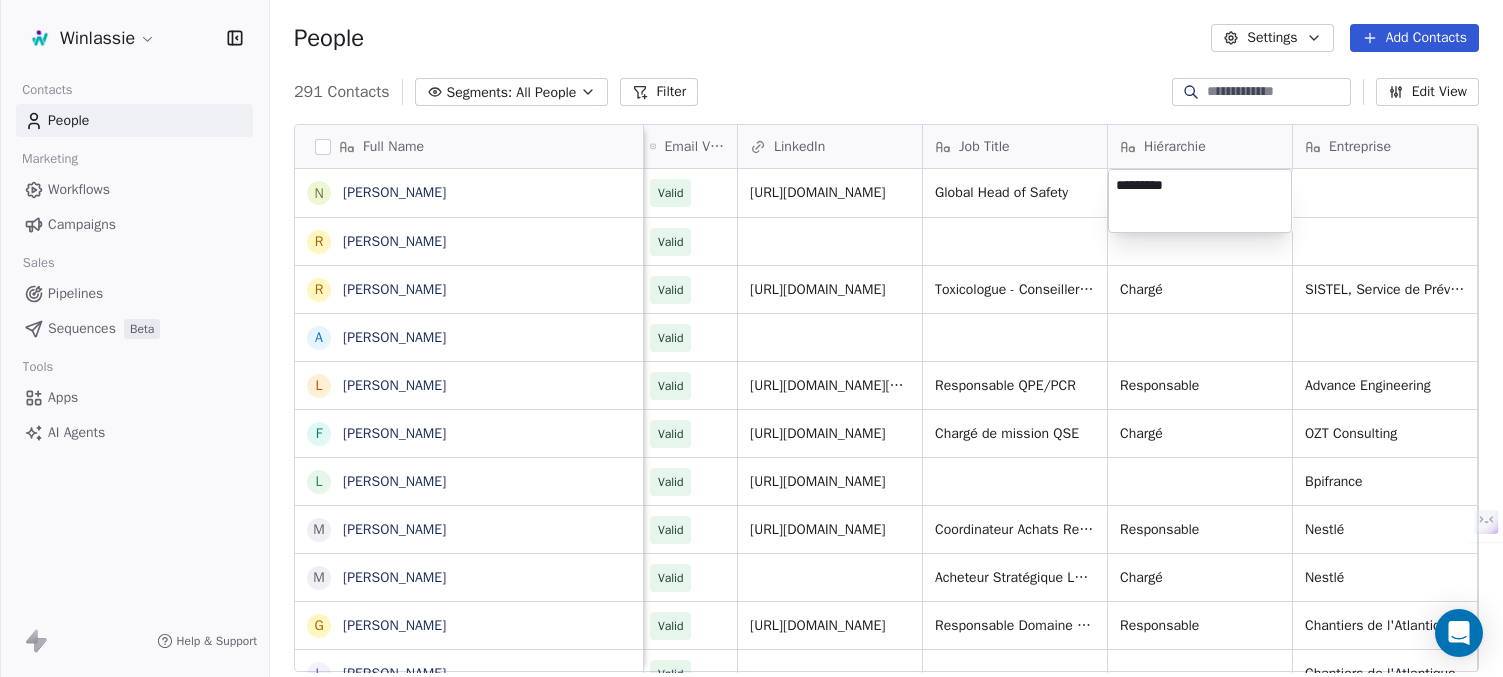 click on "Winlassie Contacts People Marketing Workflows Campaigns Sales Pipelines Sequences Beta Tools Apps AI Agents Help & Support People Settings  Add Contacts 291 Contacts Segments: All People Filter  Edit View Tag Add to Sequence Export Full Name N [PERSON_NAME] R [PERSON_NAME] R [PERSON_NAME] A [PERSON_NAME] L [PERSON_NAME] F [PERSON_NAME] L [PERSON_NAME] M [PERSON_NAME] M [PERSON_NAME] G [PERSON_NAME] L [PERSON_NAME] M [PERSON_NAME] S [PERSON_NAME] L [PERSON_NAME] M [PERSON_NAME] L [PERSON_NAME] E [PERSON_NAME] F [PERSON_NAME] K [PERSON_NAME] [PERSON_NAME] F [PERSON_NAME] S [PERSON_NAME] S [PERSON_NAME] V [PERSON_NAME] H Habacuc [PERSON_NAME] A [PERSON_NAME] [PERSON_NAME] M [PERSON_NAME] G [PERSON_NAME] G [PERSON_NAME] F [PERSON_NAME] Gender Phone Number Email Email Verification Status LinkedIn Job Title Hiérarchie Entreprise Website Linkedin Entreprise Taille   [DEMOGRAPHIC_DATA] [EMAIL_ADDRESS][DOMAIN_NAME] Valid [URL][DOMAIN_NAME] Global Head of Safety" at bounding box center [751, 413] 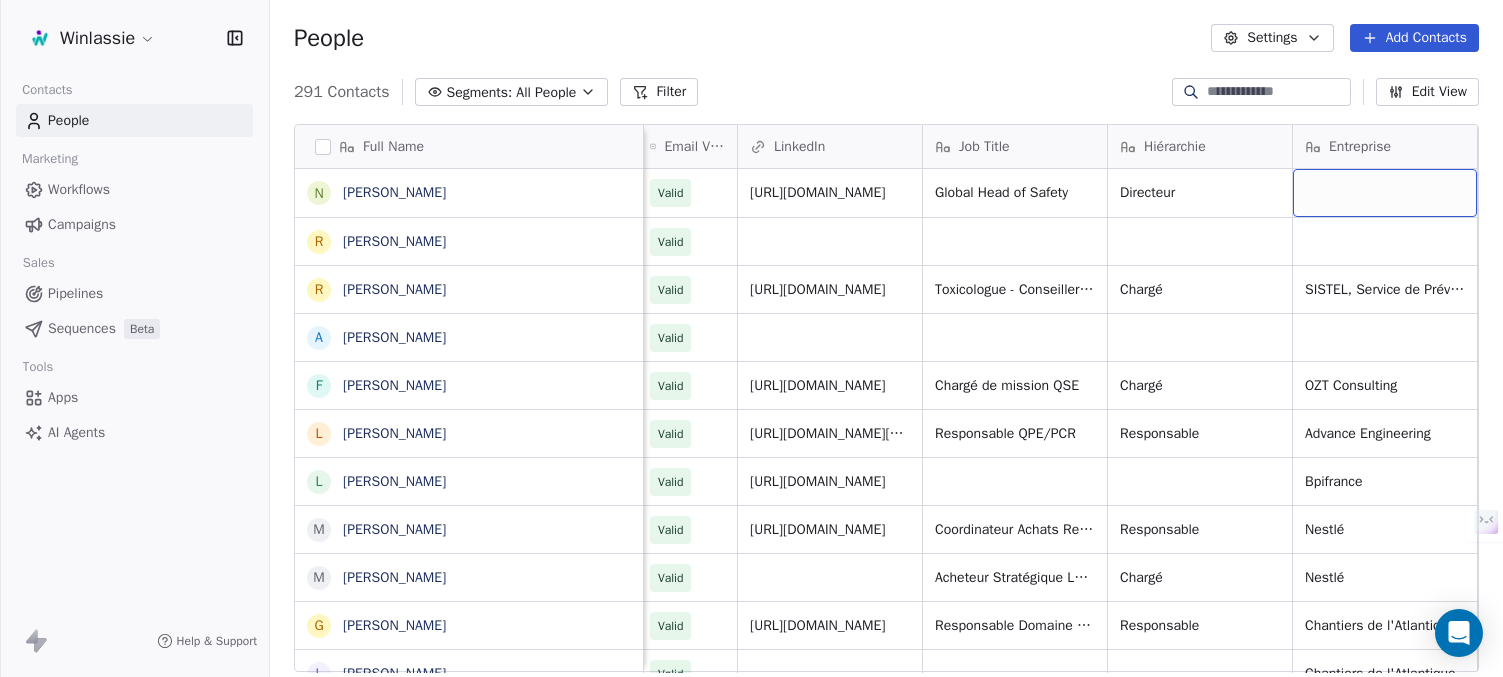 scroll, scrollTop: 0, scrollLeft: 755, axis: horizontal 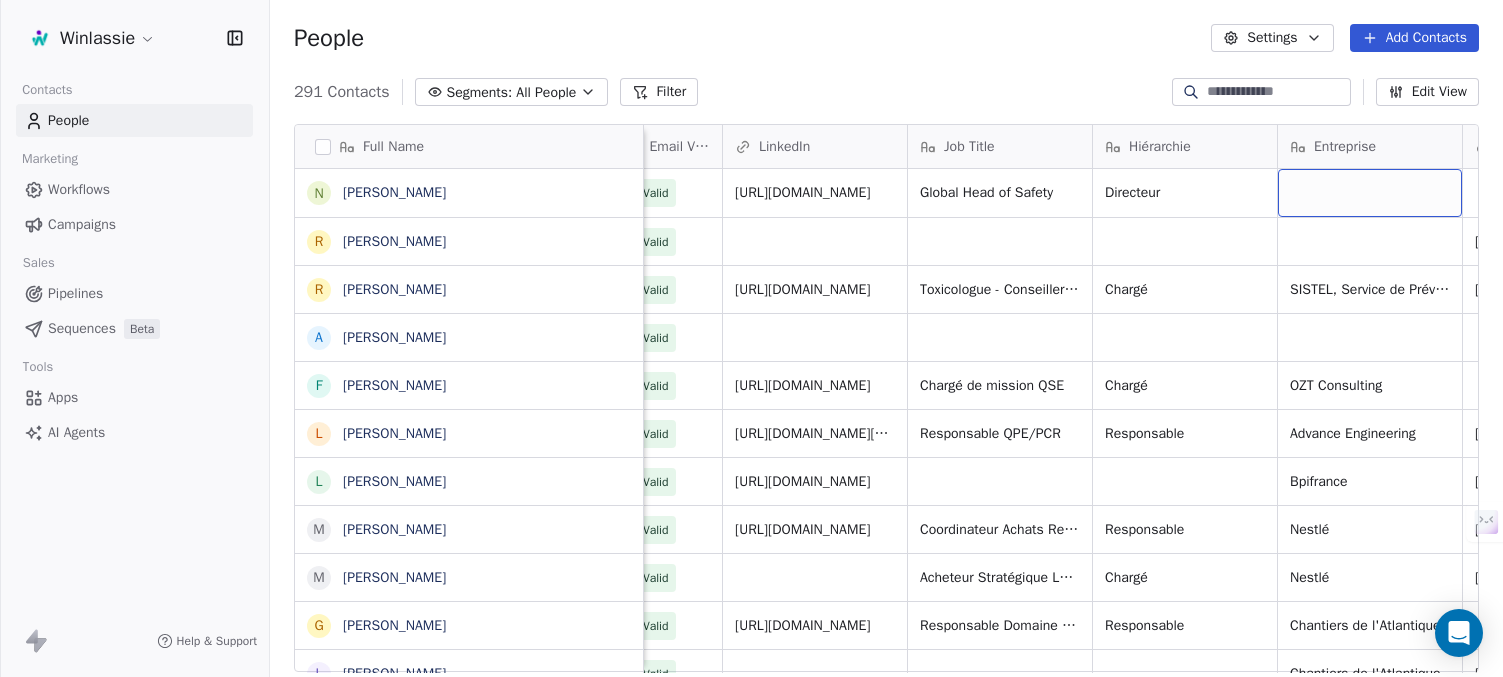 click at bounding box center [1370, 193] 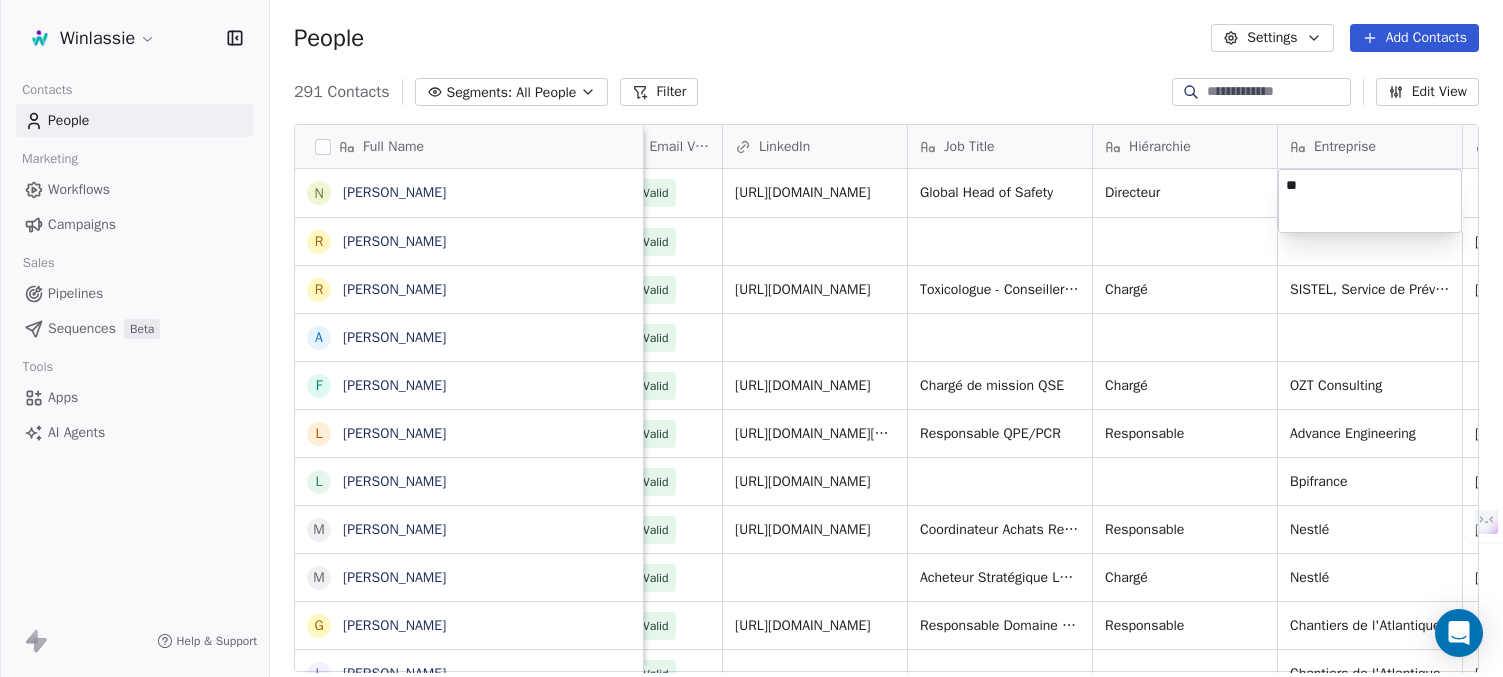 type on "***" 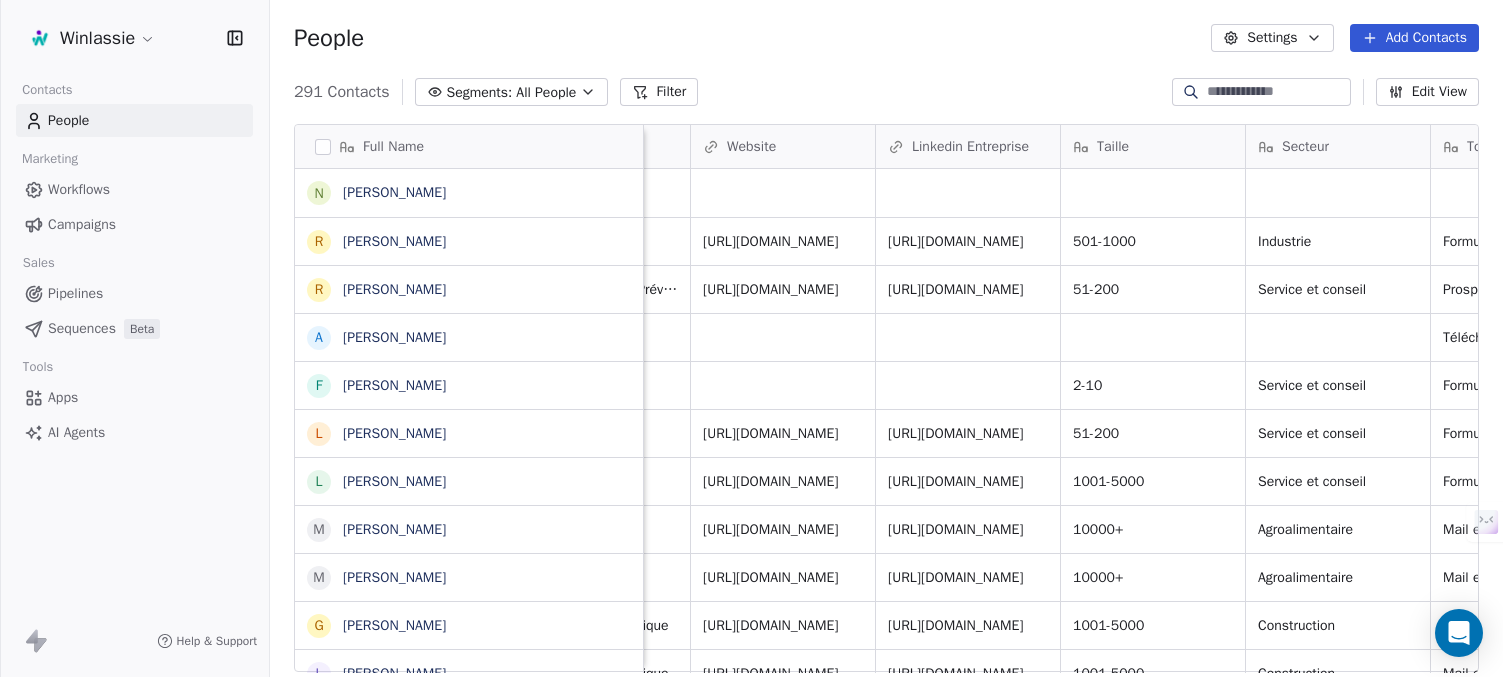 scroll, scrollTop: 0, scrollLeft: 1542, axis: horizontal 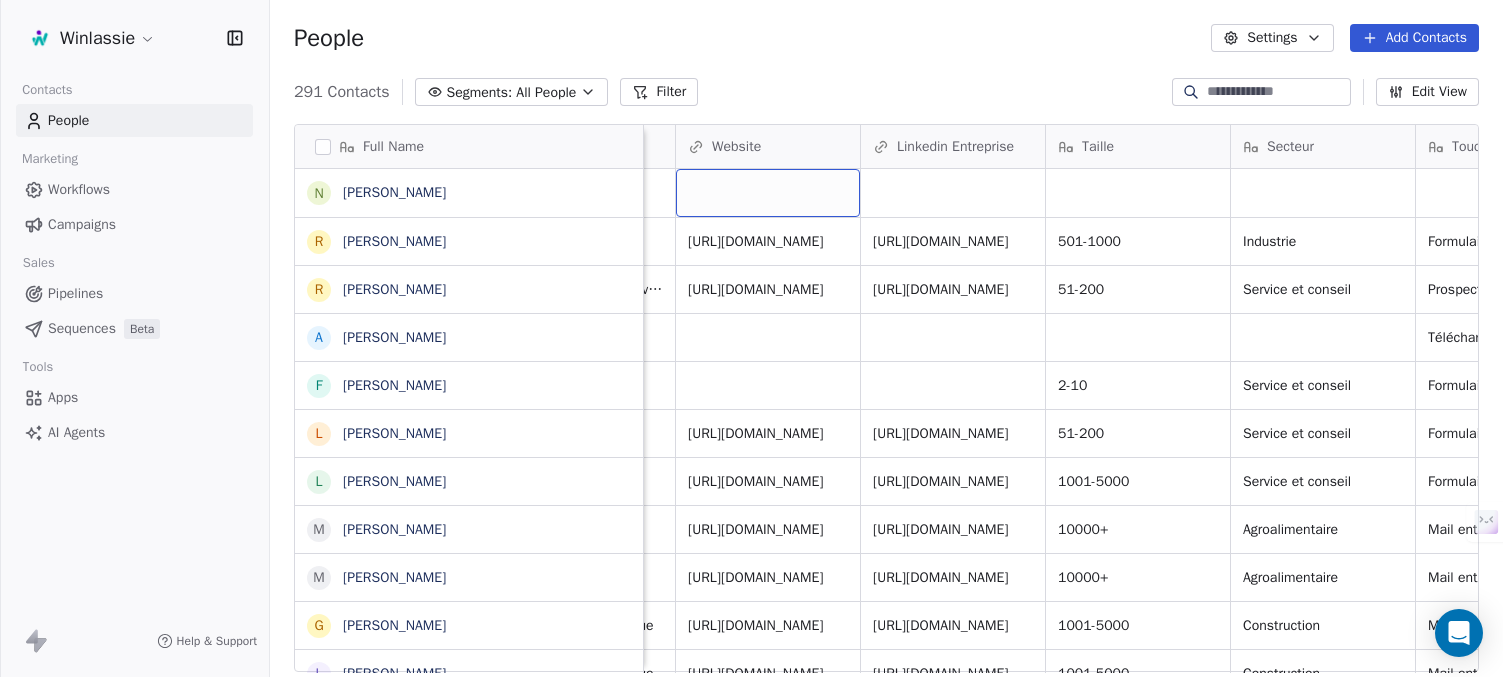 click at bounding box center (768, 193) 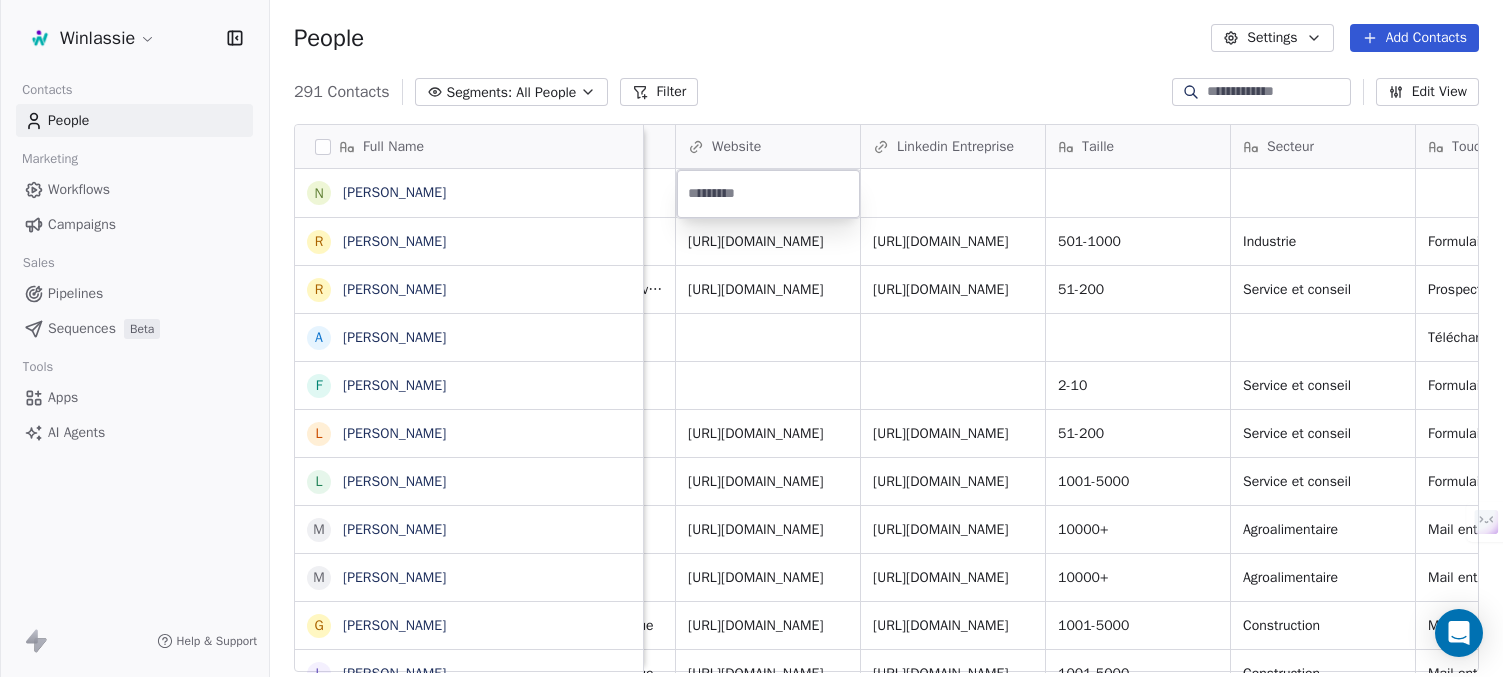 type on "**********" 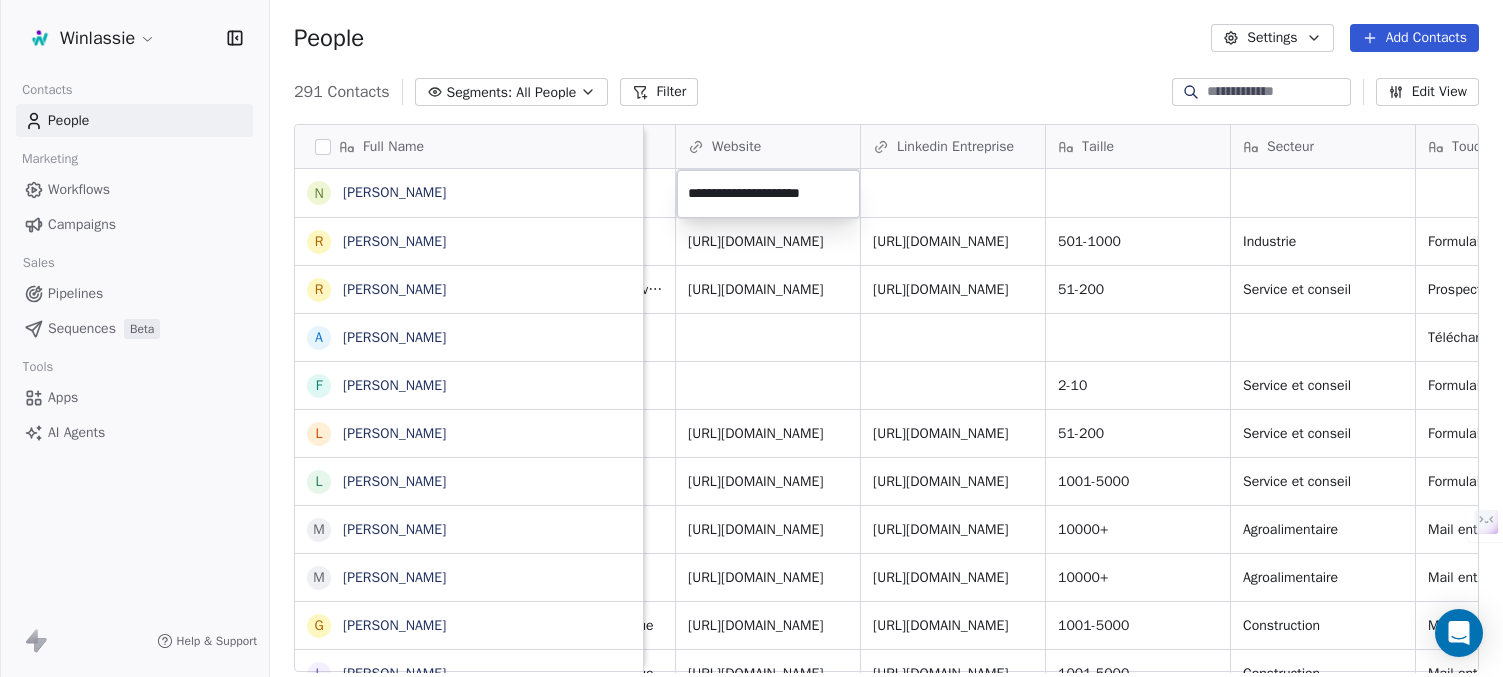 click on "Winlassie Contacts People Marketing Workflows Campaigns Sales Pipelines Sequences Beta Tools Apps AI Agents Help & Support People Settings  Add Contacts 291 Contacts Segments: All People Filter  Edit View Tag Add to Sequence Export Full Name N [PERSON_NAME] R [PERSON_NAME] R [PERSON_NAME] A [PERSON_NAME] F [PERSON_NAME] L [PERSON_NAME] L [PERSON_NAME] M [PERSON_NAME] M [PERSON_NAME] G [PERSON_NAME] L [PERSON_NAME] M [PERSON_NAME] S [PERSON_NAME] L [PERSON_NAME] L [PERSON_NAME] M [PERSON_NAME] F [PERSON_NAME] K [PERSON_NAME] [PERSON_NAME] F [PERSON_NAME] S [PERSON_NAME] S [PERSON_NAME] H Habacuc [PERSON_NAME] F [PERSON_NAME] F [PERSON_NAME] E [PERSON_NAME] E [PERSON_NAME] D Djamalidine [PERSON_NAME] Aké LinkedIn Job Title Hiérarchie Entreprise Website Linkedin Entreprise Taille Secteur Touchpoint Tags Etat contact Commercial   [URL][DOMAIN_NAME] Global Head of Safety Directeur SGS   [URL][DOMAIN_NAME] Lead" at bounding box center [751, 413] 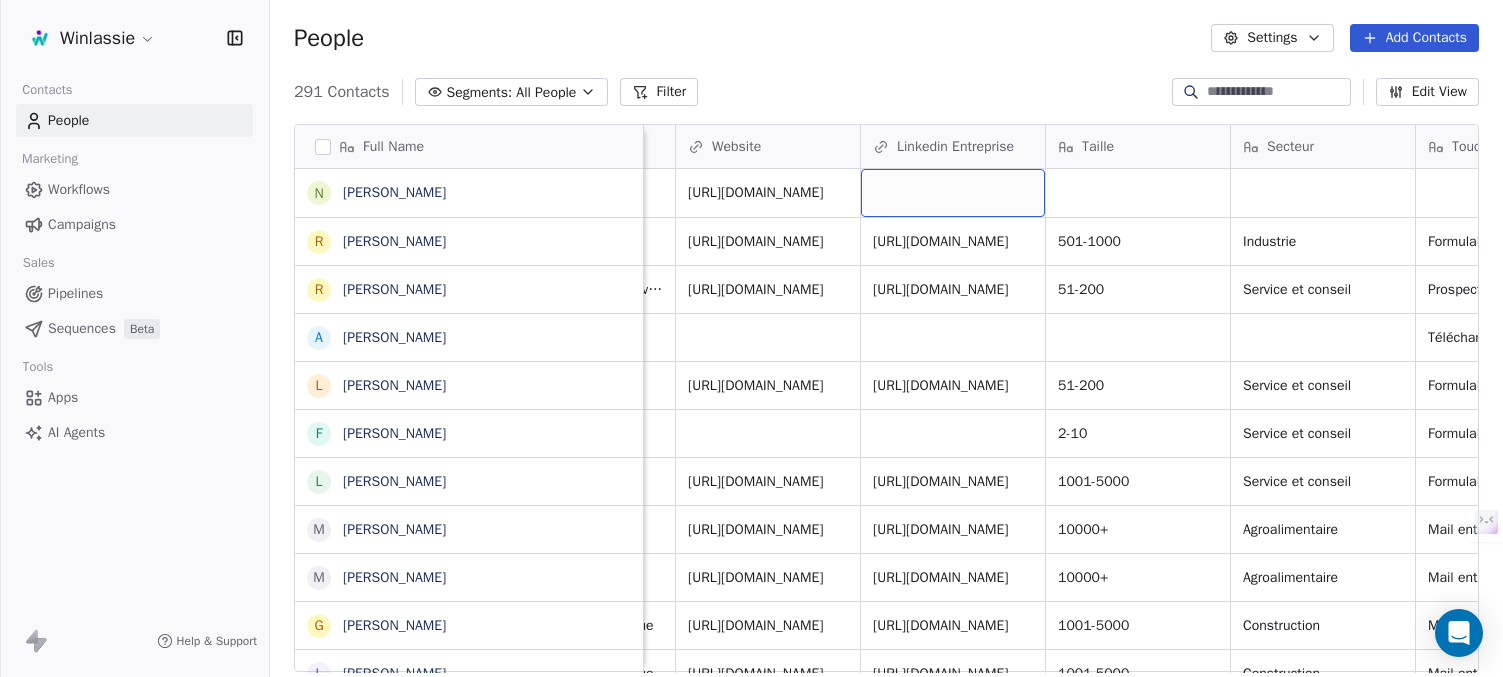 click at bounding box center [953, 193] 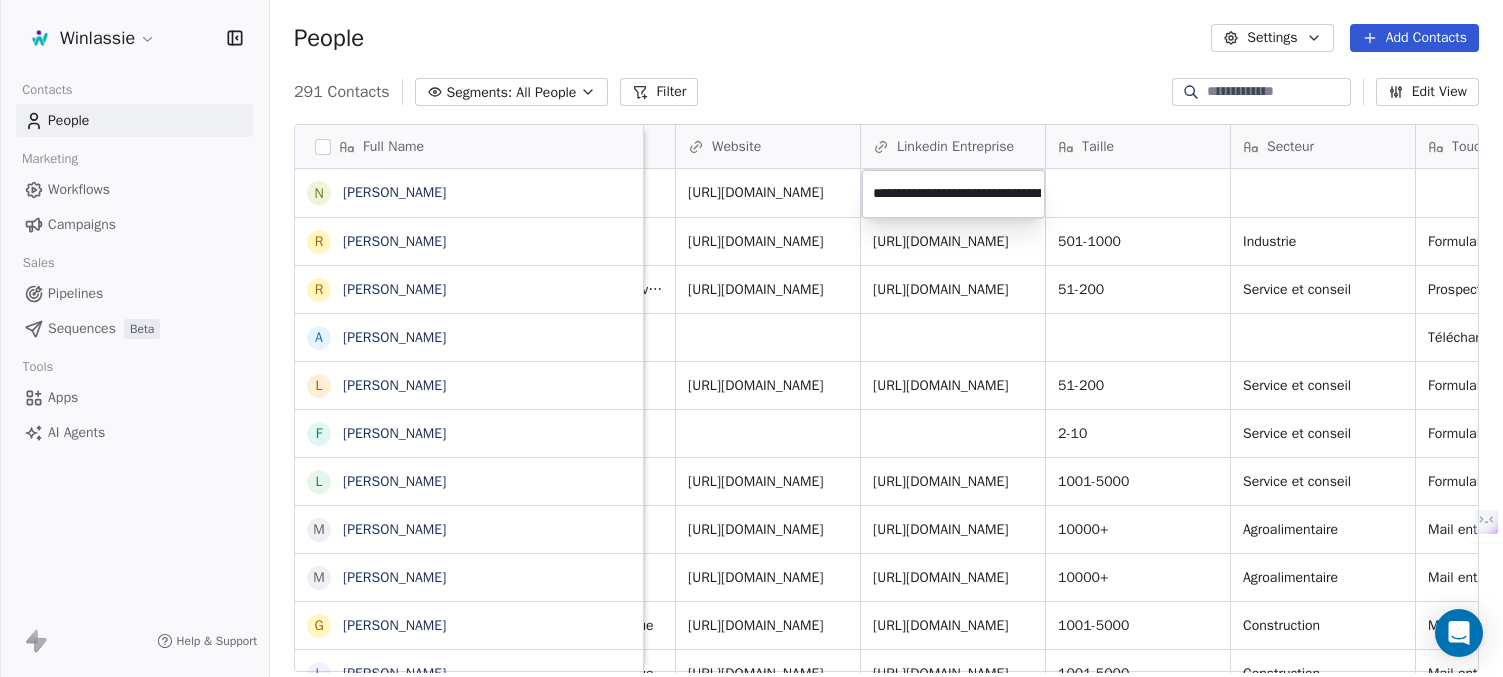 scroll, scrollTop: 0, scrollLeft: 90, axis: horizontal 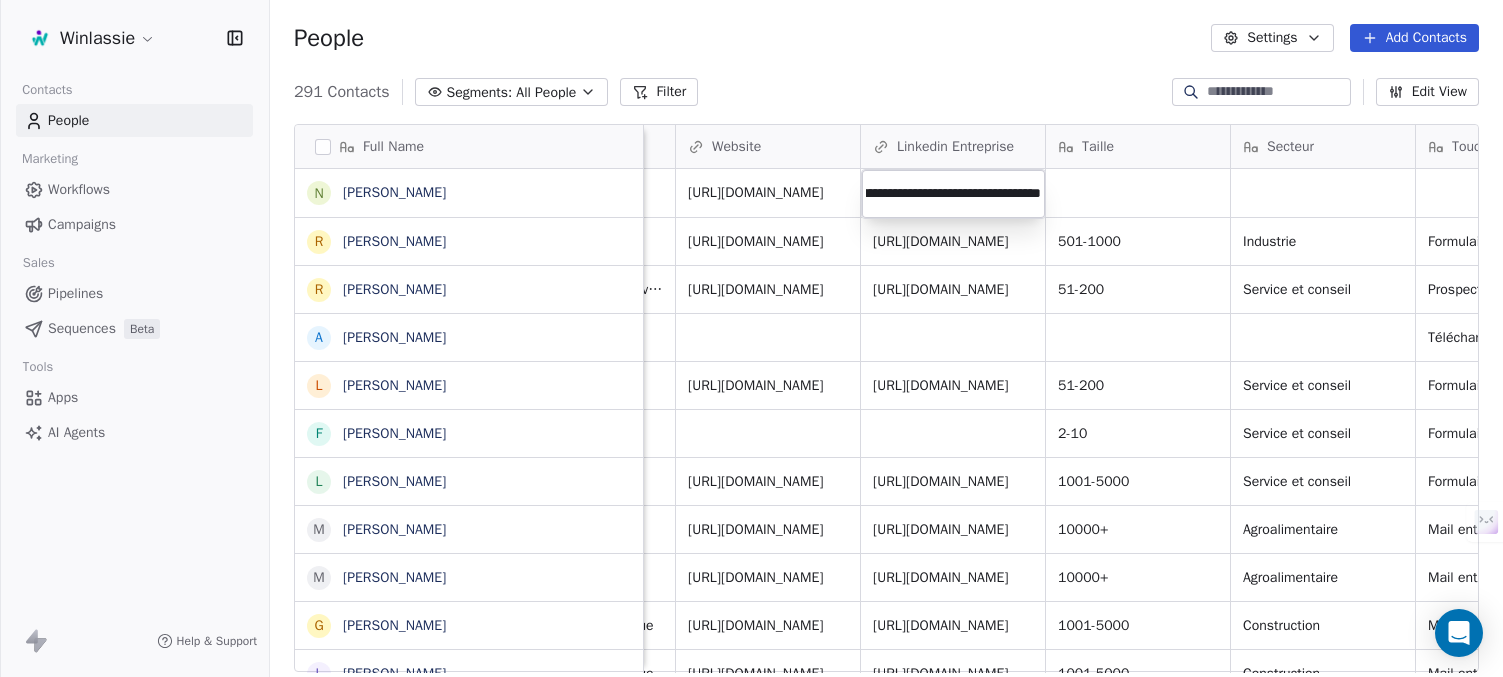 type on "**********" 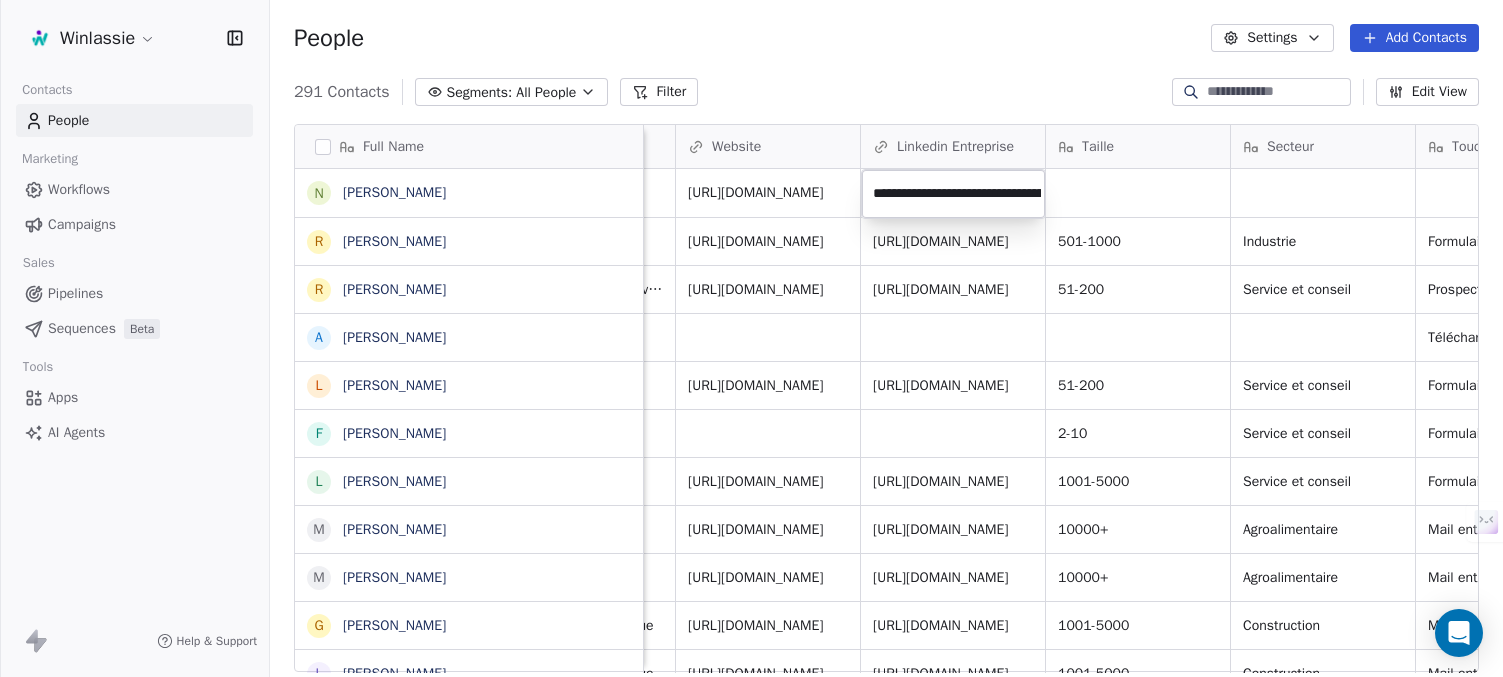 click on "Winlassie Contacts People Marketing Workflows Campaigns Sales Pipelines Sequences Beta Tools Apps AI Agents Help & Support People Settings  Add Contacts 291 Contacts Segments: All People Filter  Edit View Tag Add to Sequence Export Full Name N [PERSON_NAME] R [PERSON_NAME] R [PERSON_NAME] A [PERSON_NAME] L [PERSON_NAME] F [PERSON_NAME] L [PERSON_NAME] M [PERSON_NAME] M [PERSON_NAME] G [PERSON_NAME] L [PERSON_NAME] M [PERSON_NAME] S [PERSON_NAME] L [PERSON_NAME] M [PERSON_NAME] L [PERSON_NAME] E [PERSON_NAME] F [PERSON_NAME] K [PERSON_NAME] [PERSON_NAME] F [PERSON_NAME] S [PERSON_NAME] S [PERSON_NAME] V [PERSON_NAME] H Habacuc [PERSON_NAME] A [PERSON_NAME] [PERSON_NAME] M [PERSON_NAME] G [PERSON_NAME] G [PERSON_NAME] F [PERSON_NAME] LinkedIn Job Title Hiérarchie Entreprise Website Linkedin Entreprise Taille Secteur Touchpoint Tags Etat contact Commercial   [URL][DOMAIN_NAME] Global Head of Safety Directeur SGS [URL][DOMAIN_NAME]" at bounding box center (751, 413) 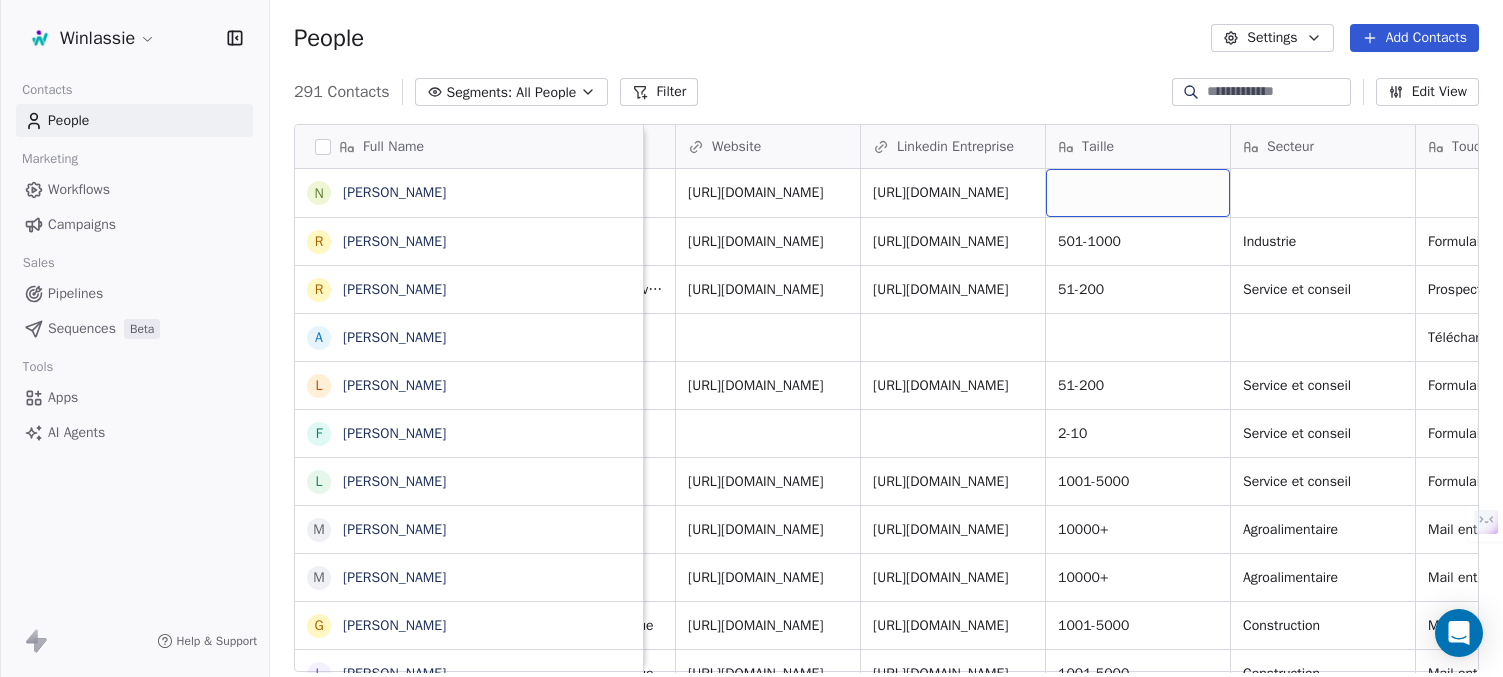 click at bounding box center [1138, 193] 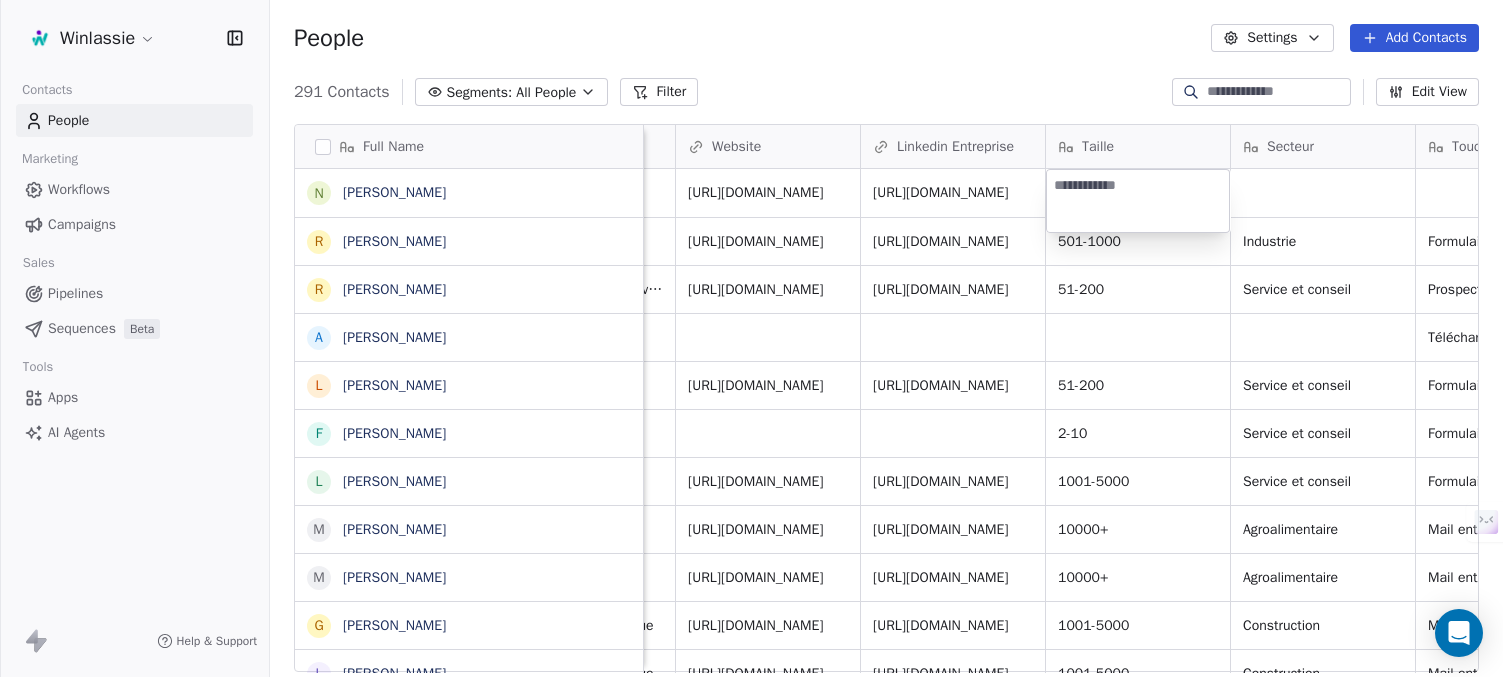 type on "******" 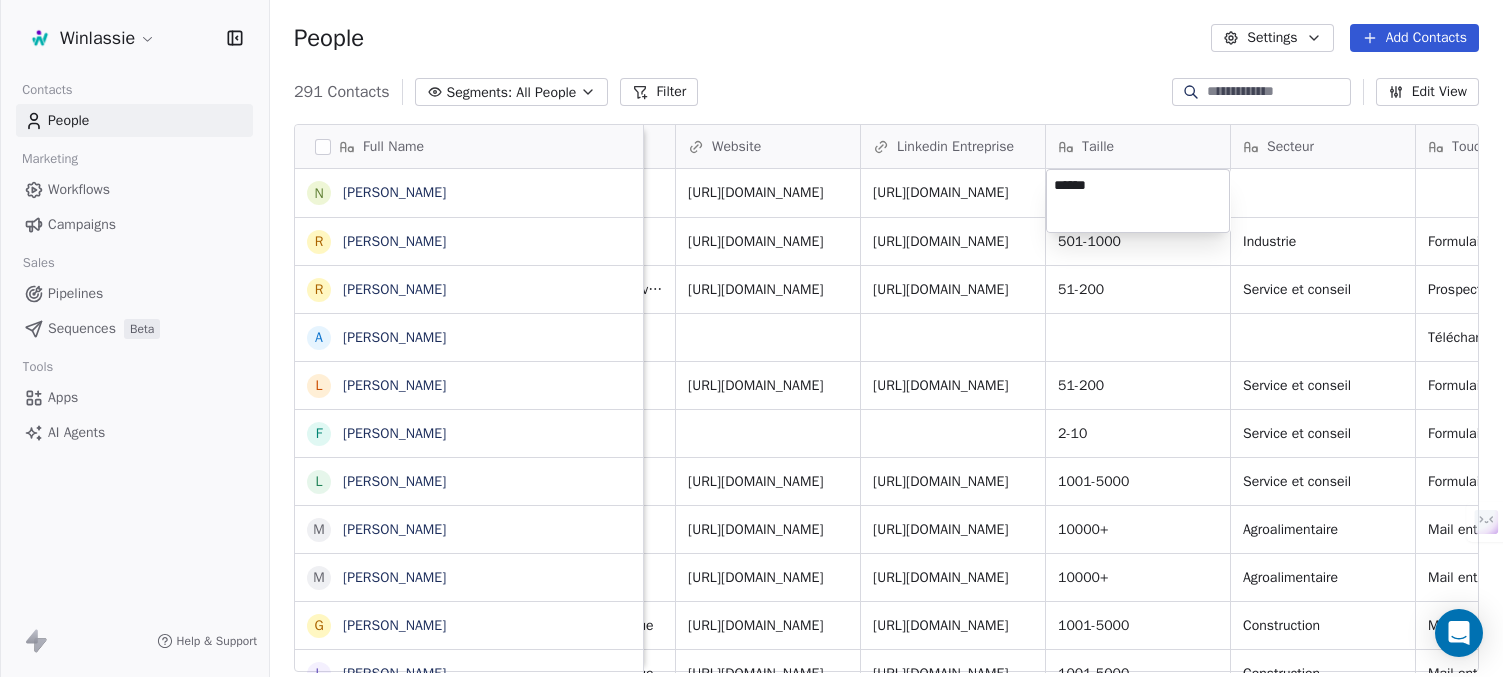 click on "Winlassie Contacts People Marketing Workflows Campaigns Sales Pipelines Sequences Beta Tools Apps AI Agents Help & Support People Settings  Add Contacts 291 Contacts Segments: All People Filter  Edit View Tag Add to Sequence Export Full Name N [PERSON_NAME] R [PERSON_NAME] R [PERSON_NAME] A [PERSON_NAME] L [PERSON_NAME] F [PERSON_NAME] L [PERSON_NAME] M [PERSON_NAME] M [PERSON_NAME] G [PERSON_NAME] L [PERSON_NAME] M [PERSON_NAME] S [PERSON_NAME] L [PERSON_NAME] M [PERSON_NAME] L [PERSON_NAME] E [PERSON_NAME] F [PERSON_NAME] K [PERSON_NAME] [PERSON_NAME] F [PERSON_NAME] S [PERSON_NAME] S [PERSON_NAME] V [PERSON_NAME] H Habacuc [PERSON_NAME] A [PERSON_NAME] [PERSON_NAME] M [PERSON_NAME] G [PERSON_NAME] G [PERSON_NAME] F [PERSON_NAME] LinkedIn Job Title Hiérarchie Entreprise Website Linkedin Entreprise Taille Secteur Touchpoint Tags Etat contact Commercial   [URL][DOMAIN_NAME] Global Head of Safety Directeur SGS [URL][DOMAIN_NAME]" at bounding box center (751, 413) 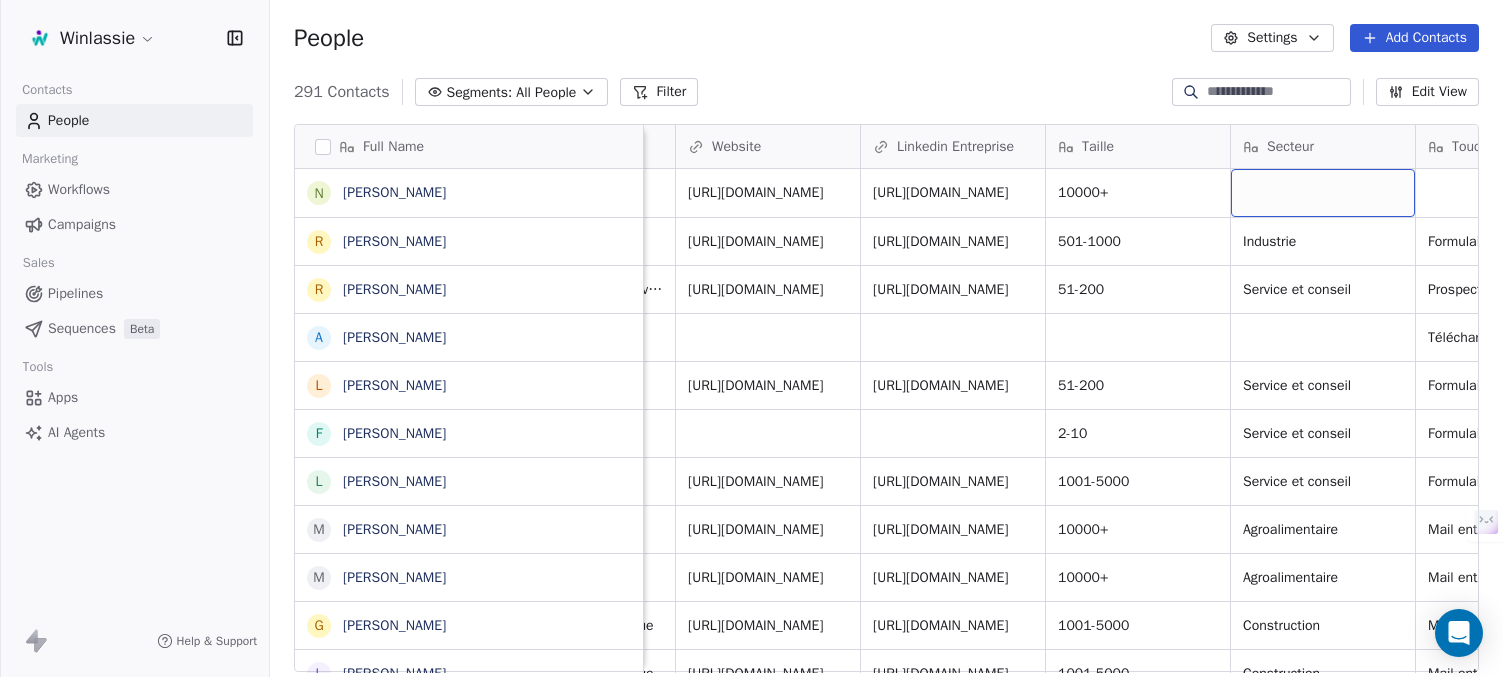 click at bounding box center (1323, 193) 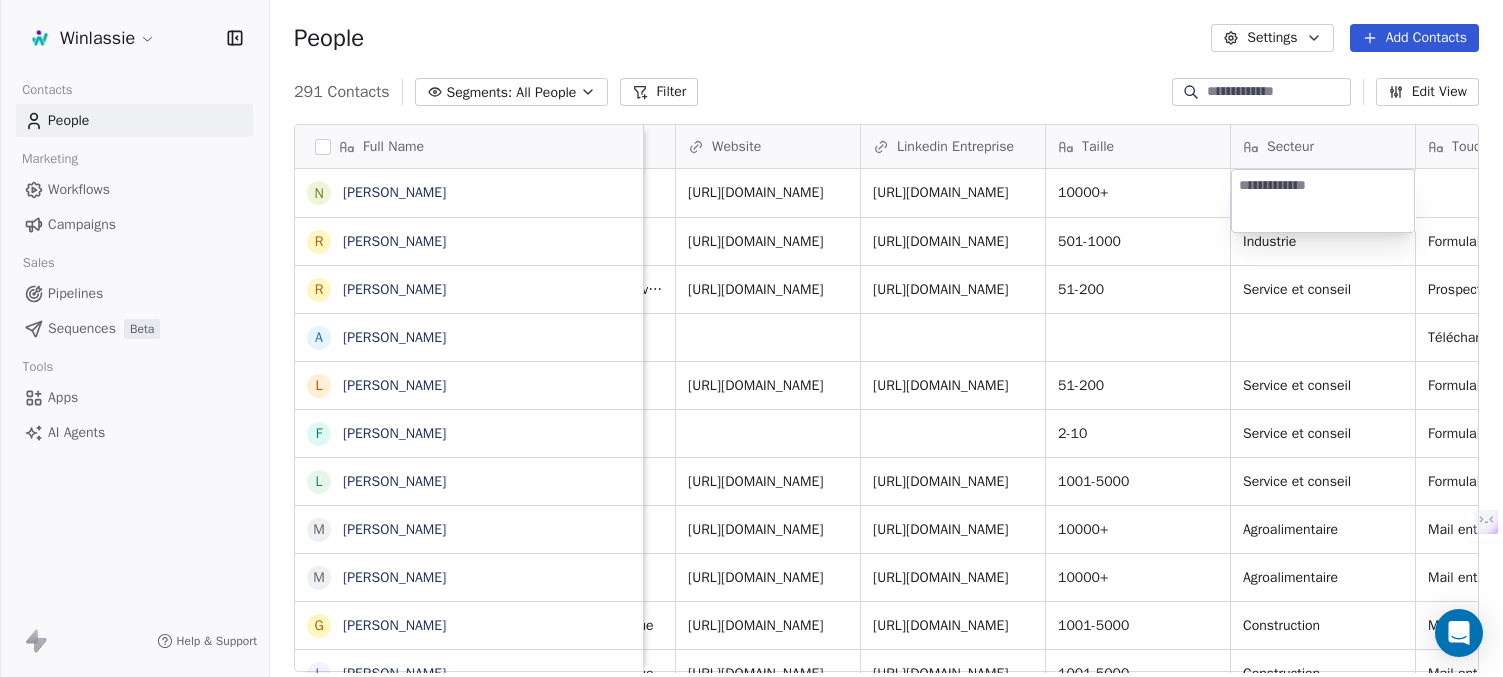type on "**********" 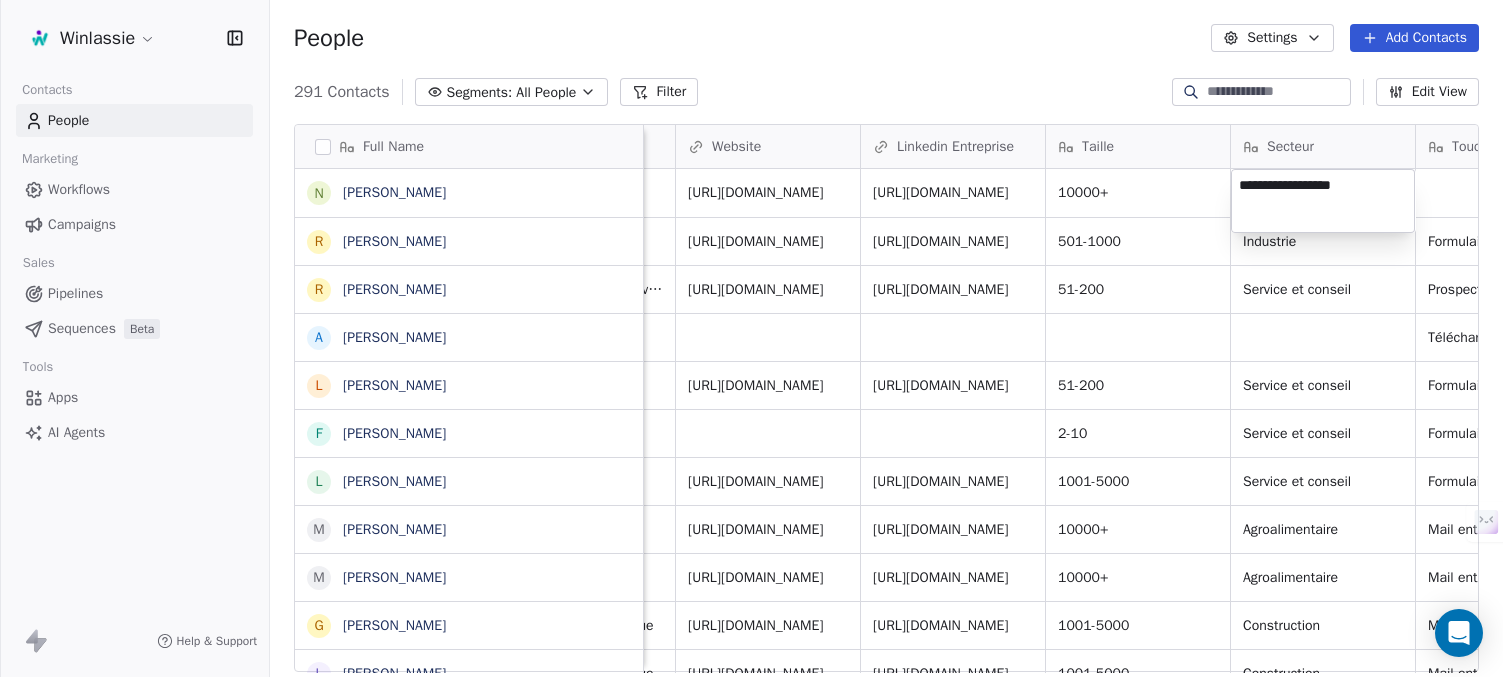 click on "Winlassie Contacts People Marketing Workflows Campaigns Sales Pipelines Sequences Beta Tools Apps AI Agents Help & Support People Settings  Add Contacts 291 Contacts Segments: All People Filter  Edit View Tag Add to Sequence Export Full Name N [PERSON_NAME] R [PERSON_NAME] R [PERSON_NAME] A [PERSON_NAME] L [PERSON_NAME] F [PERSON_NAME] L [PERSON_NAME] M [PERSON_NAME] M [PERSON_NAME] G [PERSON_NAME] L [PERSON_NAME] M [PERSON_NAME] S [PERSON_NAME] L [PERSON_NAME] M [PERSON_NAME] L [PERSON_NAME] E [PERSON_NAME] F [PERSON_NAME] K [PERSON_NAME] [PERSON_NAME] F [PERSON_NAME] S [PERSON_NAME] S [PERSON_NAME] V [PERSON_NAME] H Habacuc [PERSON_NAME] A [PERSON_NAME] [PERSON_NAME] M [PERSON_NAME] G [PERSON_NAME] G [PERSON_NAME] F [PERSON_NAME] LinkedIn Job Title Hiérarchie Entreprise Website Linkedin Entreprise Taille Secteur Touchpoint Tags Etat contact Commercial   [URL][DOMAIN_NAME] Global Head of Safety Directeur SGS [URL][DOMAIN_NAME]" at bounding box center (751, 413) 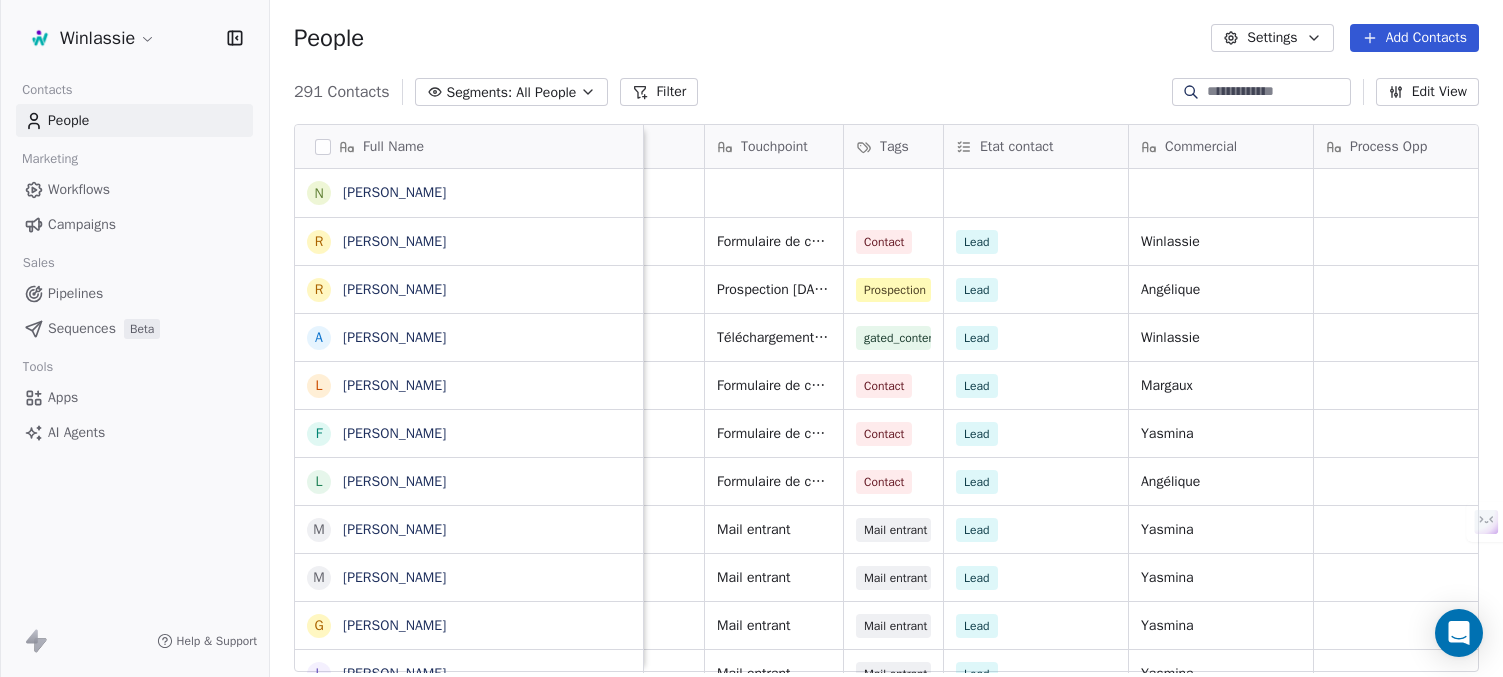 scroll, scrollTop: 0, scrollLeft: 2257, axis: horizontal 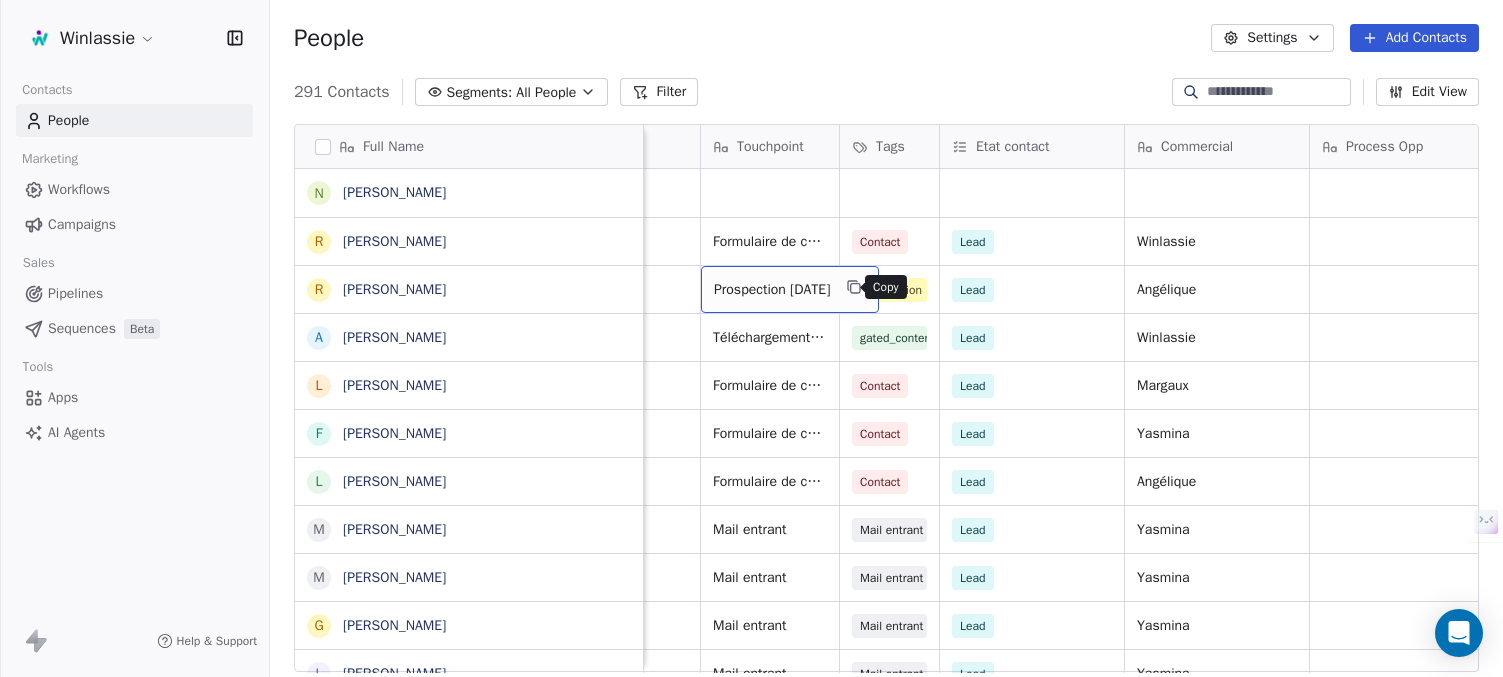 click 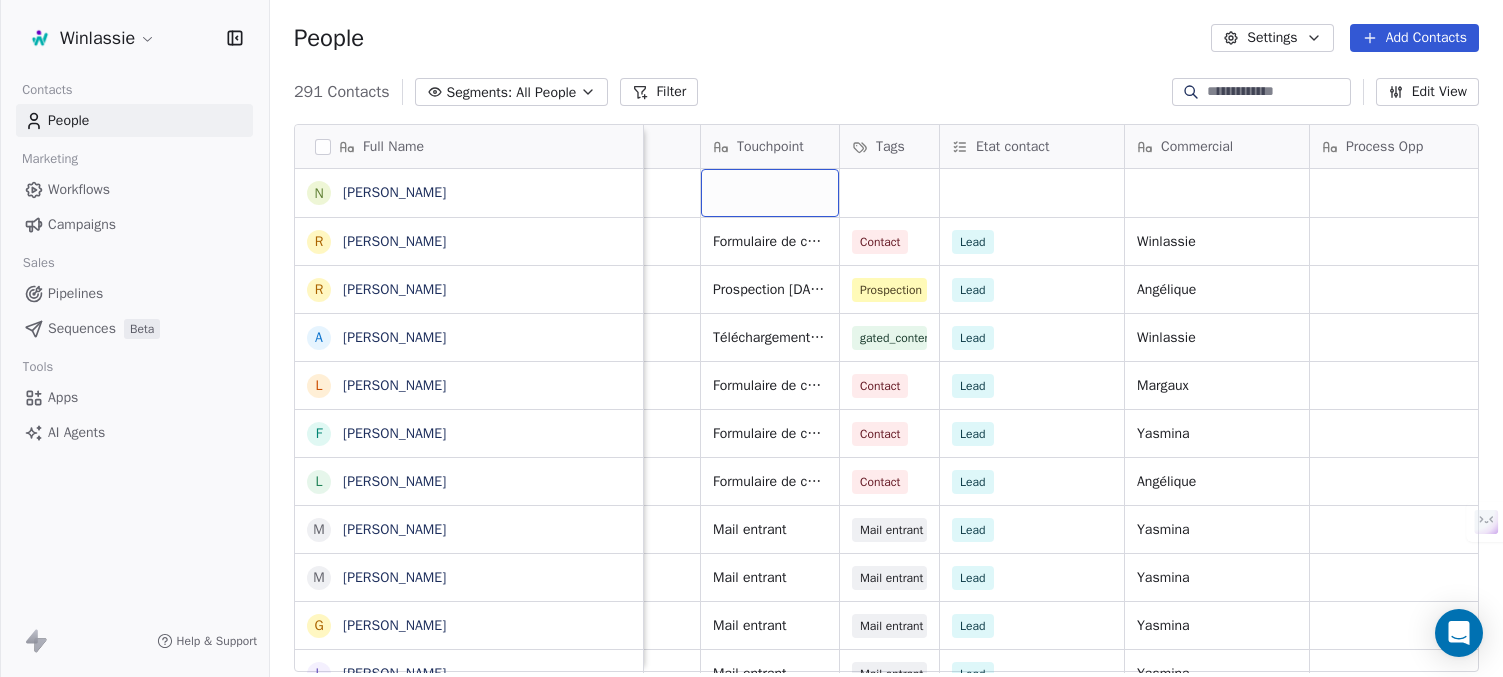 click at bounding box center [770, 193] 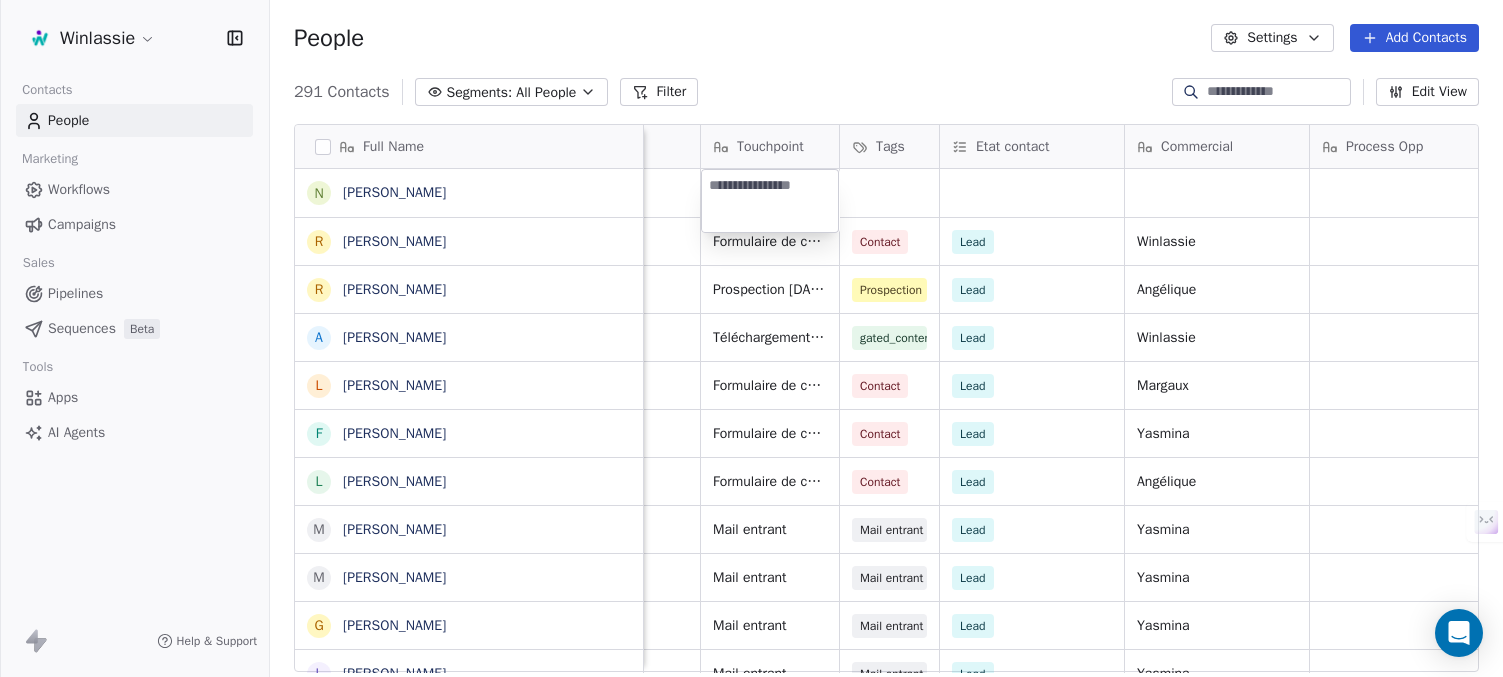 type on "**********" 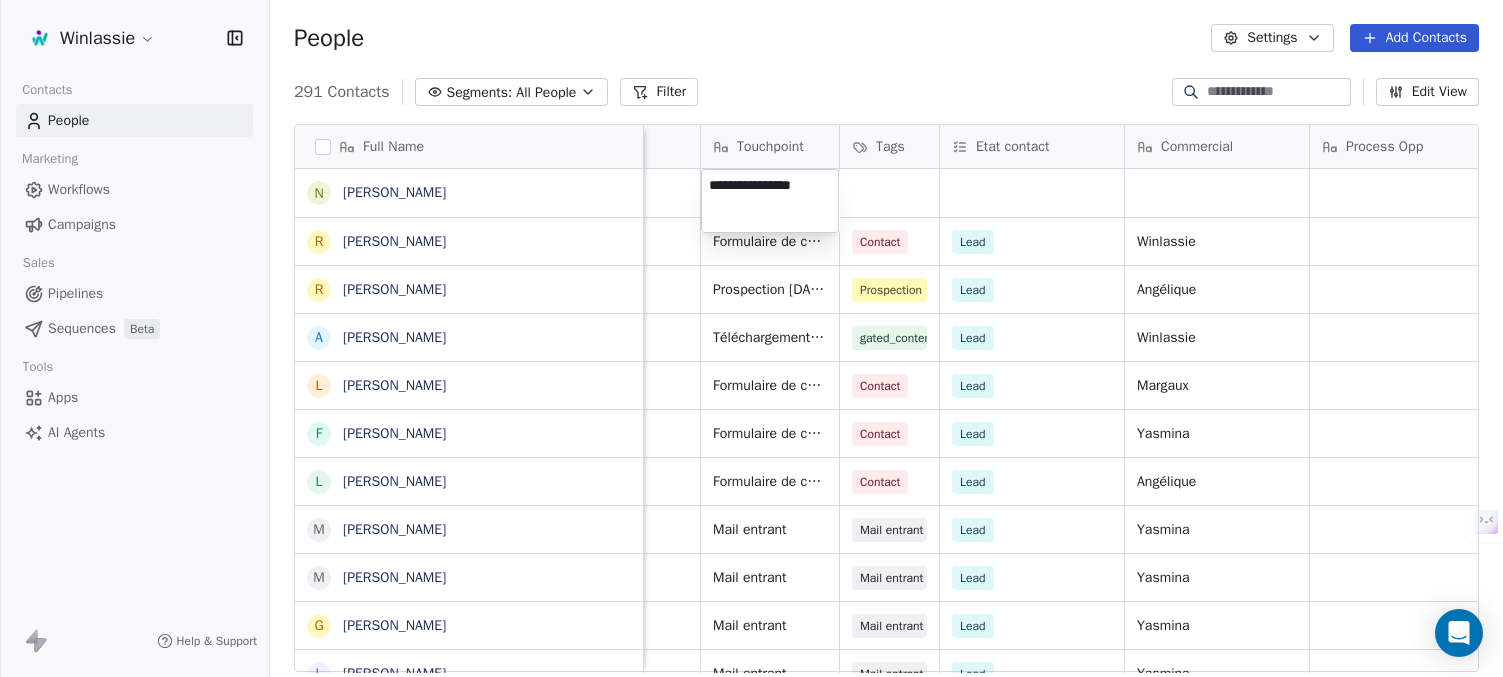 click on "Winlassie Contacts People Marketing Workflows Campaigns Sales Pipelines Sequences Beta Tools Apps AI Agents Help & Support People Settings  Add Contacts 291 Contacts Segments: All People Filter  Edit View Tag Add to Sequence Export Full Name N [PERSON_NAME] R [PERSON_NAME] R [PERSON_NAME] A [PERSON_NAME] L [PERSON_NAME] F [PERSON_NAME] L [PERSON_NAME] M [PERSON_NAME] M [PERSON_NAME] G [PERSON_NAME] L [PERSON_NAME] M [PERSON_NAME] S [PERSON_NAME] L [PERSON_NAME] M [PERSON_NAME] L [PERSON_NAME] E [PERSON_NAME] F [PERSON_NAME] K [PERSON_NAME] [PERSON_NAME] F [PERSON_NAME] S [PERSON_NAME] S [PERSON_NAME] V [PERSON_NAME] H Habacuc [PERSON_NAME] A [PERSON_NAME] [PERSON_NAME] M [PERSON_NAME] G [PERSON_NAME] G [PERSON_NAME] F [PERSON_NAME] Website Linkedin Entreprise Taille Secteur Touchpoint Tags Etat contact Commercial Process Opp Montant Opp ARR Created Date CAT   [URL][DOMAIN_NAME] [URL][DOMAIN_NAME] 10000+ Service et conseil   501-1000 Lead" at bounding box center (751, 413) 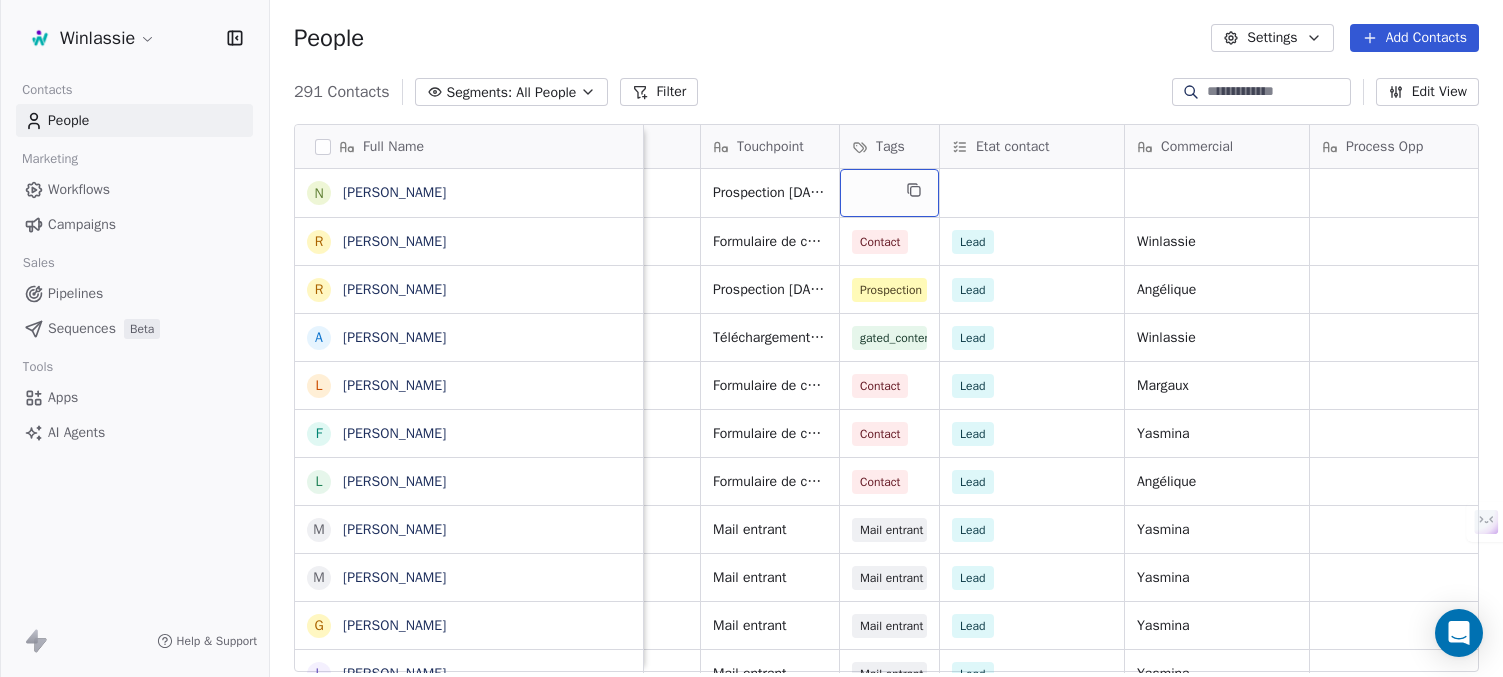 click at bounding box center [889, 193] 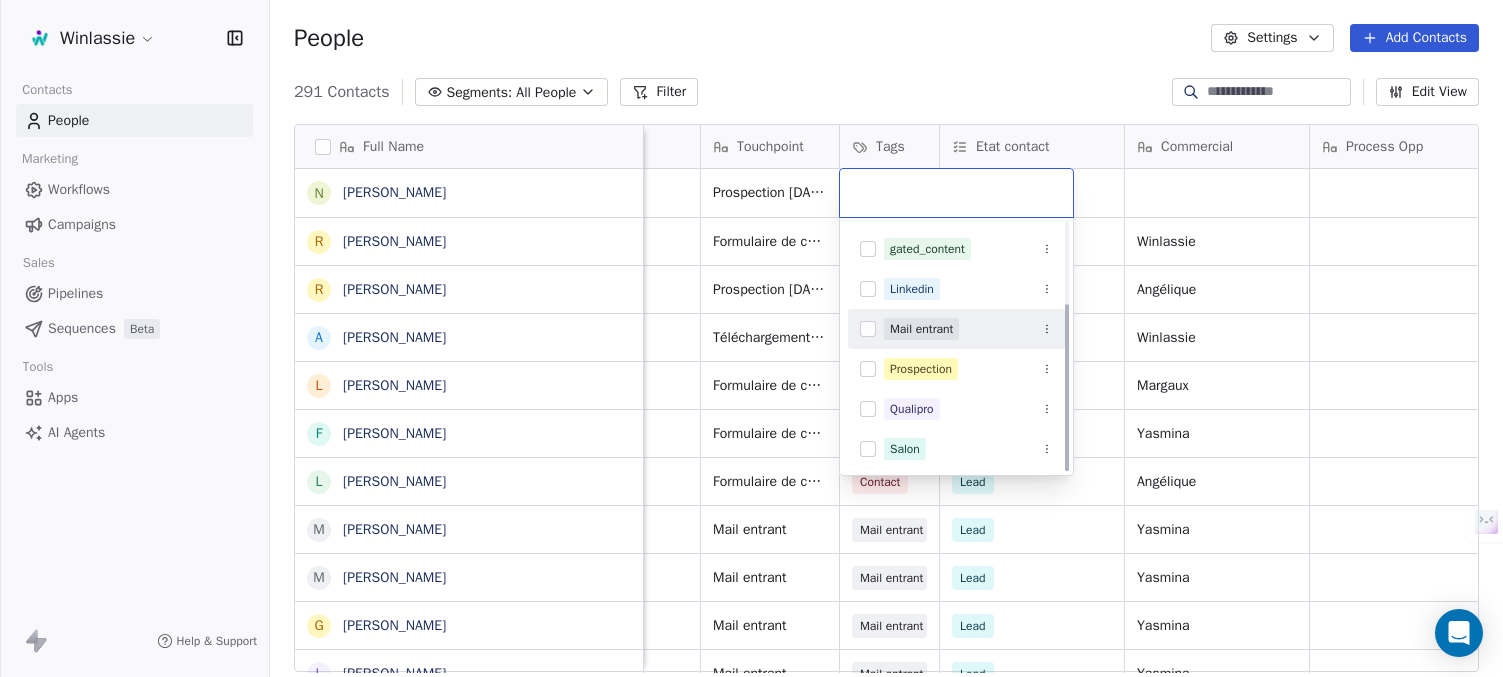 scroll, scrollTop: 119, scrollLeft: 0, axis: vertical 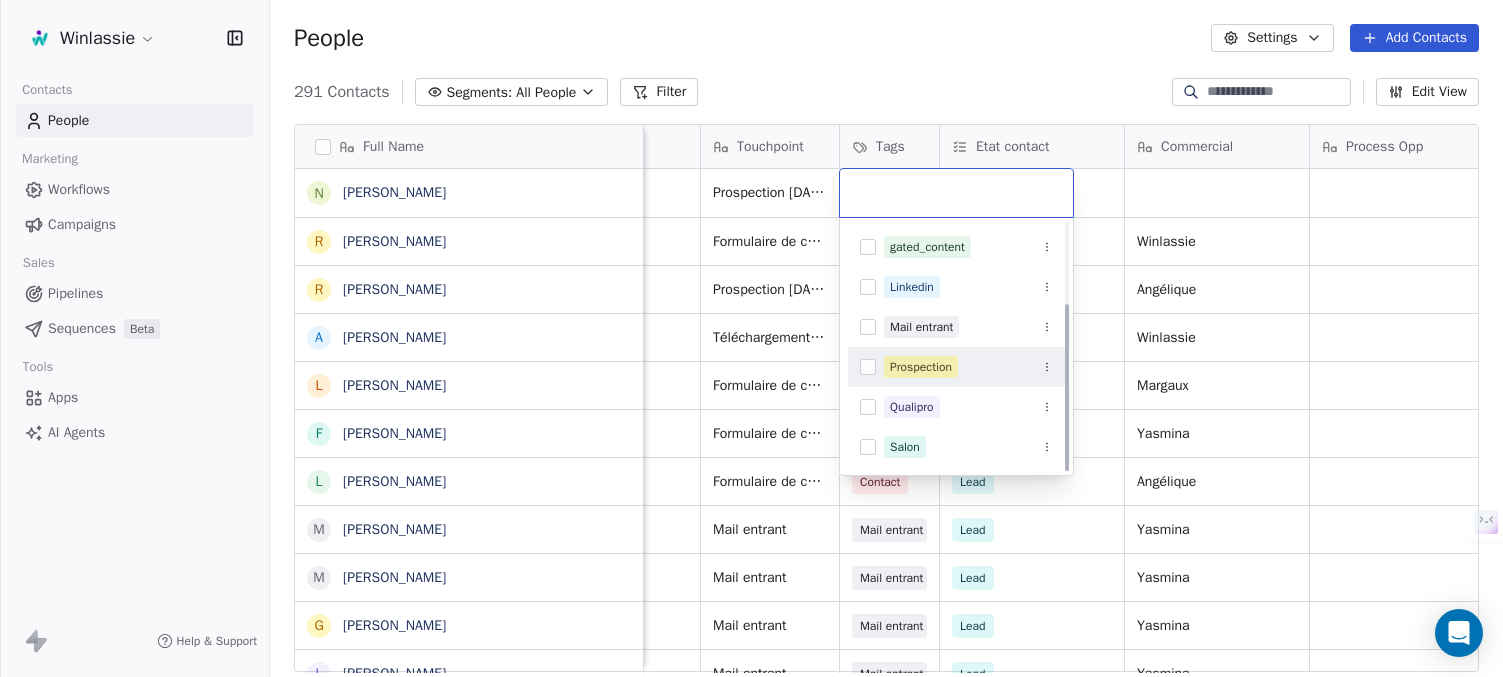 click on "Prospection" at bounding box center (921, 367) 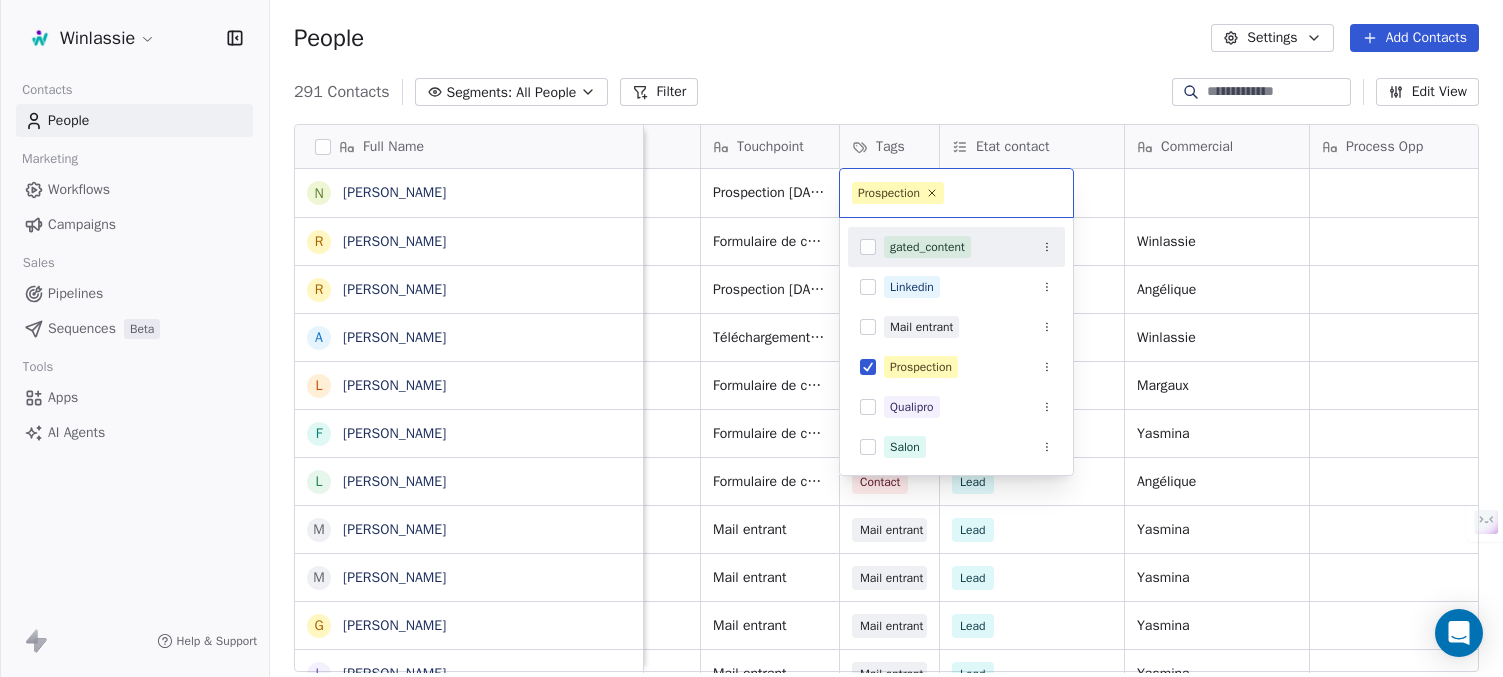 click on "Winlassie Contacts People Marketing Workflows Campaigns Sales Pipelines Sequences Beta Tools Apps AI Agents Help & Support People Settings  Add Contacts 291 Contacts Segments: All People Filter  Edit View Tag Add to Sequence Export Full Name N [PERSON_NAME] R [PERSON_NAME] R [PERSON_NAME] A [PERSON_NAME] L [PERSON_NAME] F [PERSON_NAME] L [PERSON_NAME] M [PERSON_NAME] M [PERSON_NAME] G [PERSON_NAME] L [PERSON_NAME] M [PERSON_NAME] S [PERSON_NAME] L [PERSON_NAME] M [PERSON_NAME] L [PERSON_NAME] E [PERSON_NAME] F [PERSON_NAME] K [PERSON_NAME] [PERSON_NAME] F [PERSON_NAME] S [PERSON_NAME] S [PERSON_NAME] V [PERSON_NAME] H Habacuc [PERSON_NAME] A [PERSON_NAME] [PERSON_NAME] M [PERSON_NAME] G [PERSON_NAME] G [PERSON_NAME] F [PERSON_NAME] Website Linkedin Entreprise Taille Secteur Touchpoint Tags Etat contact Commercial Process Opp Montant Opp ARR Created Date CAT   [URL][DOMAIN_NAME] [URL][DOMAIN_NAME] 10000+ Service et conseil Prospection [DATE]" at bounding box center (751, 413) 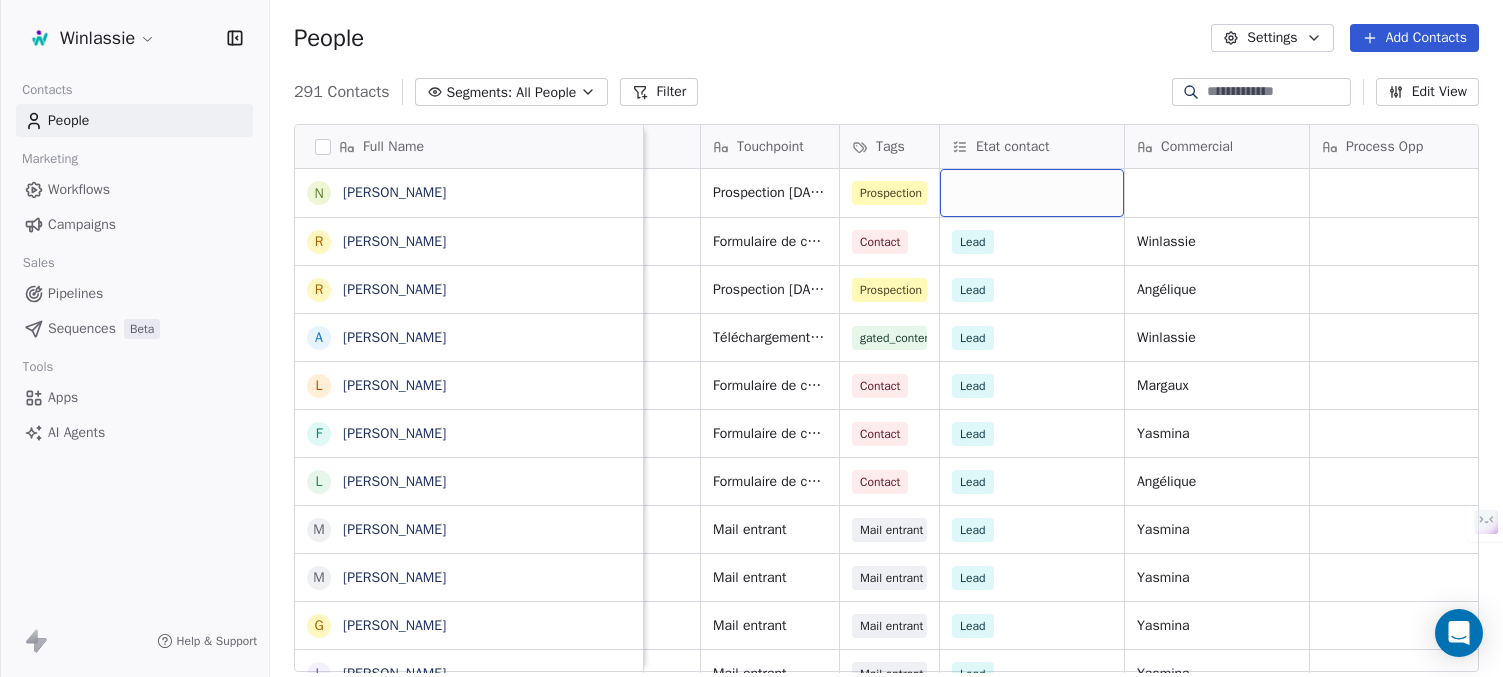 click at bounding box center [1032, 193] 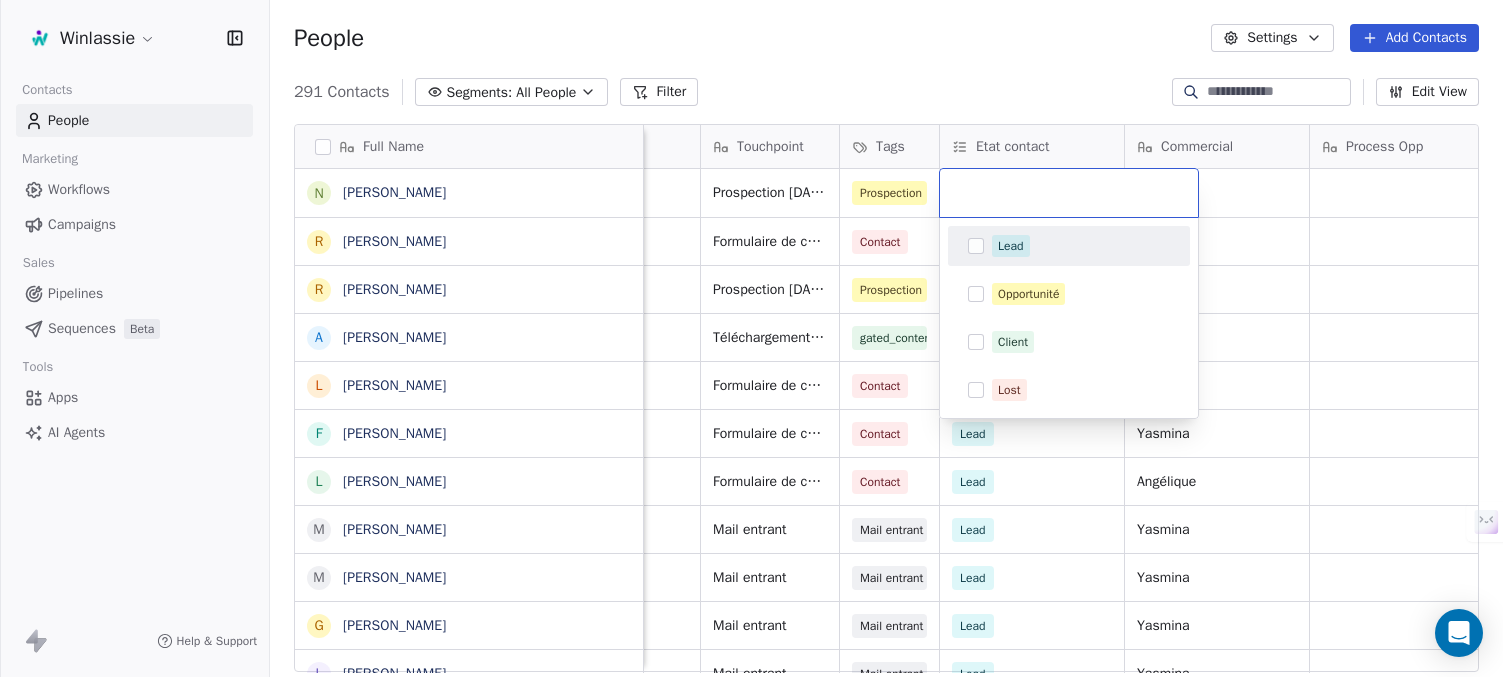 click on "Lead" at bounding box center (1011, 246) 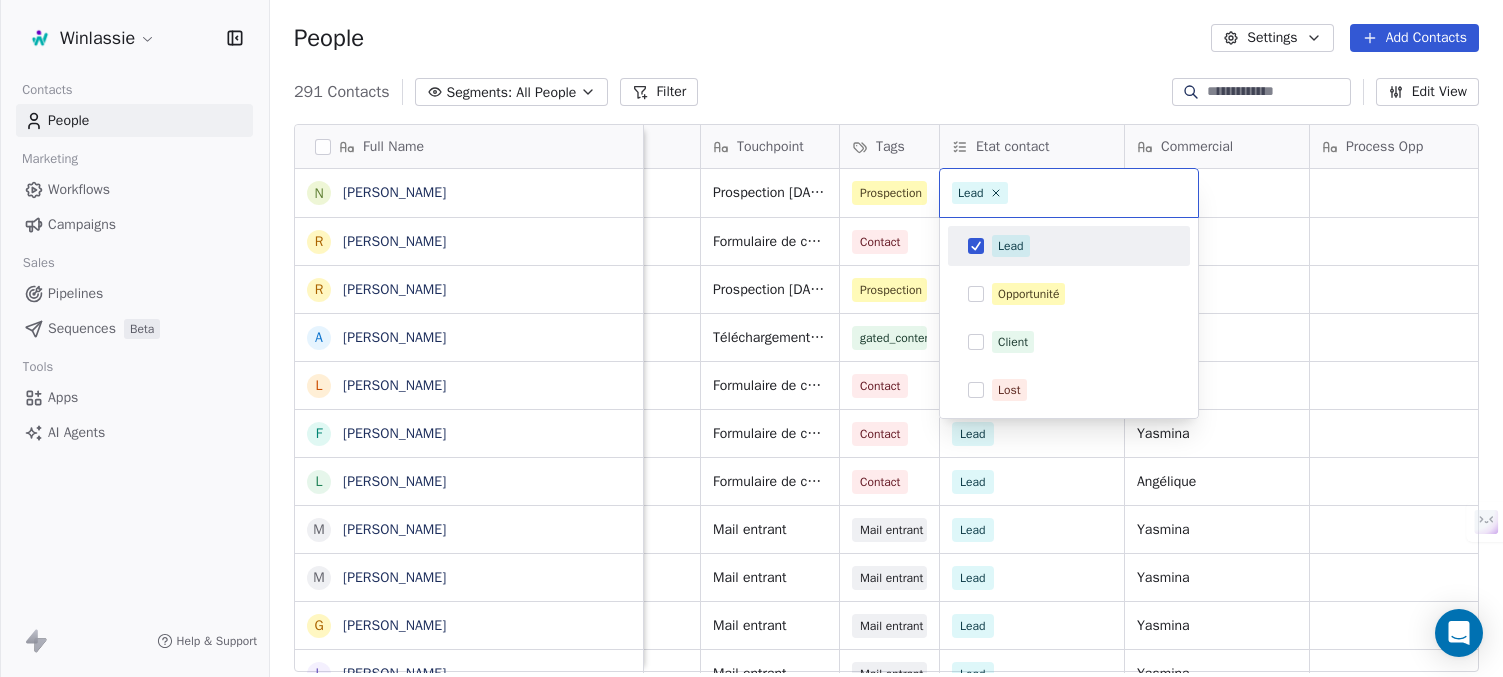 click on "Winlassie Contacts People Marketing Workflows Campaigns Sales Pipelines Sequences Beta Tools Apps AI Agents Help & Support People Settings  Add Contacts 291 Contacts Segments: All People Filter  Edit View Tag Add to Sequence Export Full Name N [PERSON_NAME] R [PERSON_NAME] R [PERSON_NAME] A [PERSON_NAME] L [PERSON_NAME] F [PERSON_NAME] L [PERSON_NAME] M [PERSON_NAME] M [PERSON_NAME] G [PERSON_NAME] L [PERSON_NAME] M [PERSON_NAME] S [PERSON_NAME] L [PERSON_NAME] M [PERSON_NAME] L [PERSON_NAME] E [PERSON_NAME] F [PERSON_NAME] K [PERSON_NAME] [PERSON_NAME] F [PERSON_NAME] S [PERSON_NAME] S [PERSON_NAME] V [PERSON_NAME] H Habacuc [PERSON_NAME] A [PERSON_NAME] [PERSON_NAME] M [PERSON_NAME] G [PERSON_NAME] G [PERSON_NAME] F [PERSON_NAME] Website Linkedin Entreprise Taille Secteur Touchpoint Tags Etat contact Commercial Process Opp Montant Opp ARR Created Date CAT   [URL][DOMAIN_NAME] [URL][DOMAIN_NAME] 10000+ Service et conseil Prospection [DATE]" at bounding box center [751, 413] 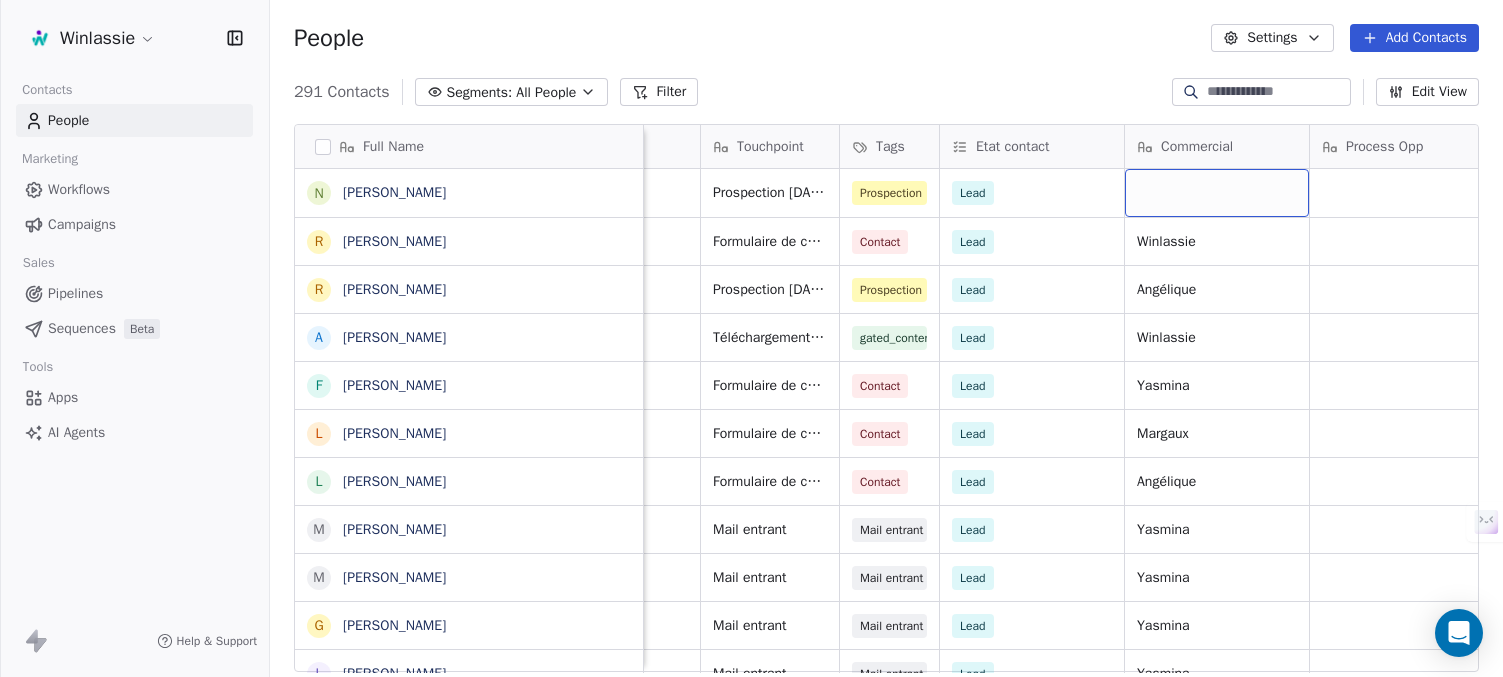 click at bounding box center (1217, 193) 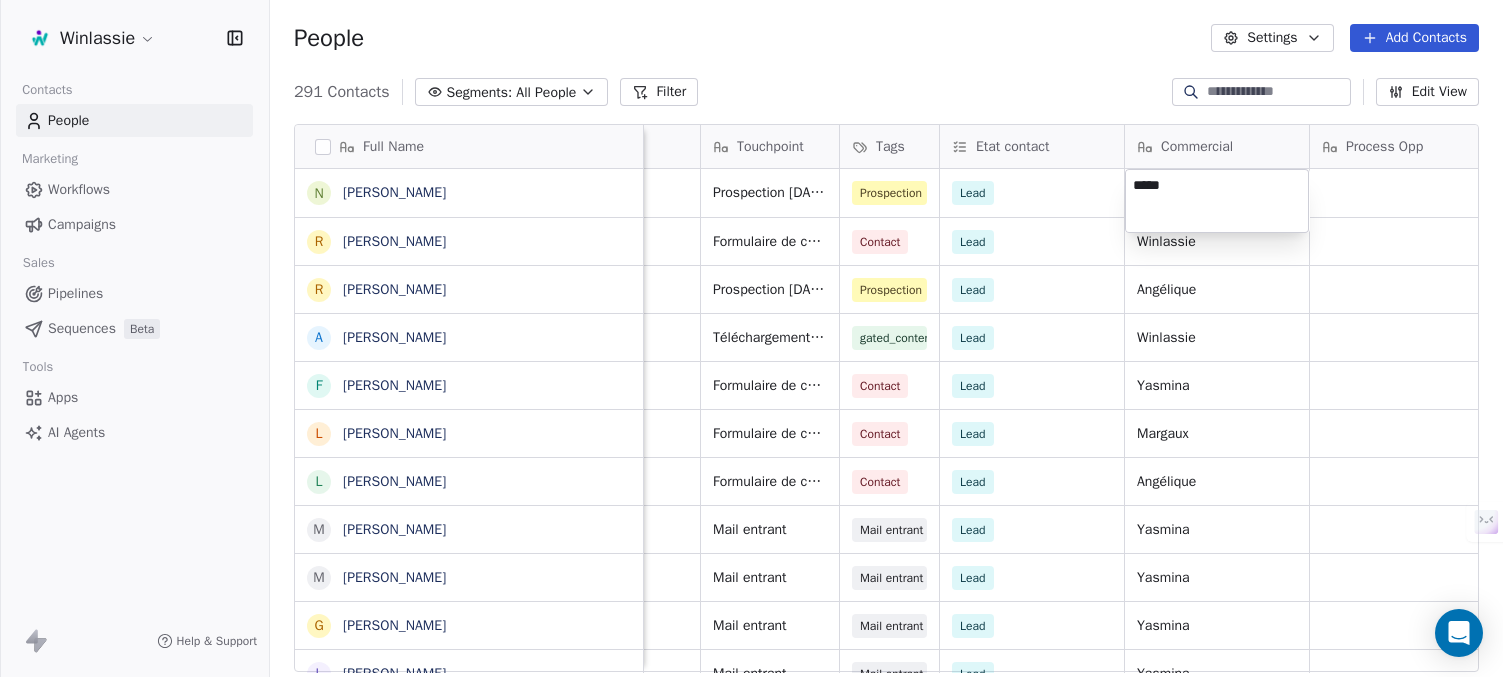 type on "******" 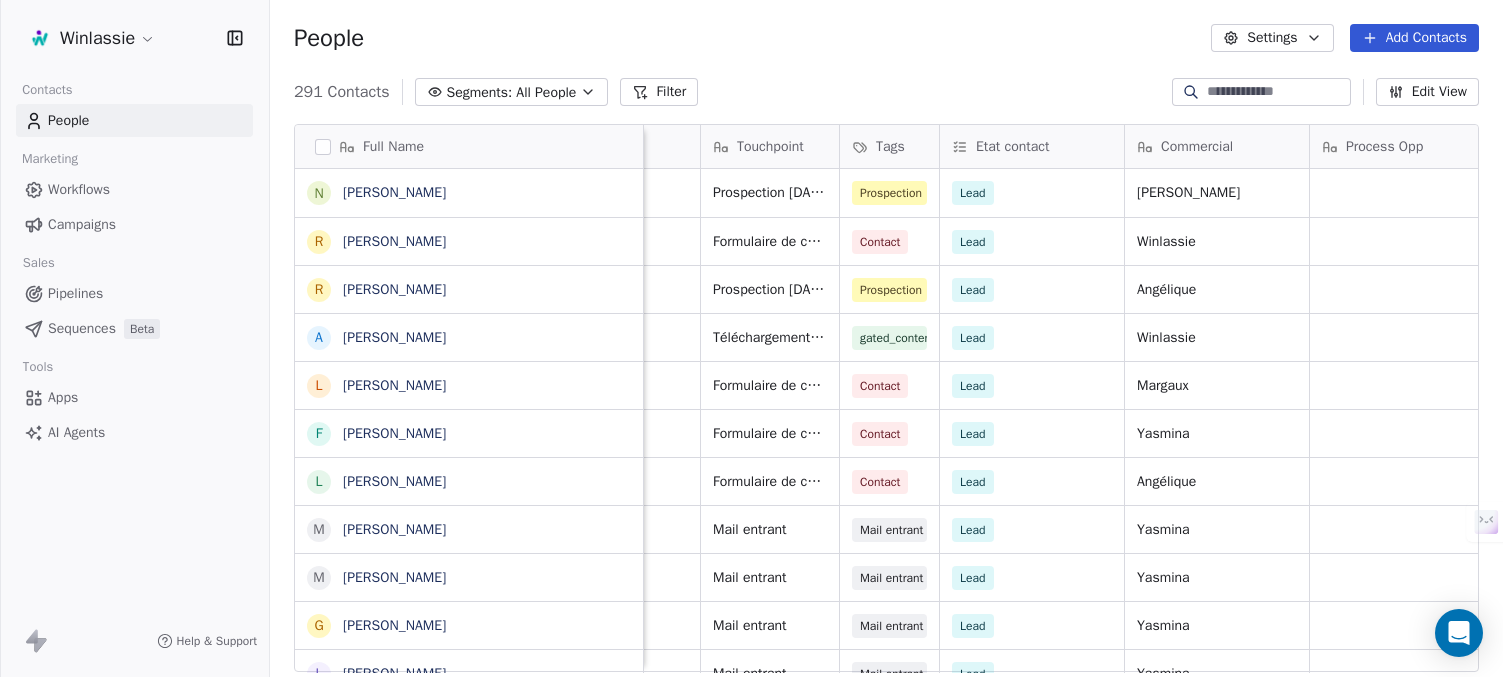 click on "People Settings  Add Contacts" at bounding box center [886, 38] 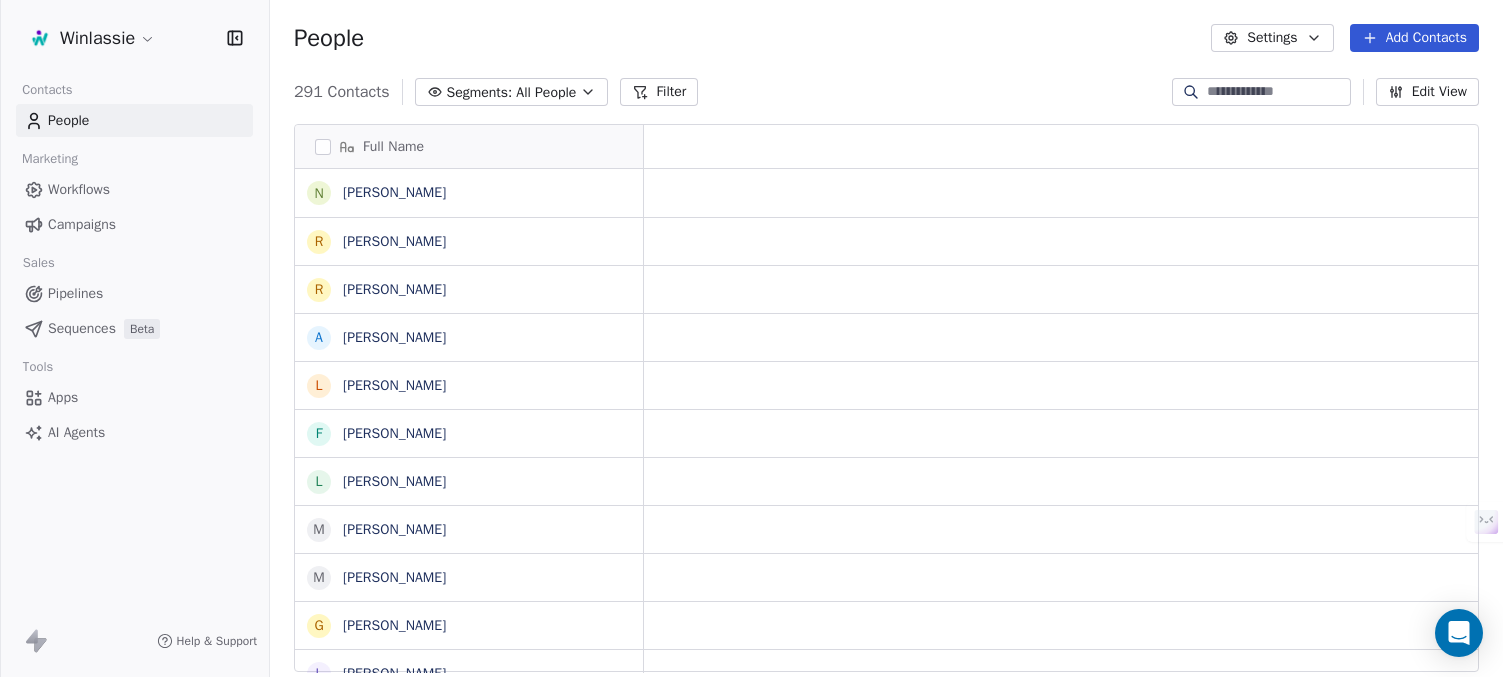 scroll, scrollTop: 0, scrollLeft: 0, axis: both 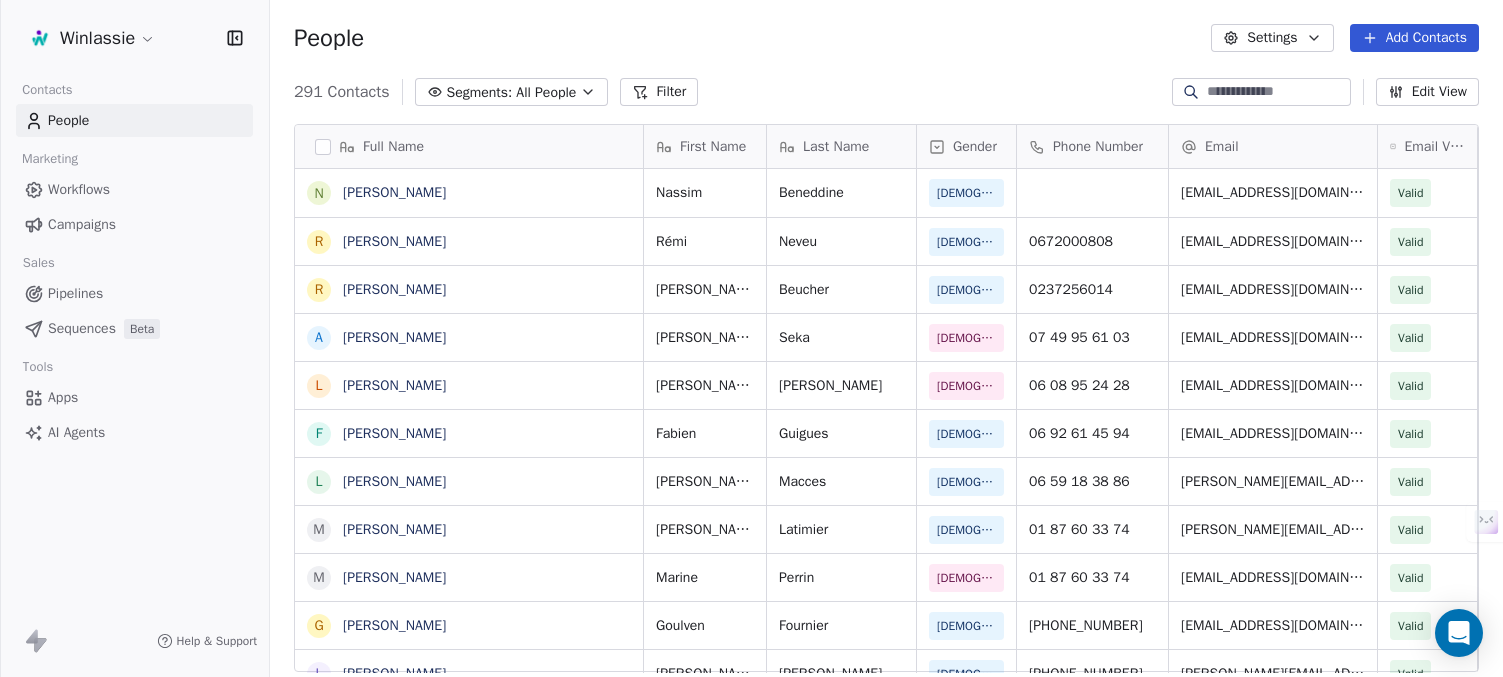 click on "People Settings  Add Contacts" at bounding box center [886, 38] 